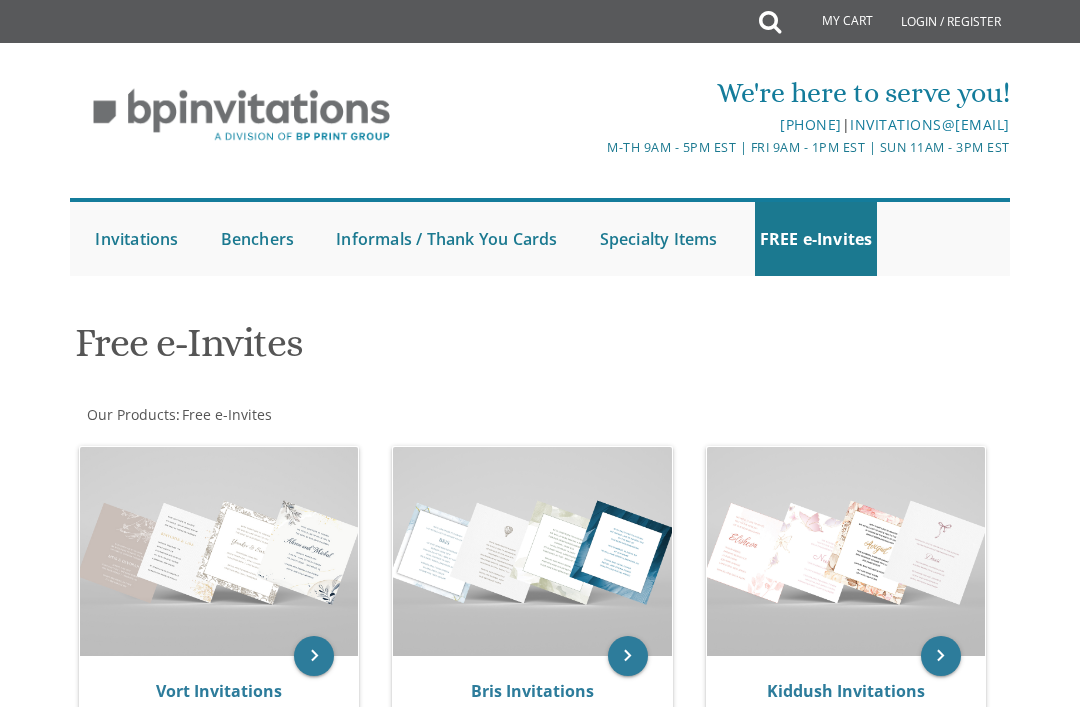 scroll, scrollTop: 0, scrollLeft: 0, axis: both 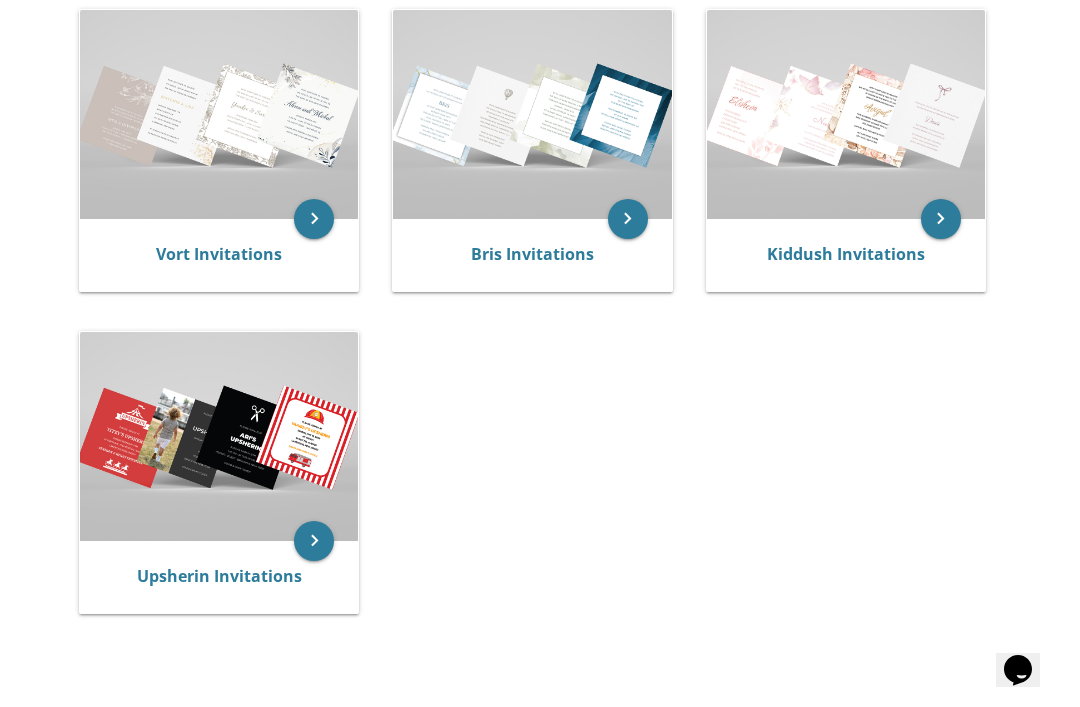 click on "Upsherin Invitations" at bounding box center (219, 576) 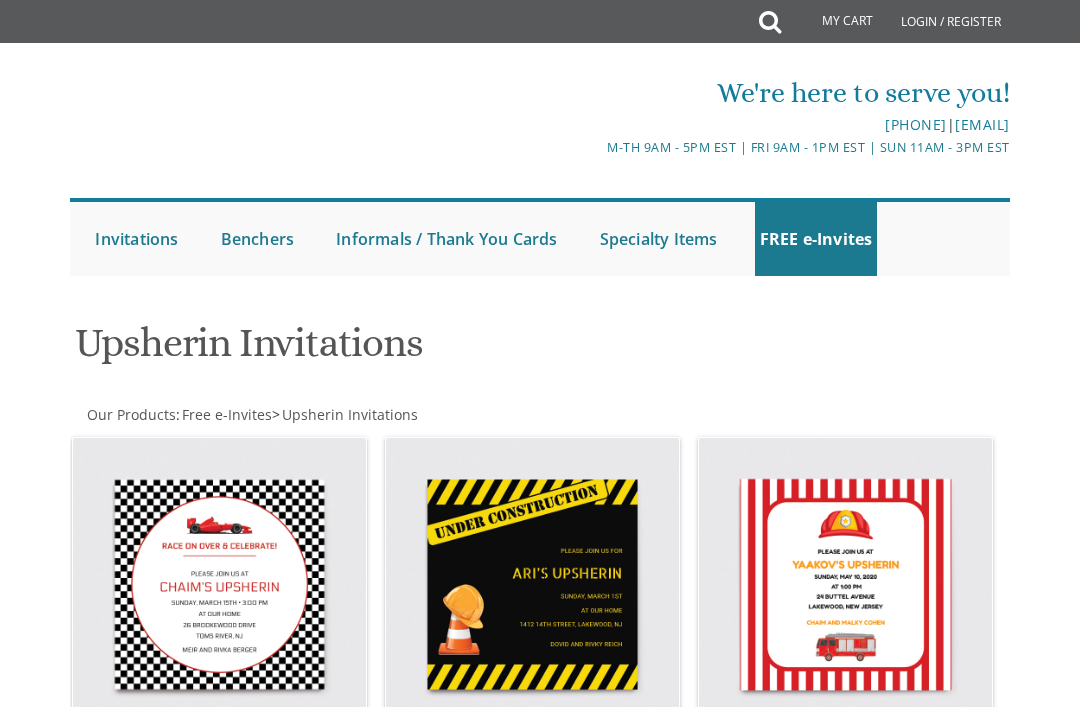 scroll, scrollTop: 0, scrollLeft: 0, axis: both 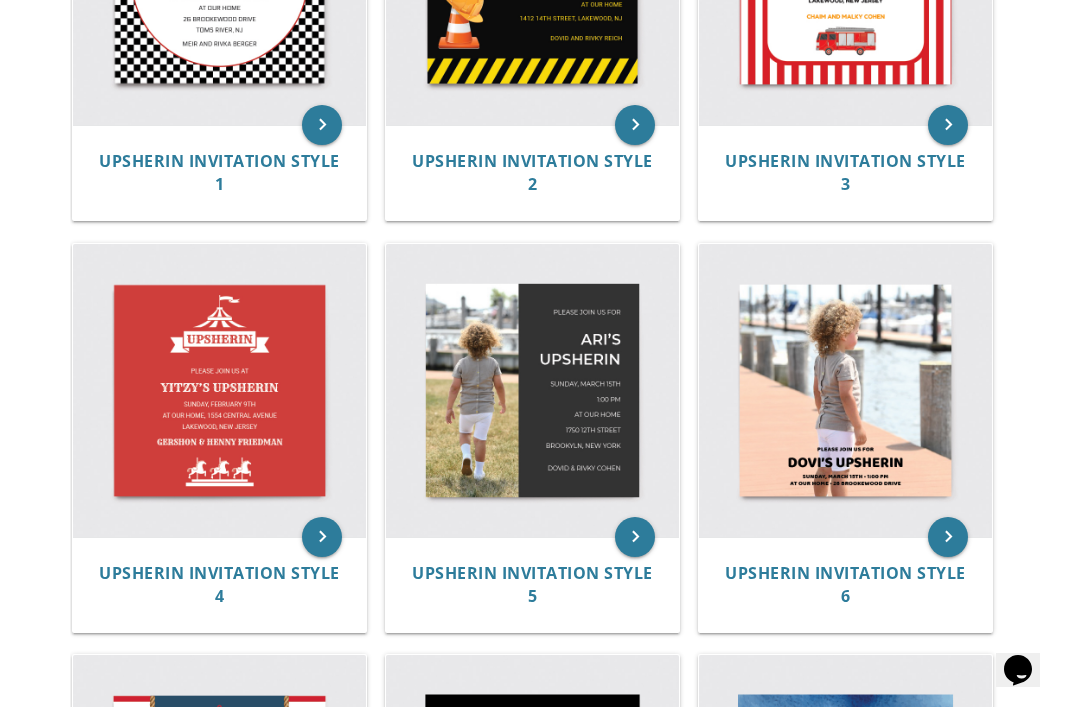 click at bounding box center (532, 390) 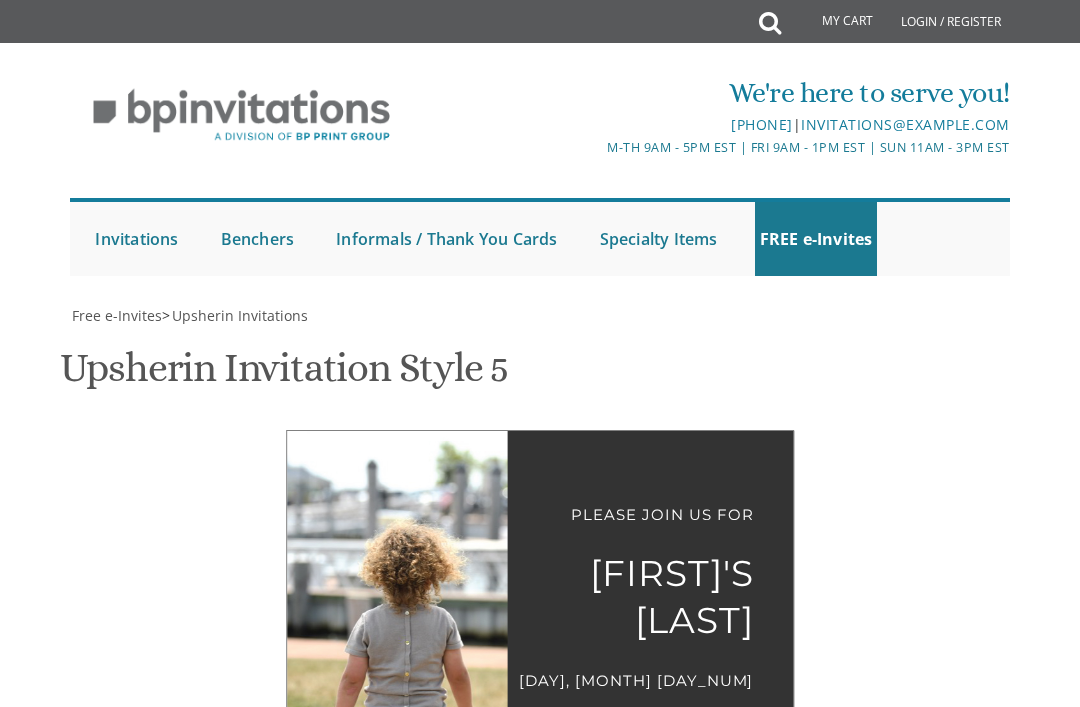 scroll, scrollTop: 0, scrollLeft: 0, axis: both 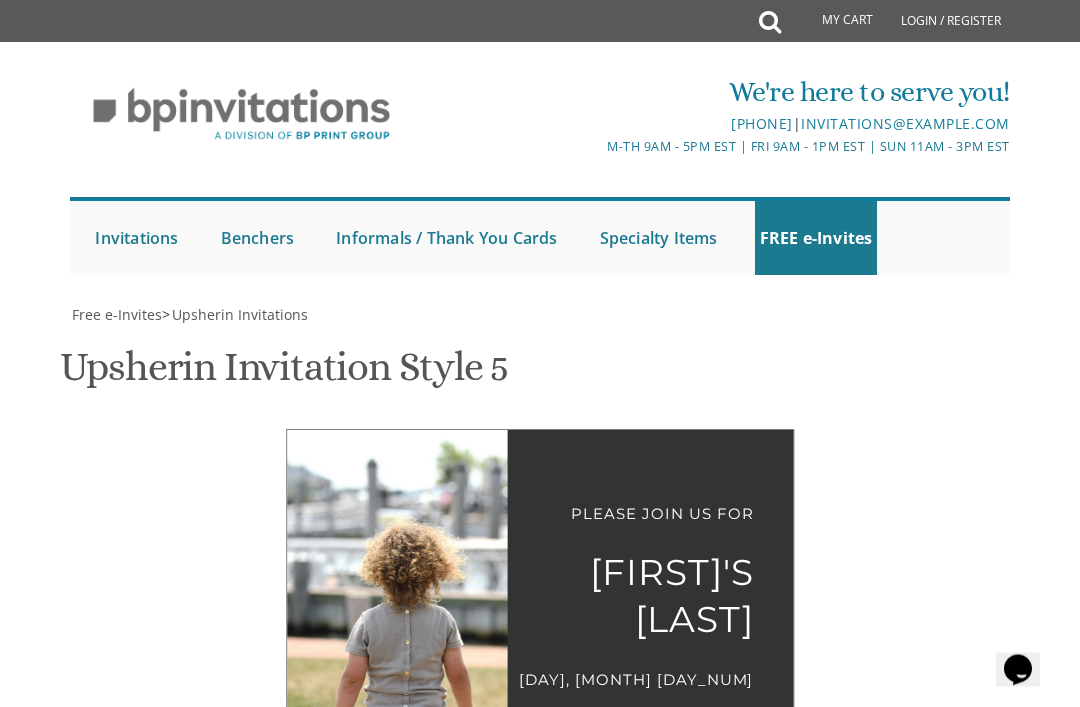 click on "20px 30px 40px 50px" at bounding box center (691, 1221) 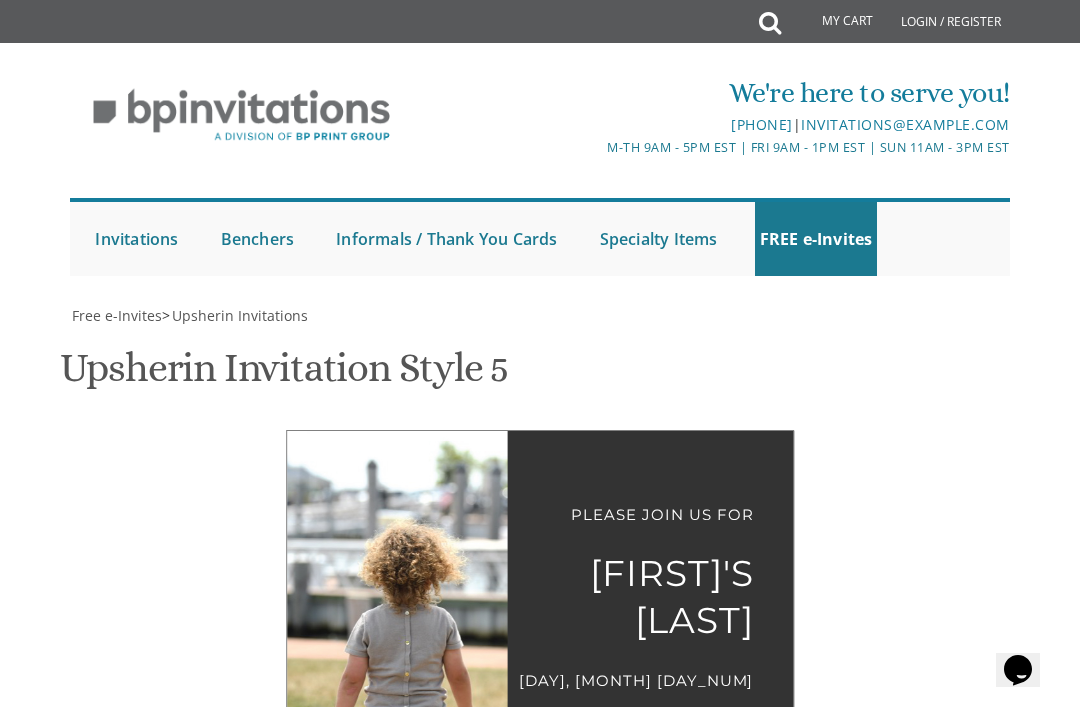 click on "Ari's
Upsherin" at bounding box center [691, 1285] 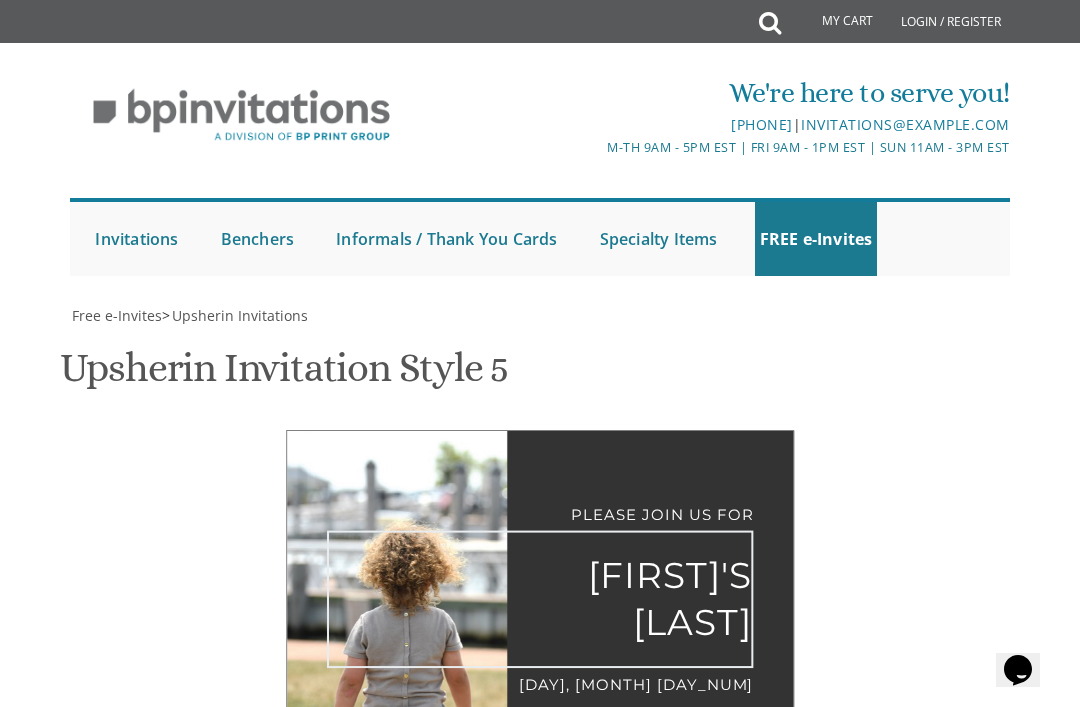 scroll, scrollTop: 695, scrollLeft: 0, axis: vertical 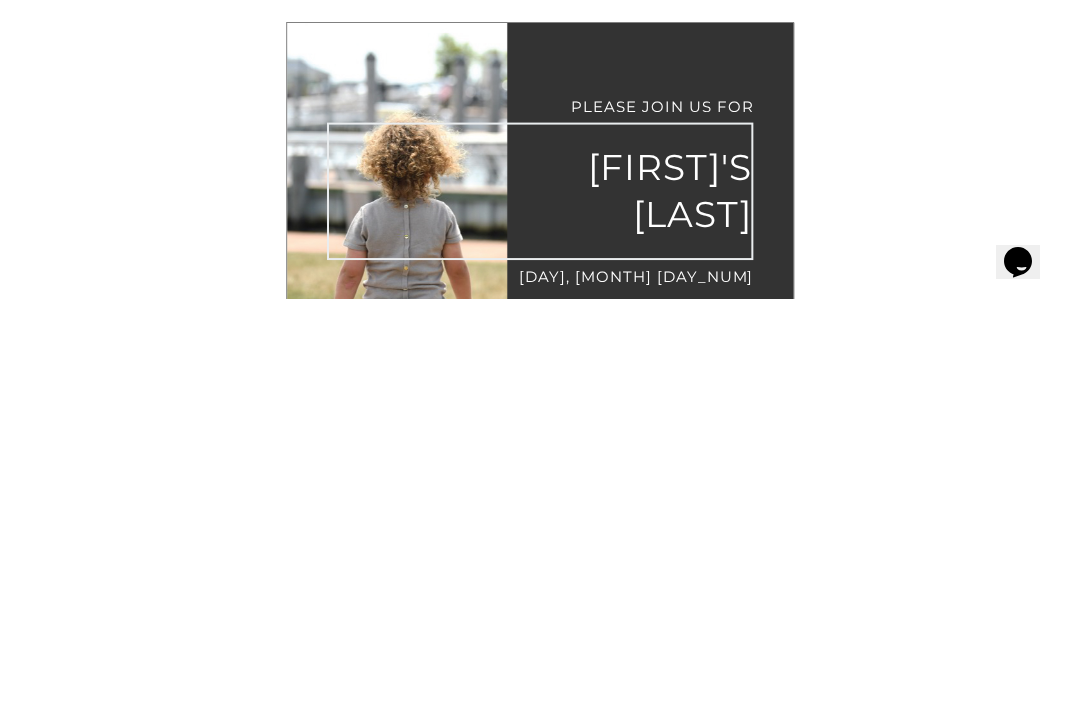 click on "Ari's
Upsherin" at bounding box center [691, 1289] 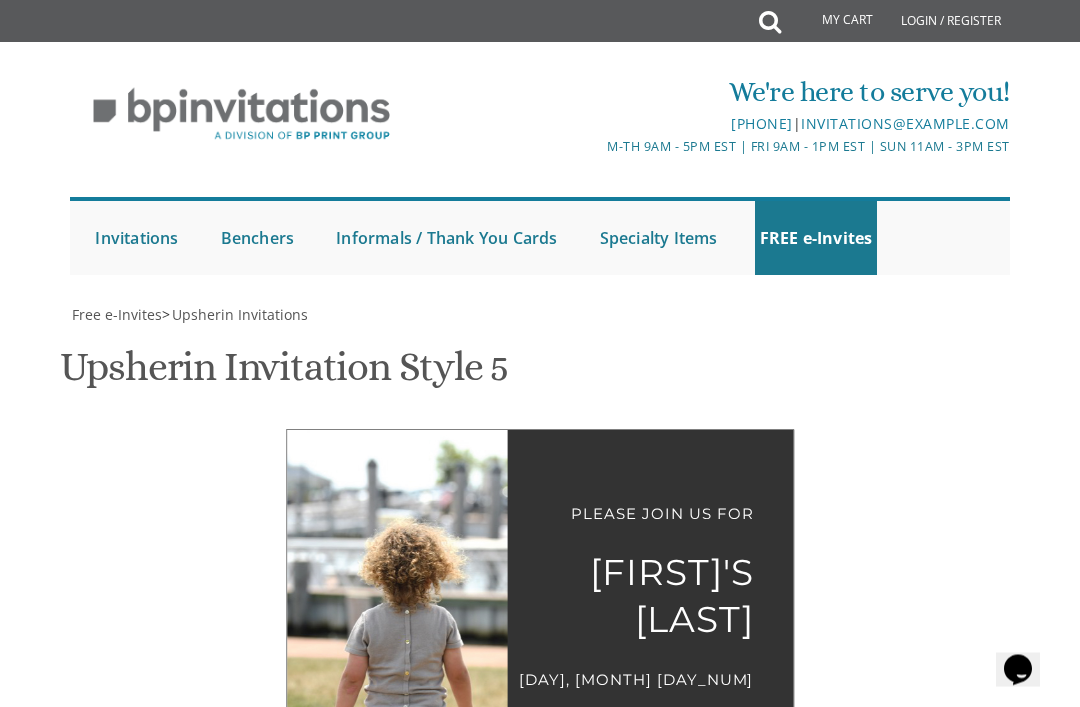 scroll, scrollTop: 912, scrollLeft: 0, axis: vertical 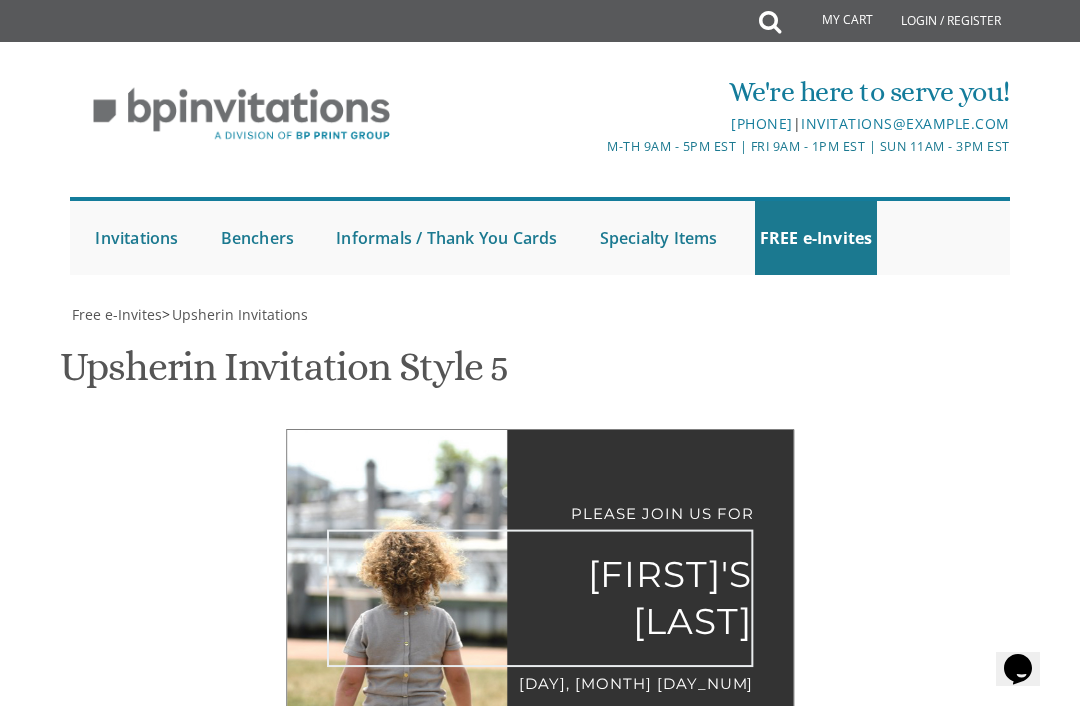 type on "Avrumy’s
Upsherin" 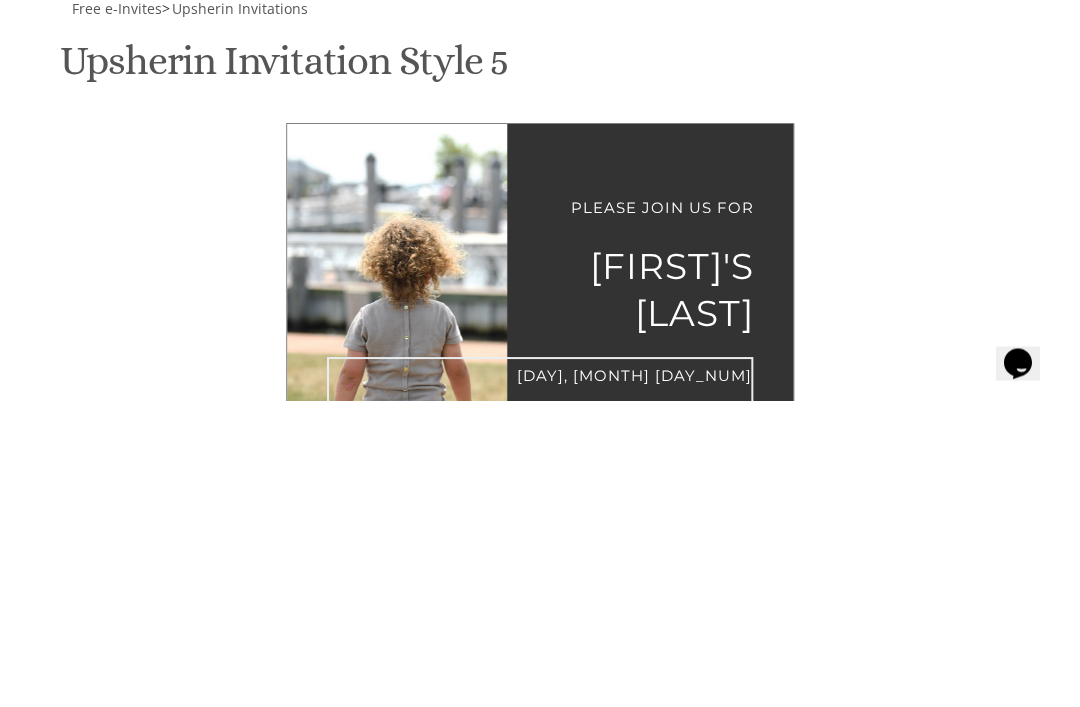 click on "Sunday, March 15th
1:00 pm
at our home
1750 E 12th street
Brookyln, New York" at bounding box center (691, 1405) 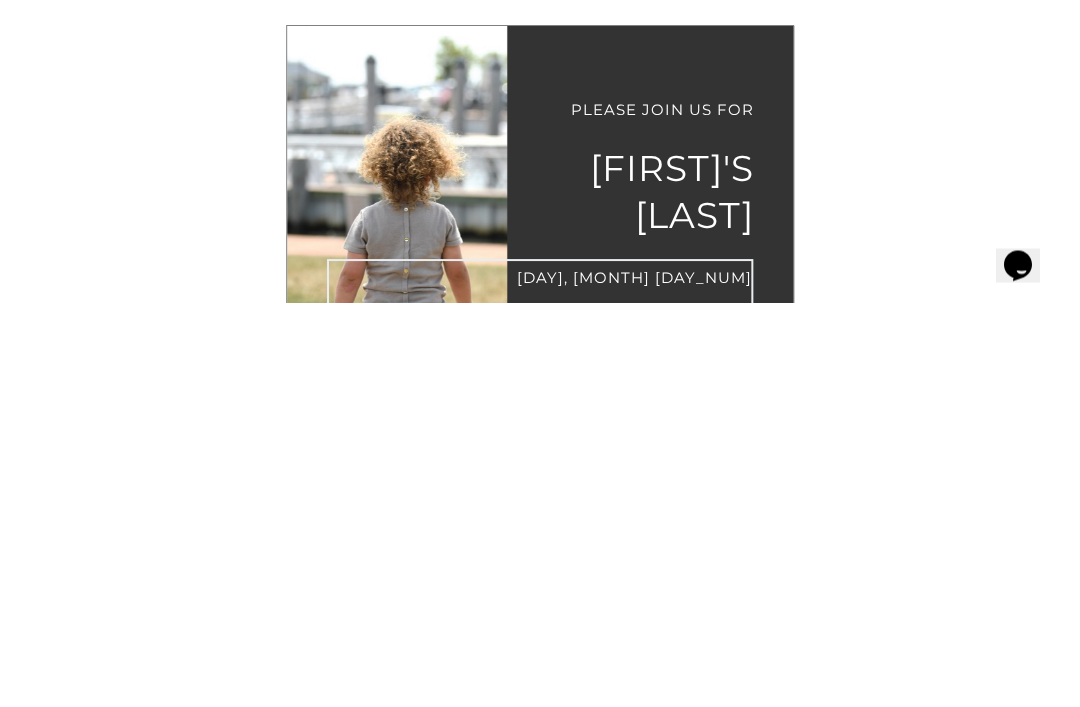 scroll, scrollTop: 928, scrollLeft: 0, axis: vertical 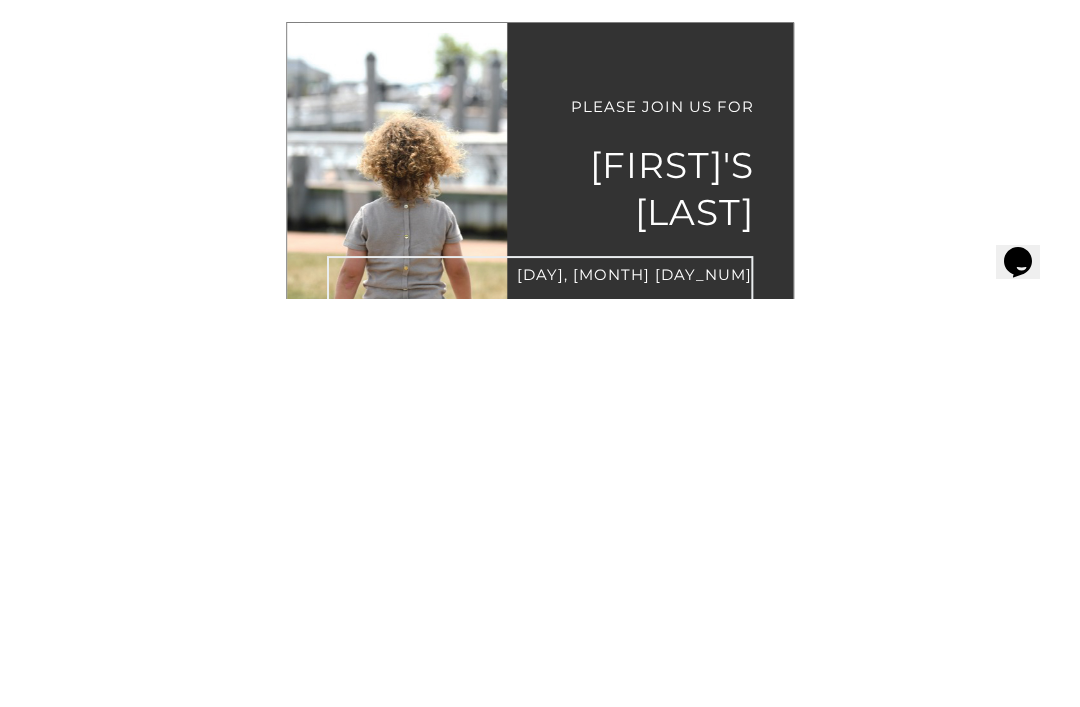 type on "Sunday, August 10
4:00 pm
553 East 4th Street" 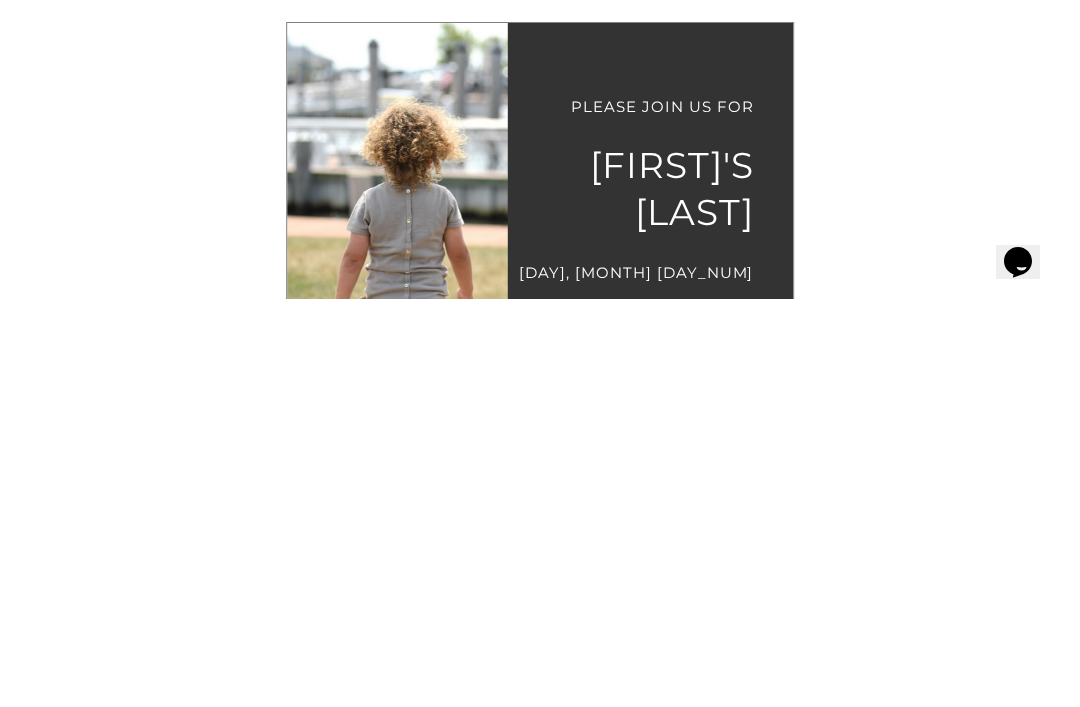 type on "D" 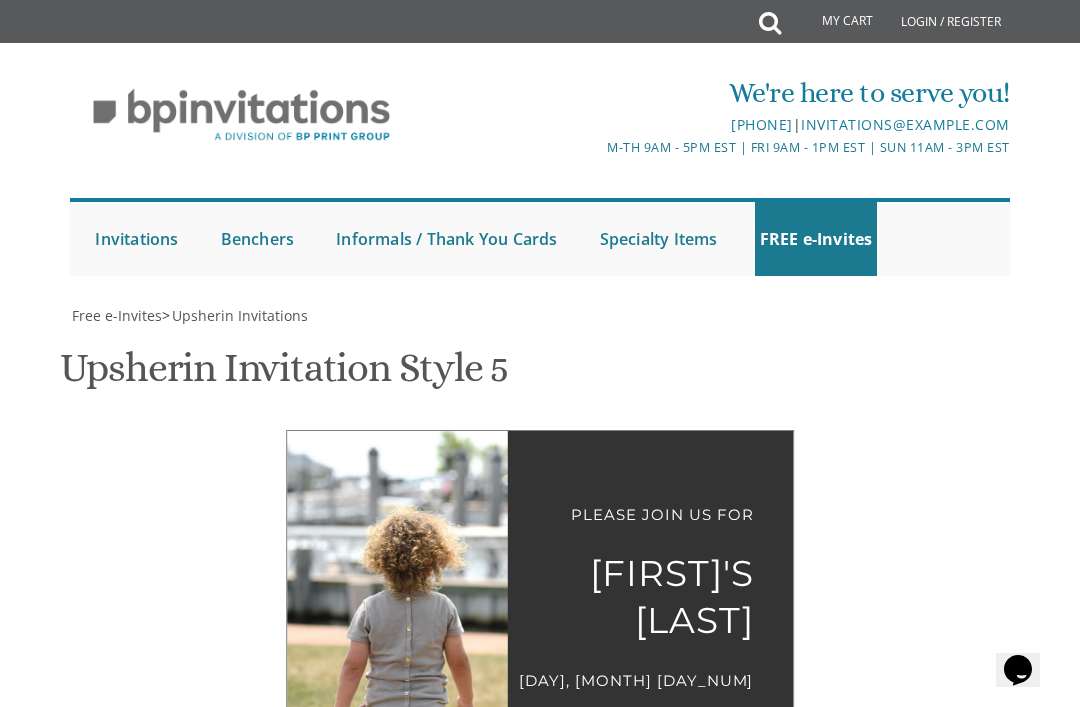 scroll, scrollTop: 472, scrollLeft: 0, axis: vertical 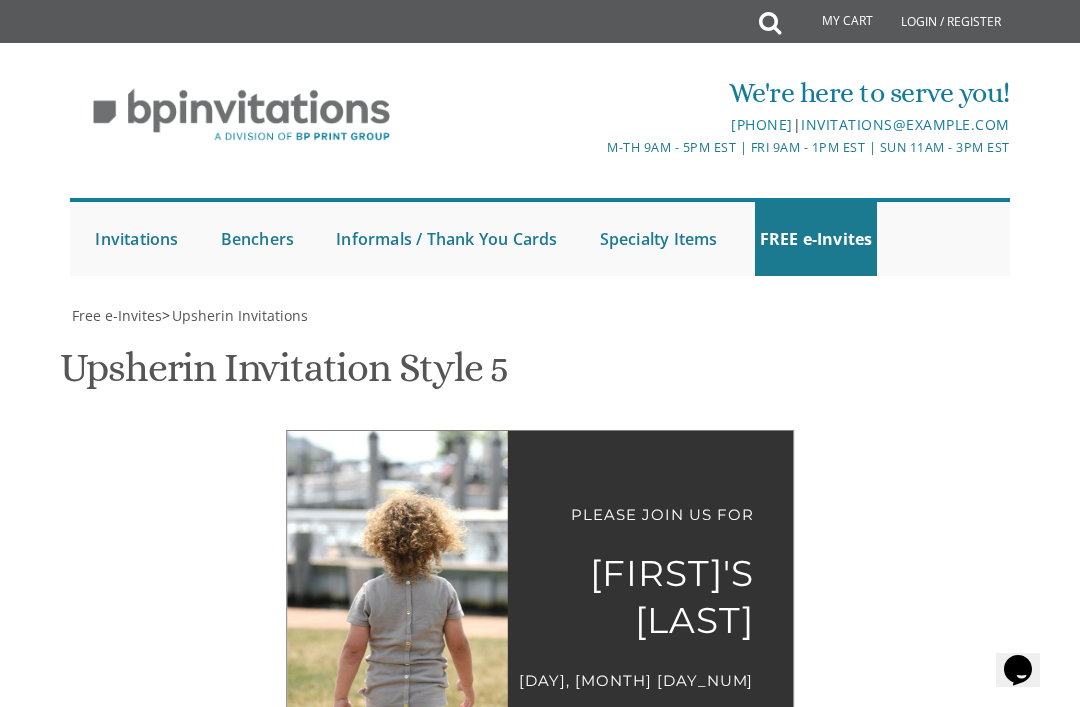 type 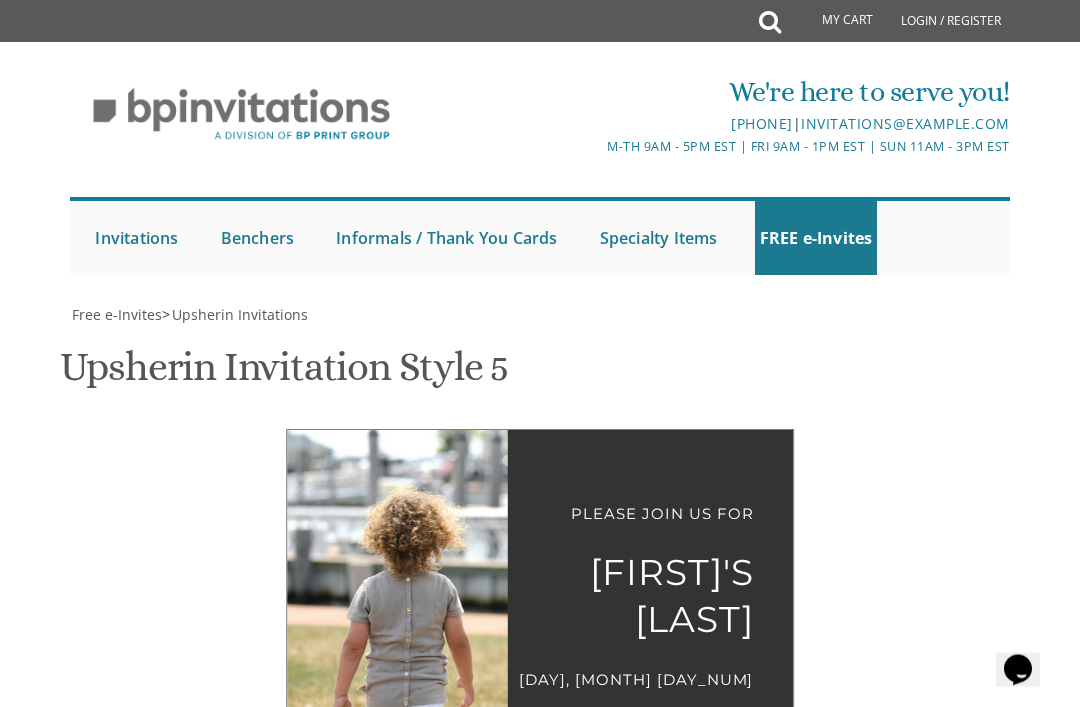 scroll, scrollTop: 801, scrollLeft: 0, axis: vertical 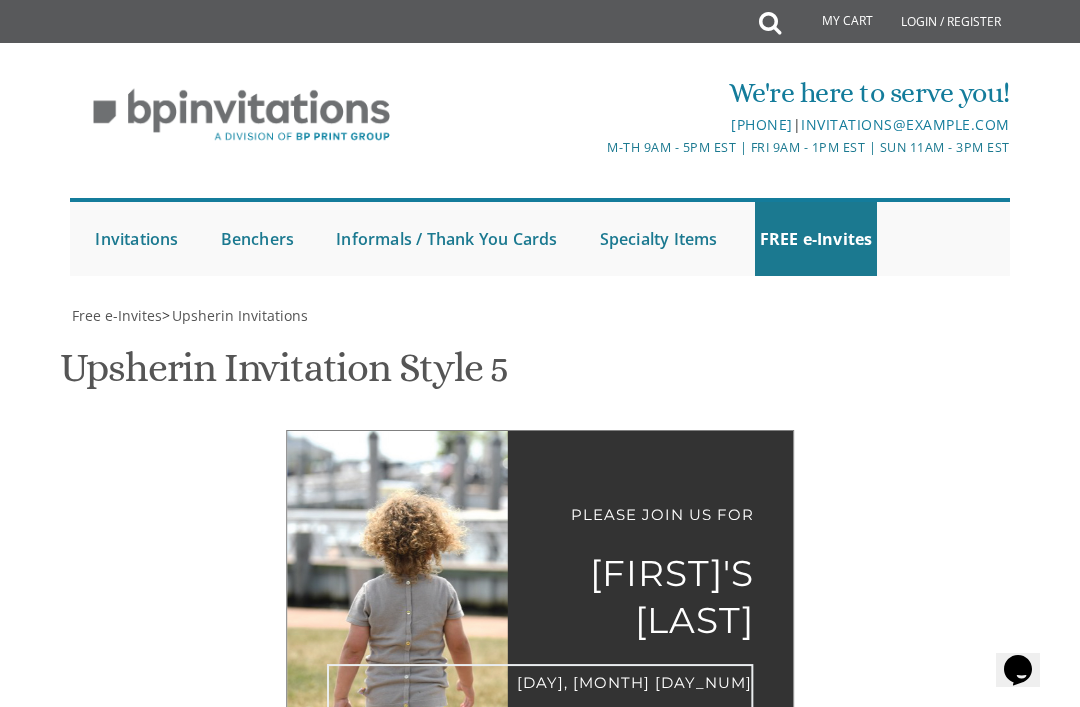 type on "Sunday, August 10
4:00 pm
553 East 4th Street" 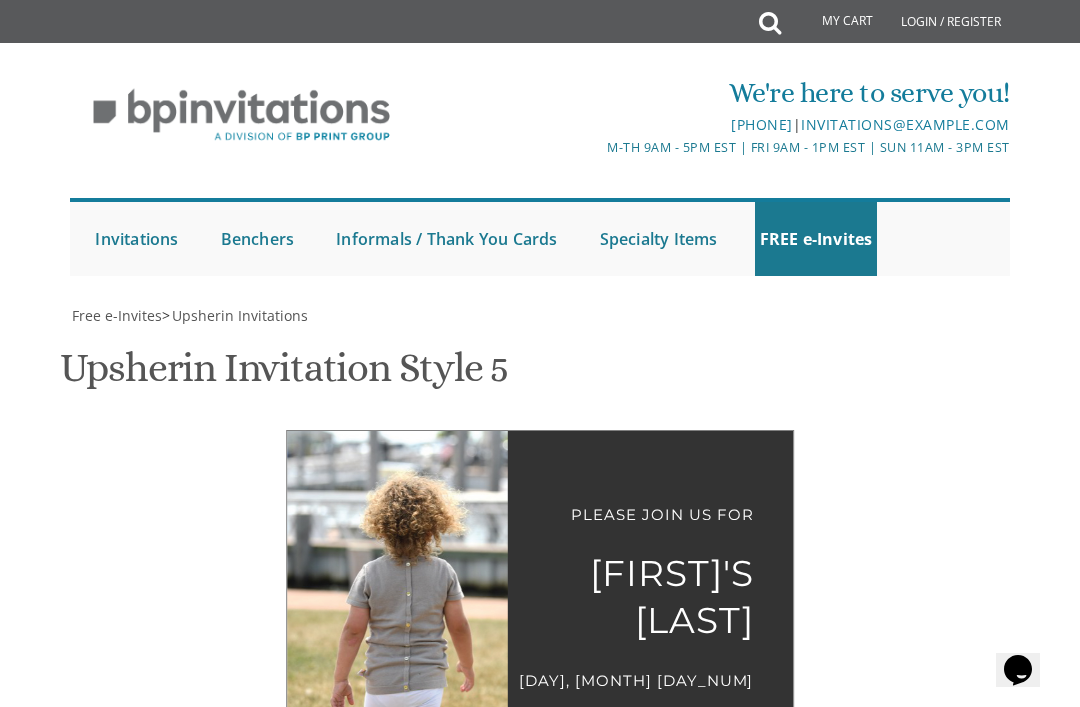 scroll, scrollTop: 372, scrollLeft: 0, axis: vertical 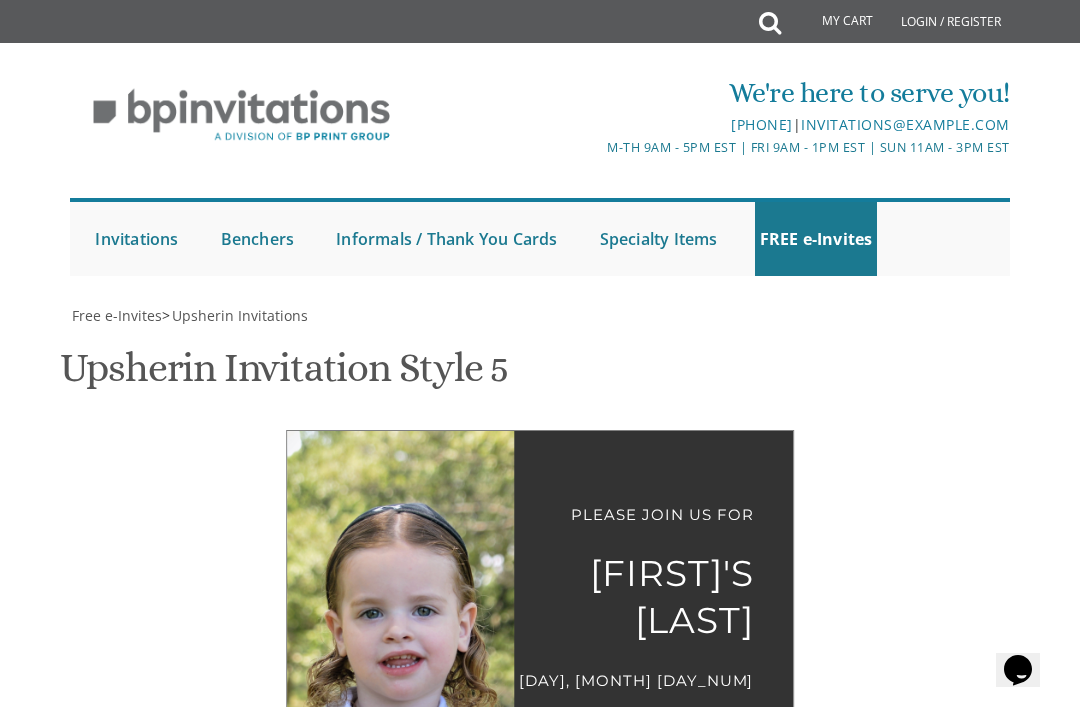 click at bounding box center (691, 1012) 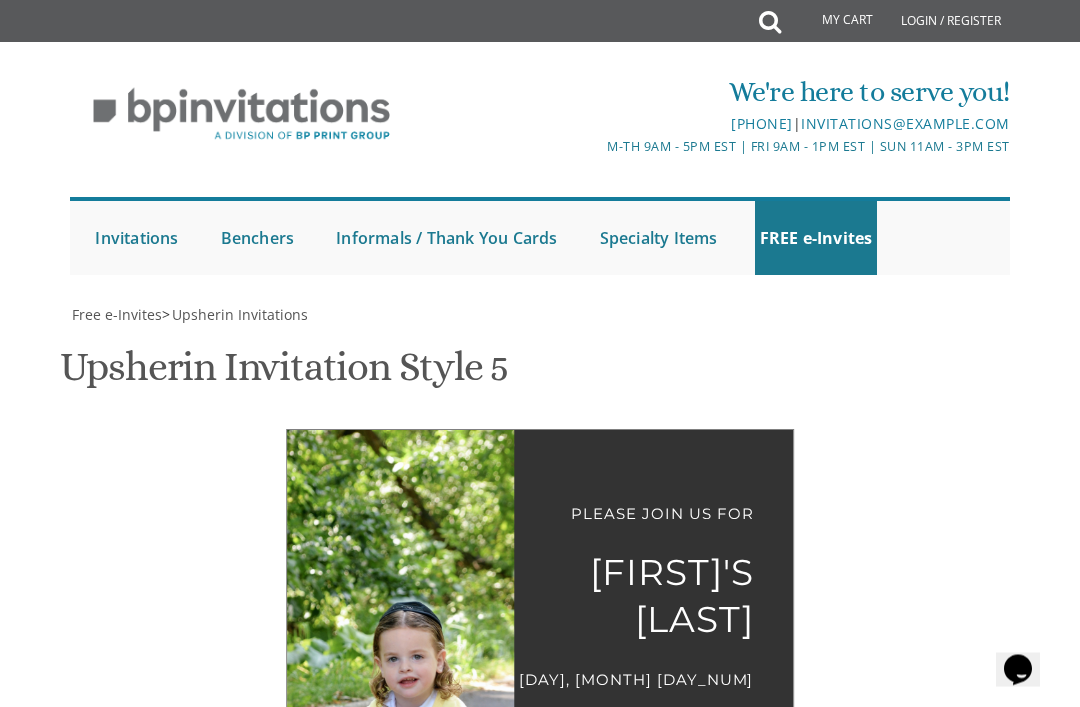 scroll, scrollTop: 0, scrollLeft: 0, axis: both 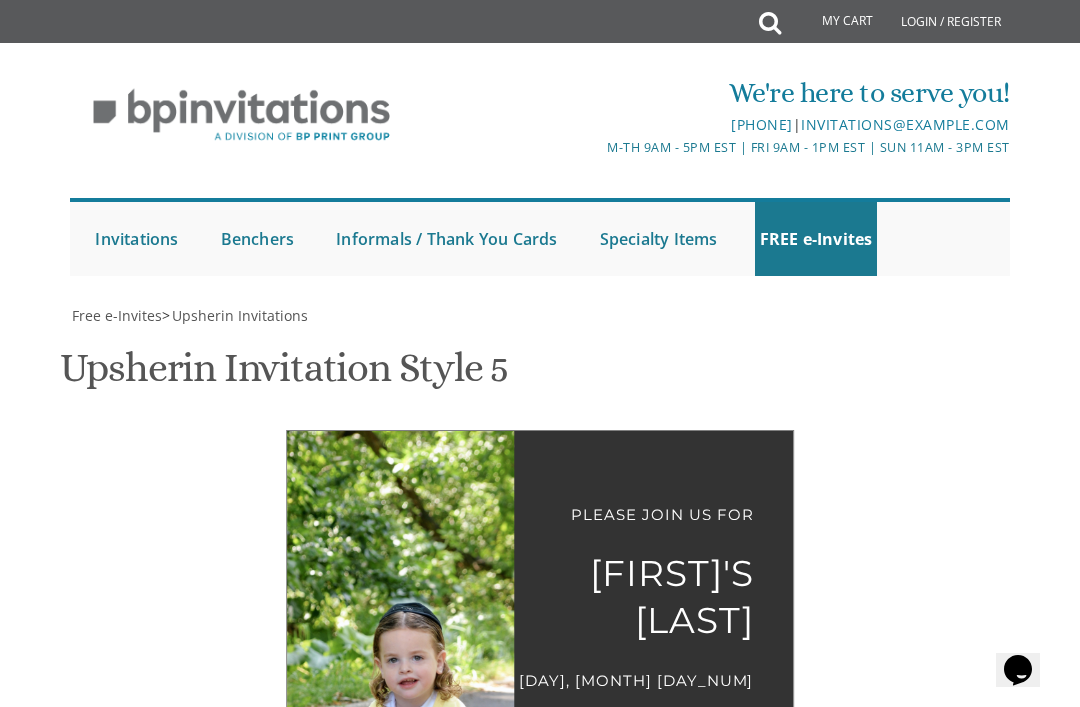 click at bounding box center (387, 687) 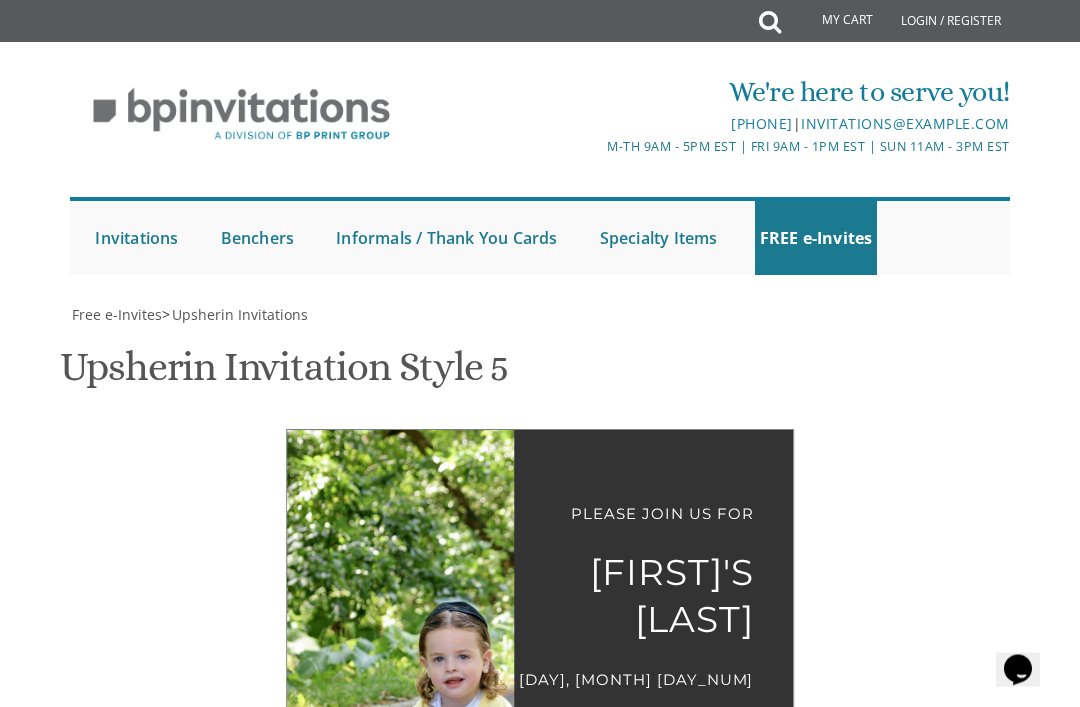 scroll, scrollTop: 538, scrollLeft: 0, axis: vertical 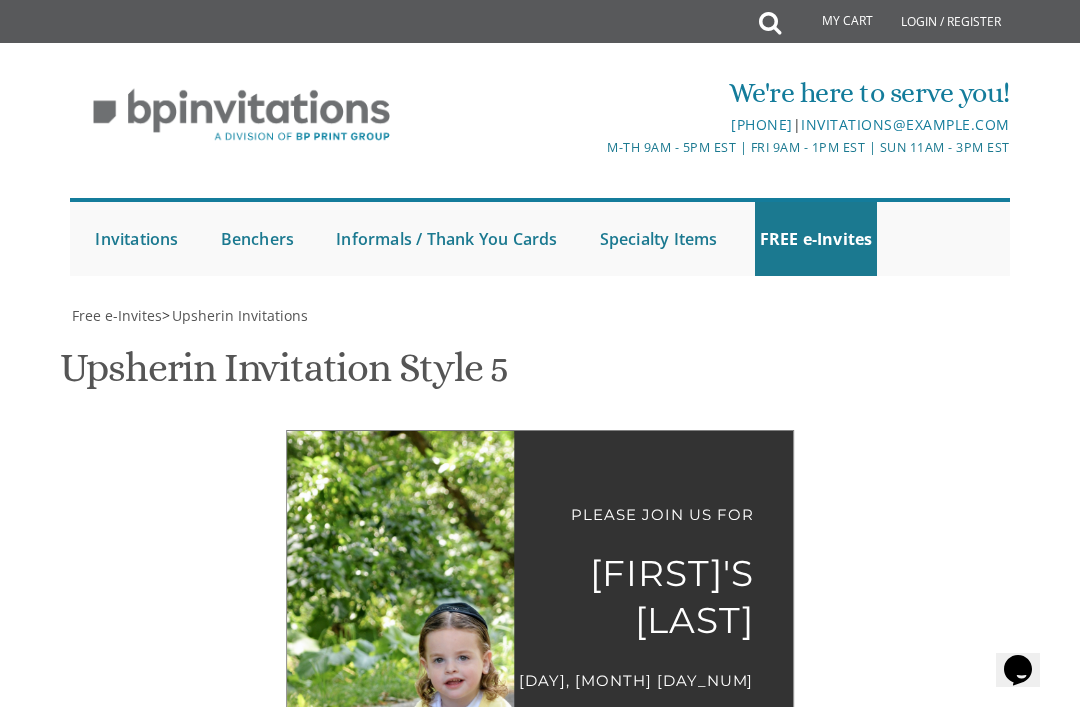click at bounding box center (691, 1012) 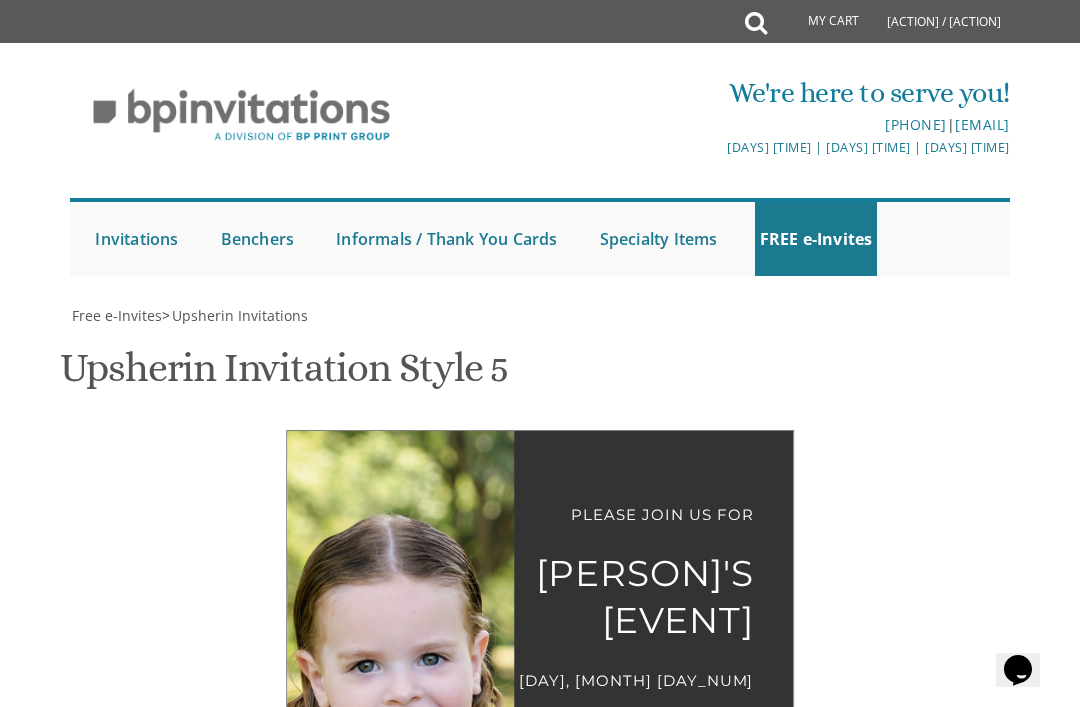 scroll, scrollTop: 59, scrollLeft: 0, axis: vertical 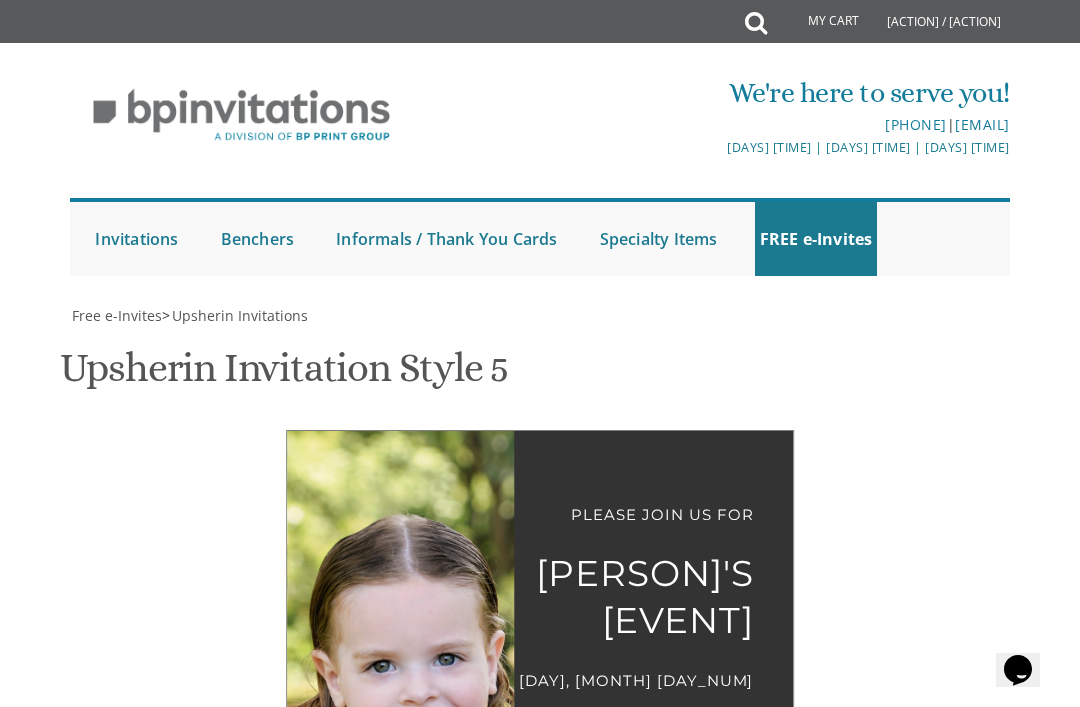 click at bounding box center (416, 687) 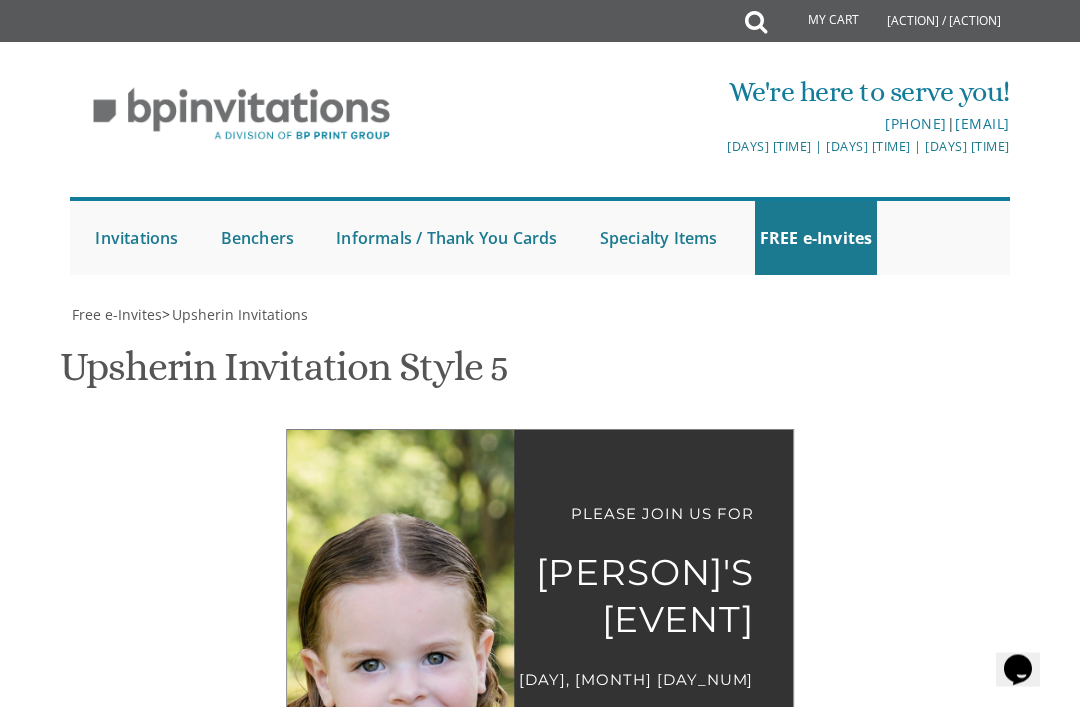 scroll, scrollTop: 542, scrollLeft: 0, axis: vertical 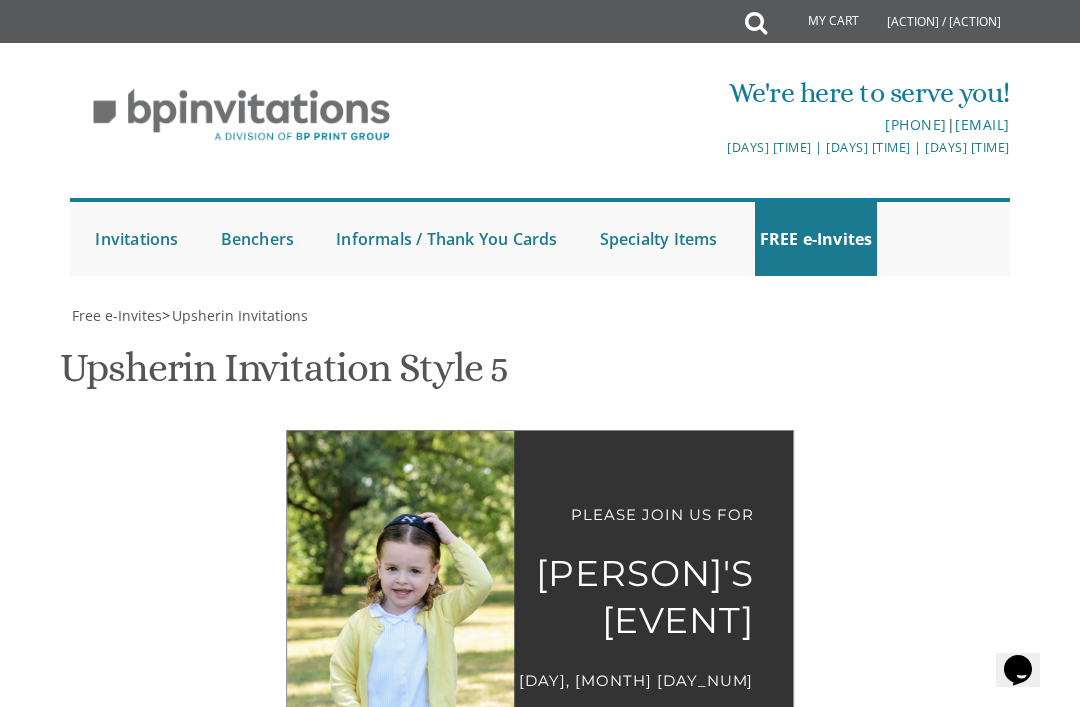 click on "Please join us for
Avrumy’s
Upsherin
Sunday, August 10
4:00 pm
553 East 4th Street" at bounding box center (540, 636) 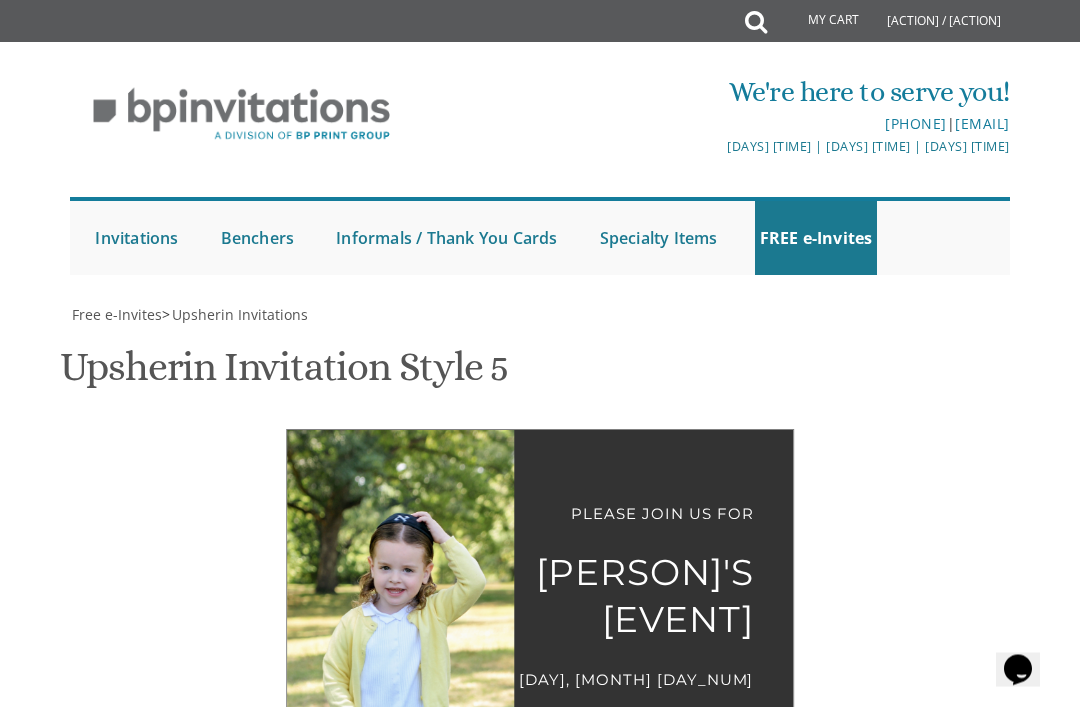 scroll, scrollTop: 437, scrollLeft: 0, axis: vertical 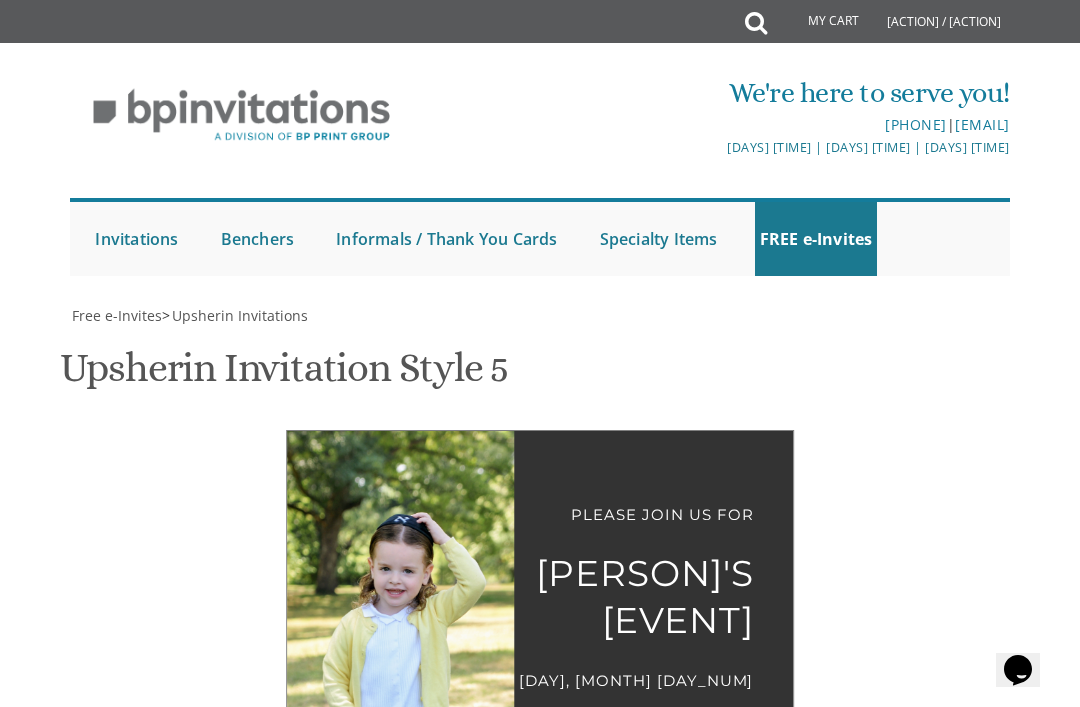 click on "Customizations" at bounding box center [540, 910] 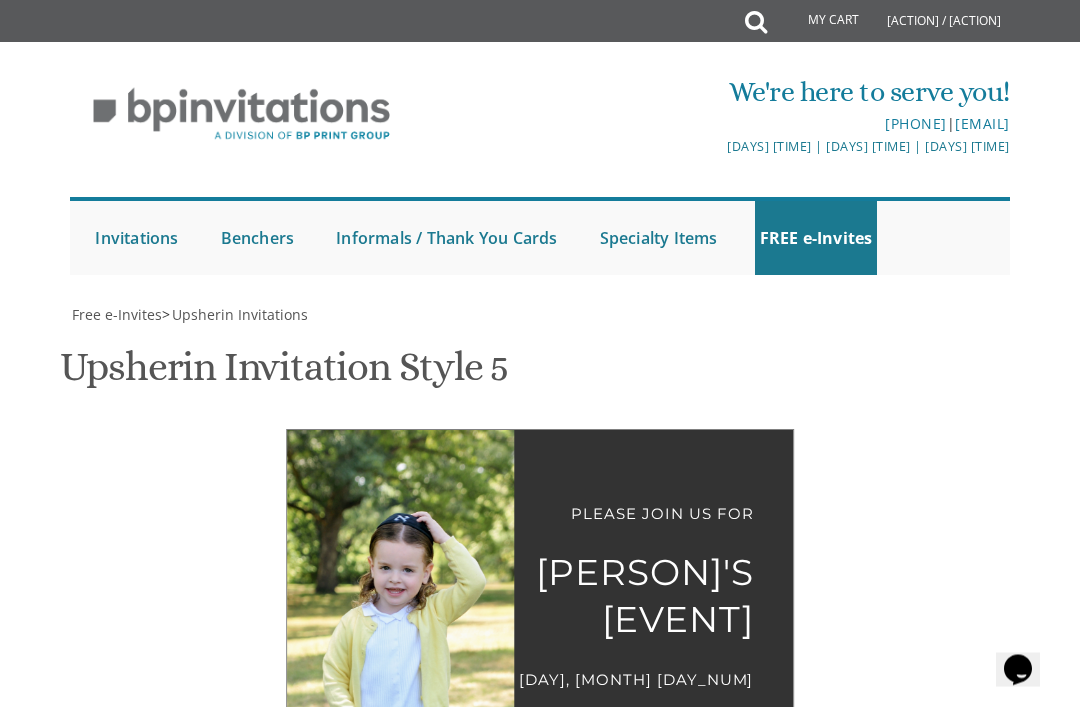 scroll, scrollTop: 1041, scrollLeft: 0, axis: vertical 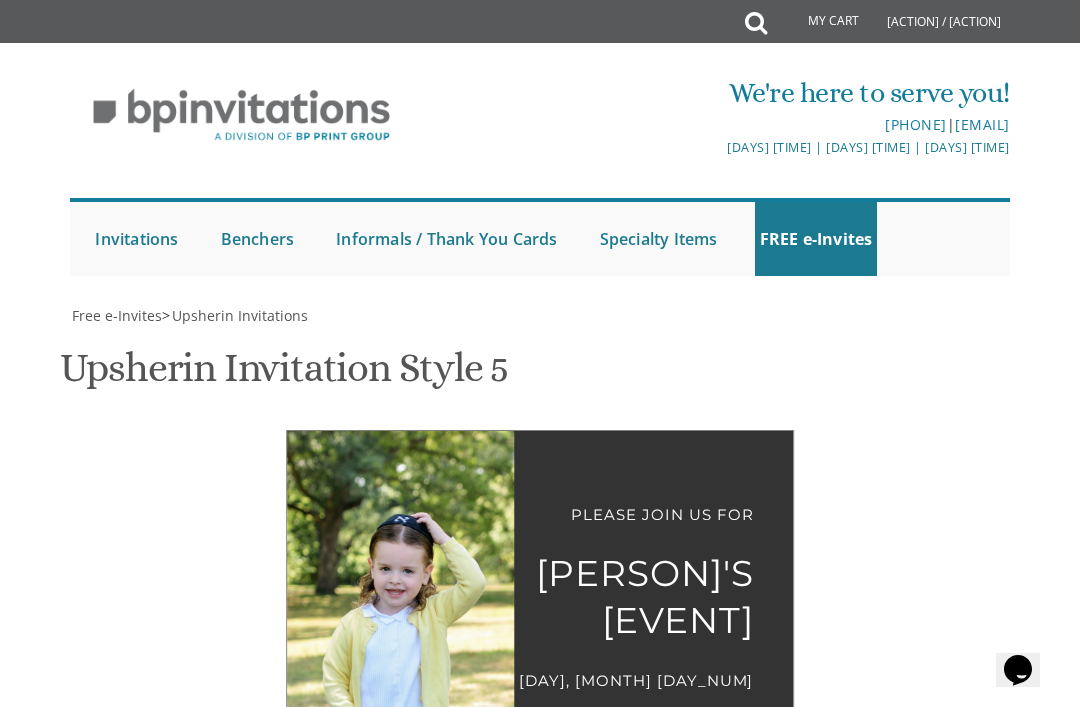click on "Email Address*" at bounding box center [540, 1490] 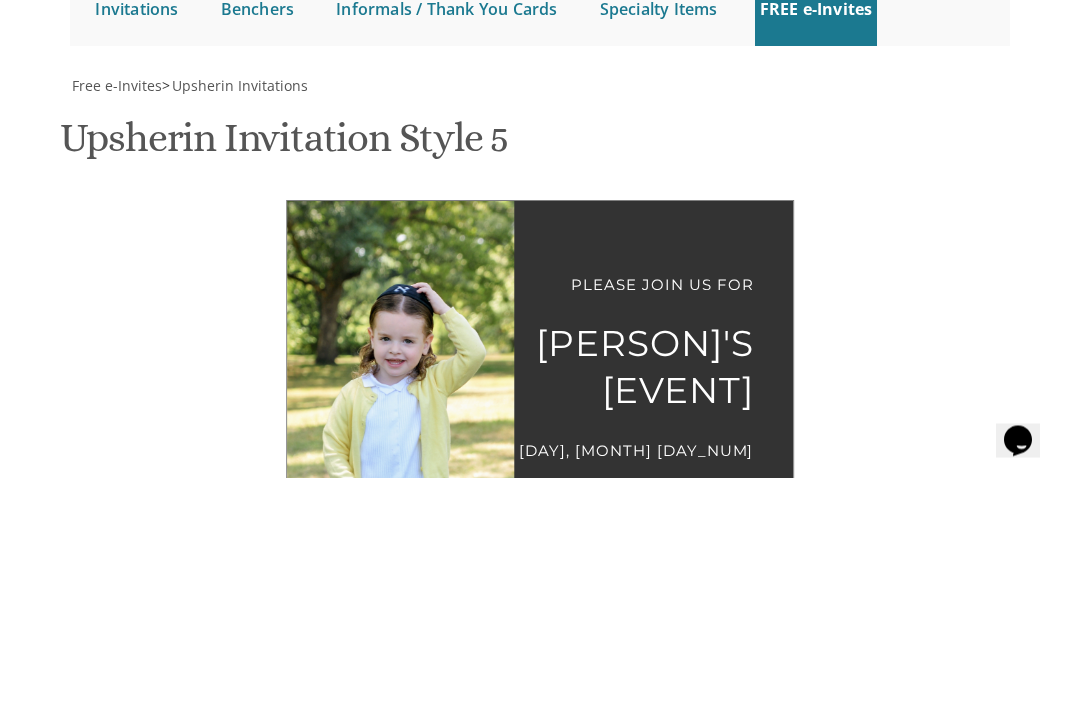 type on "chanifriedman94@gmail.com" 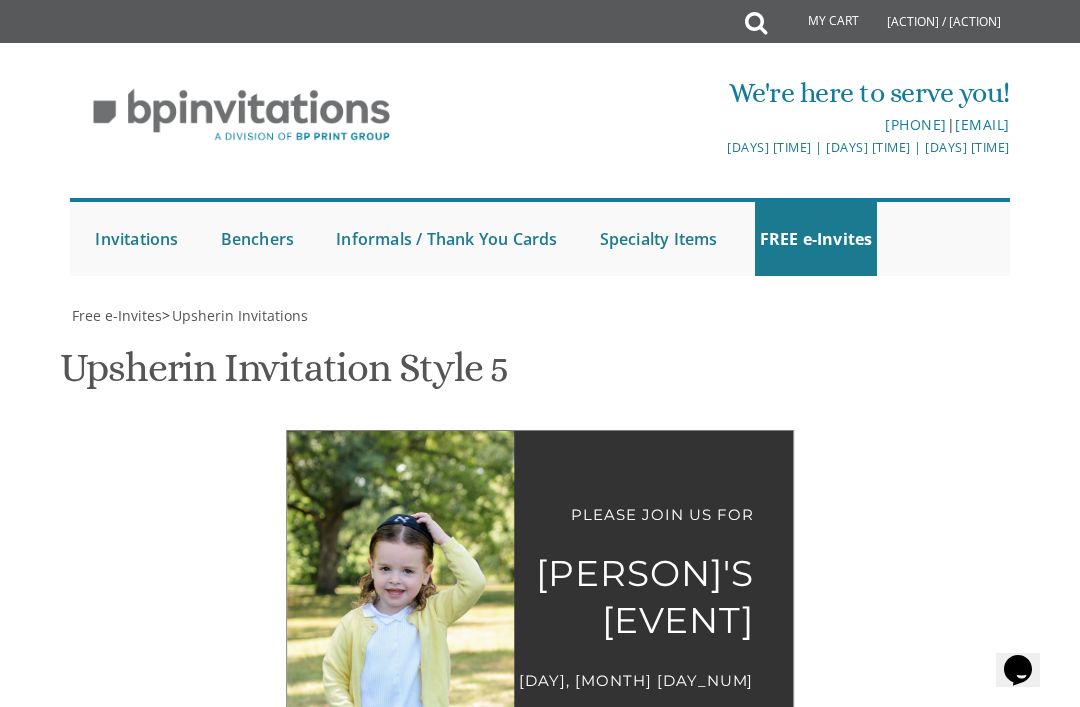 click on "Download PDF" at bounding box center (655, 1576) 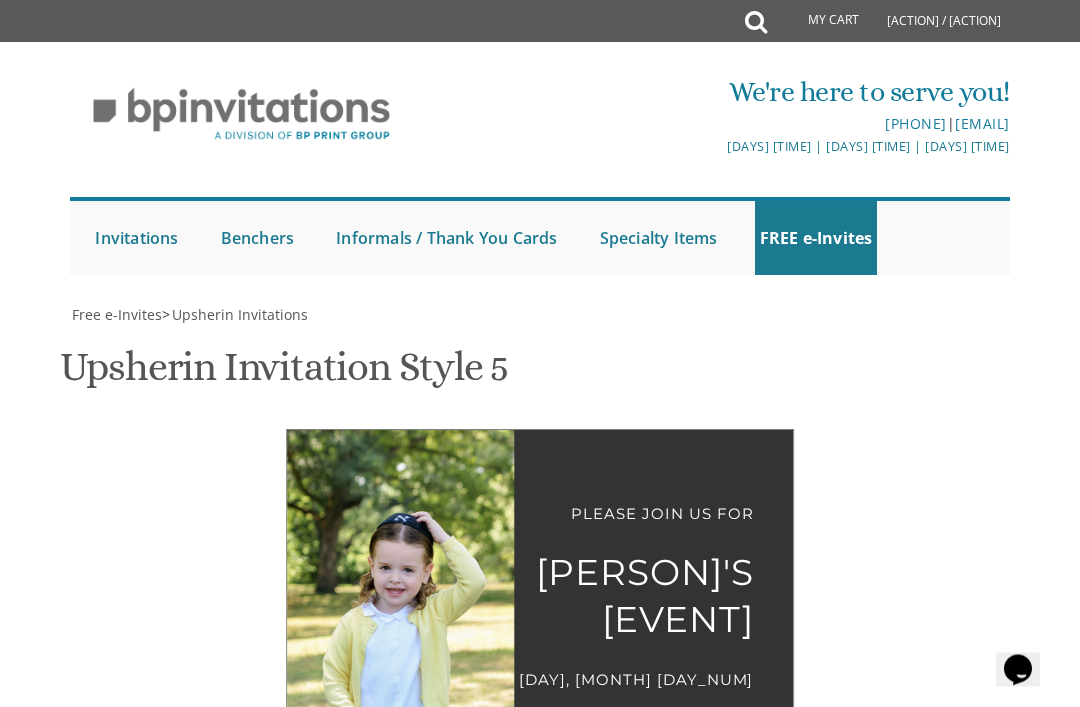 click on "Download Image" at bounding box center [435, 1576] 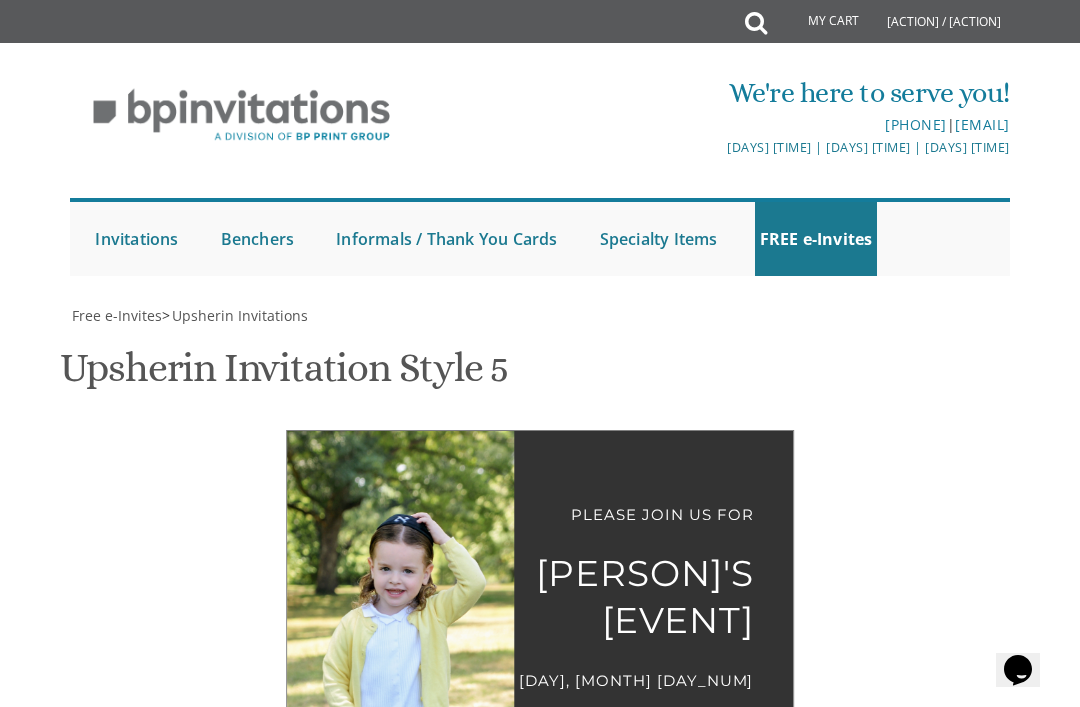 scroll, scrollTop: 1236, scrollLeft: 0, axis: vertical 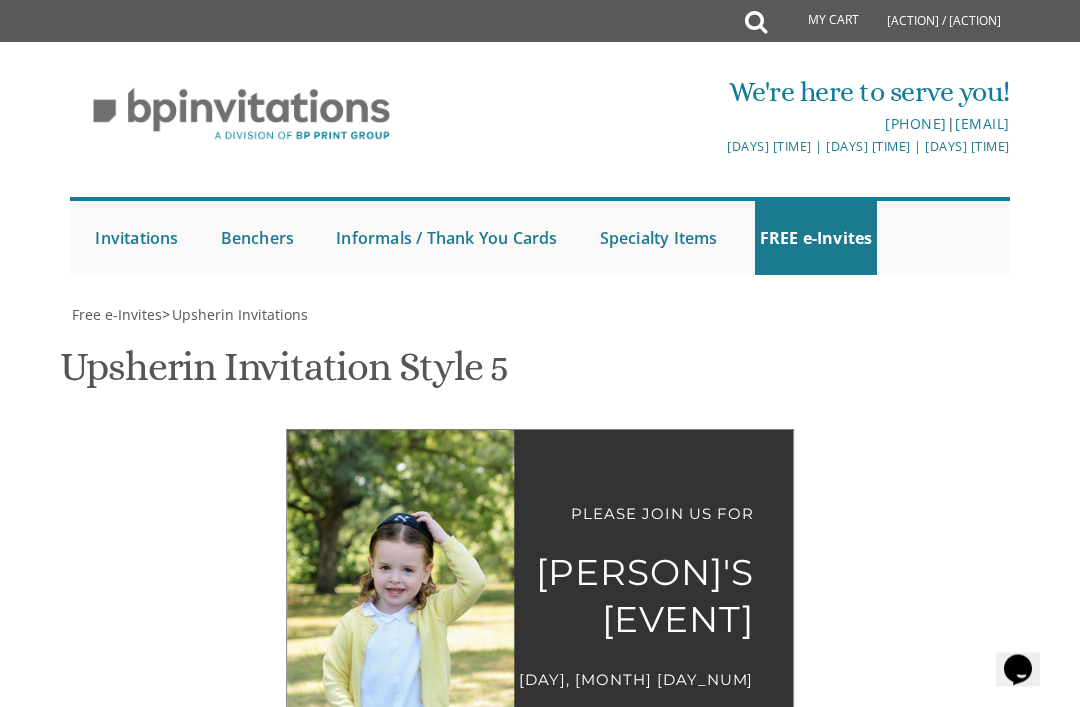 click on "Download Image" at bounding box center (435, 1576) 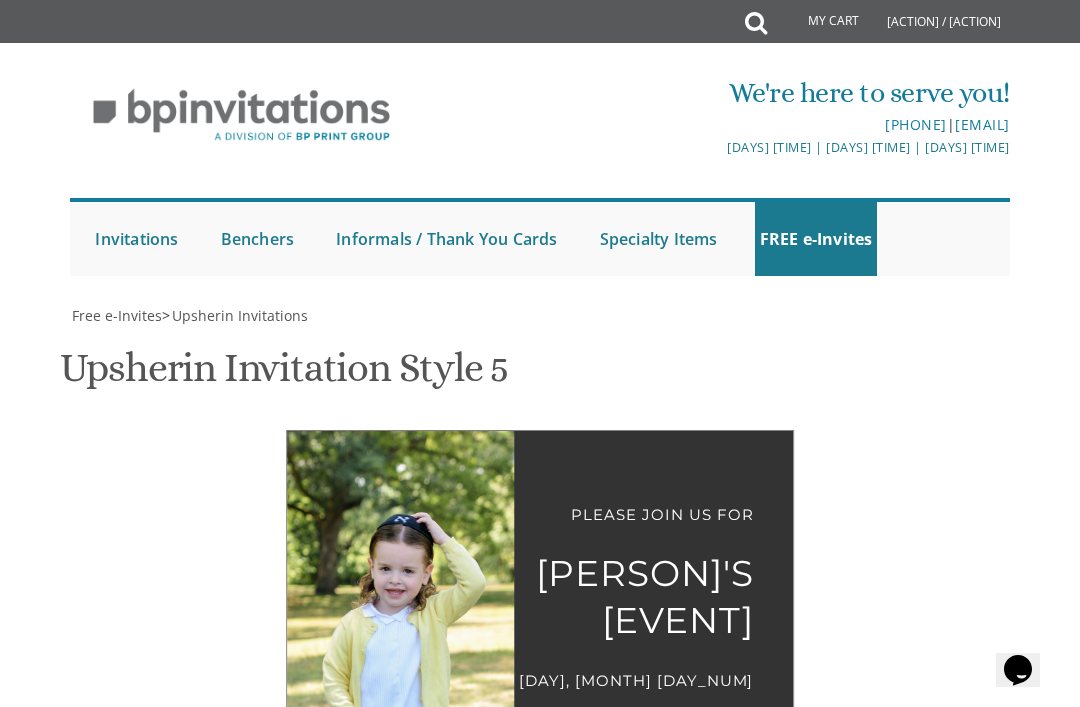 scroll, scrollTop: 960, scrollLeft: 0, axis: vertical 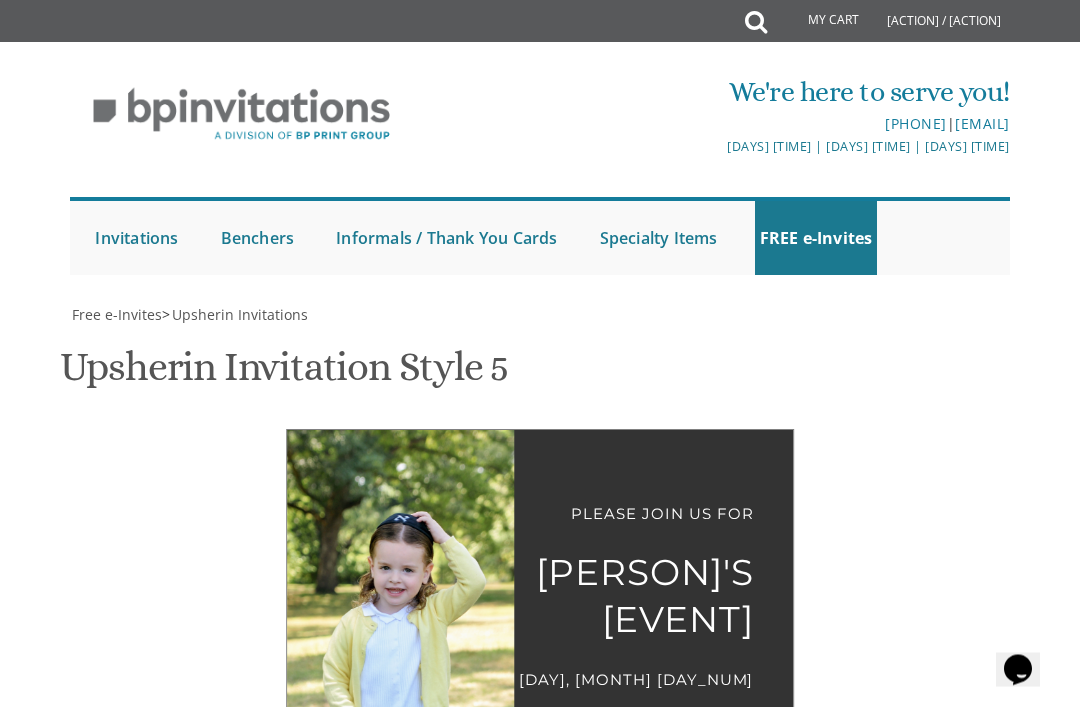 click on "Customizations
Please fill in your personal information.
Edit image:
Edit Intro:   20px" at bounding box center [540, 1246] 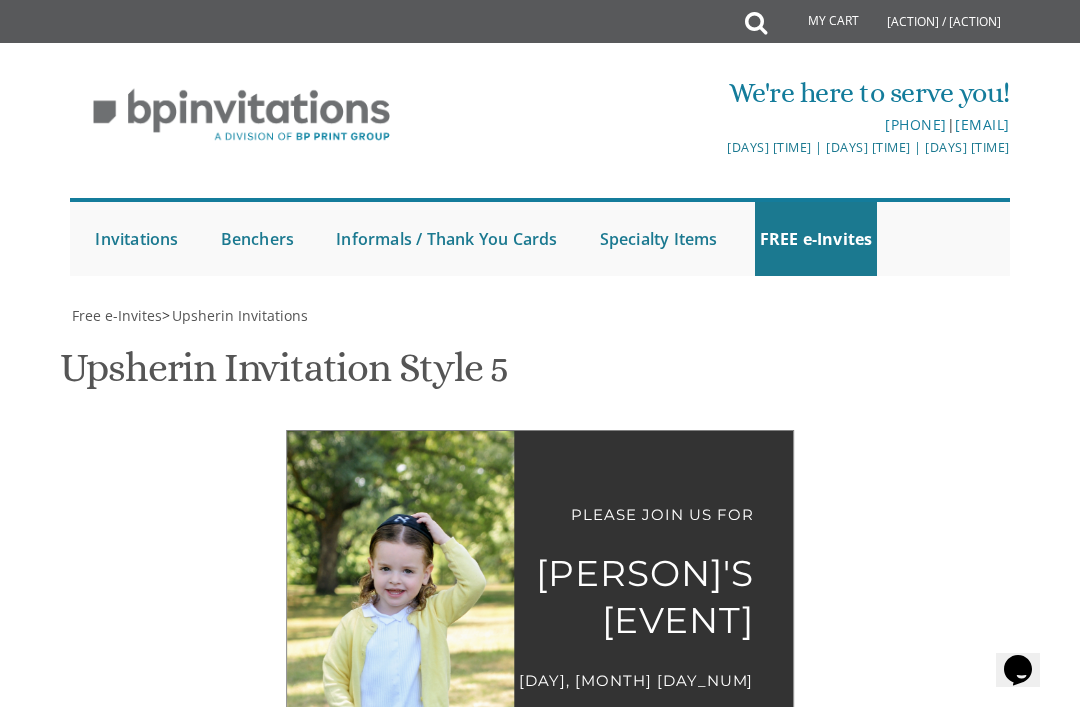 scroll, scrollTop: 0, scrollLeft: 0, axis: both 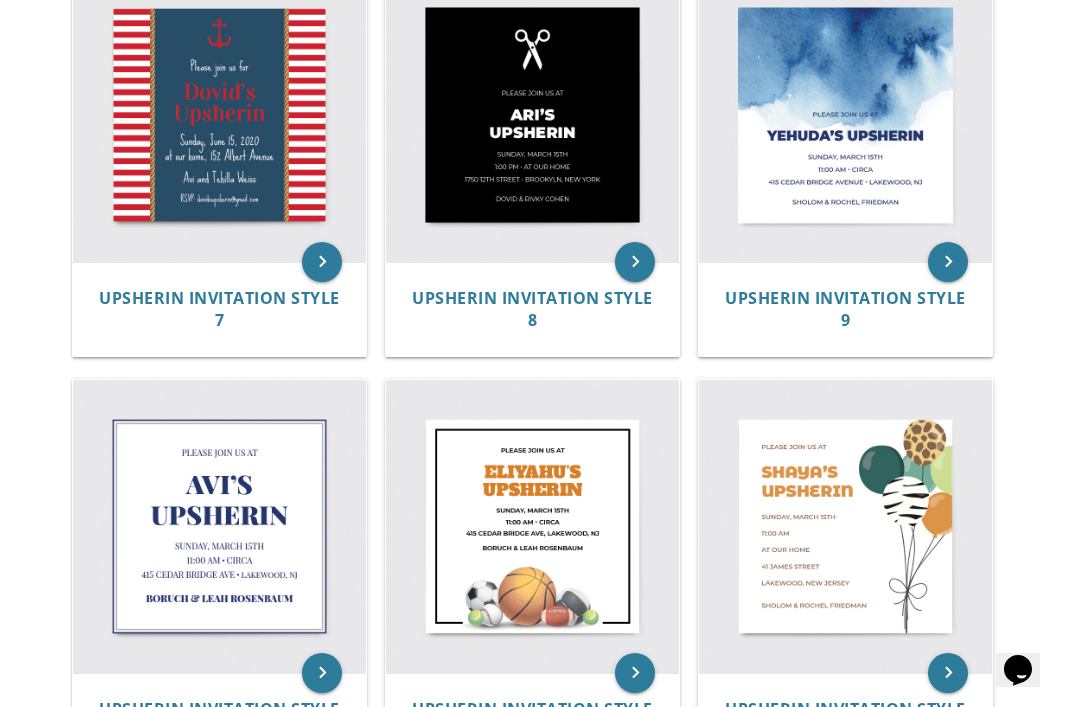 click at bounding box center (219, 526) 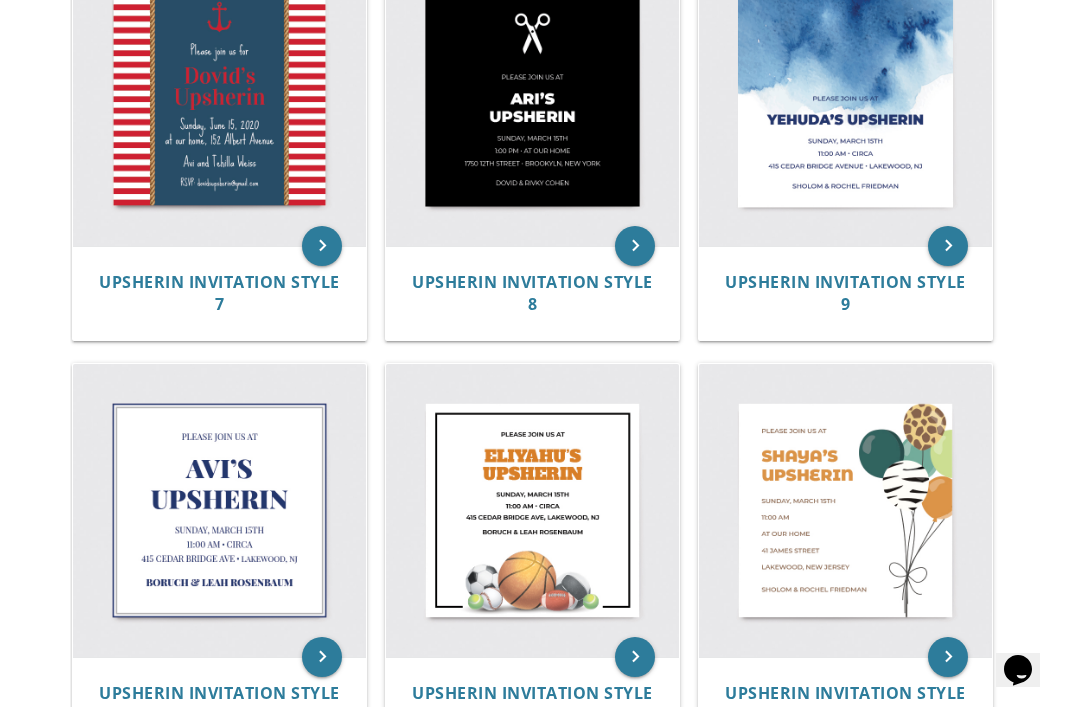 scroll, scrollTop: 1357, scrollLeft: 0, axis: vertical 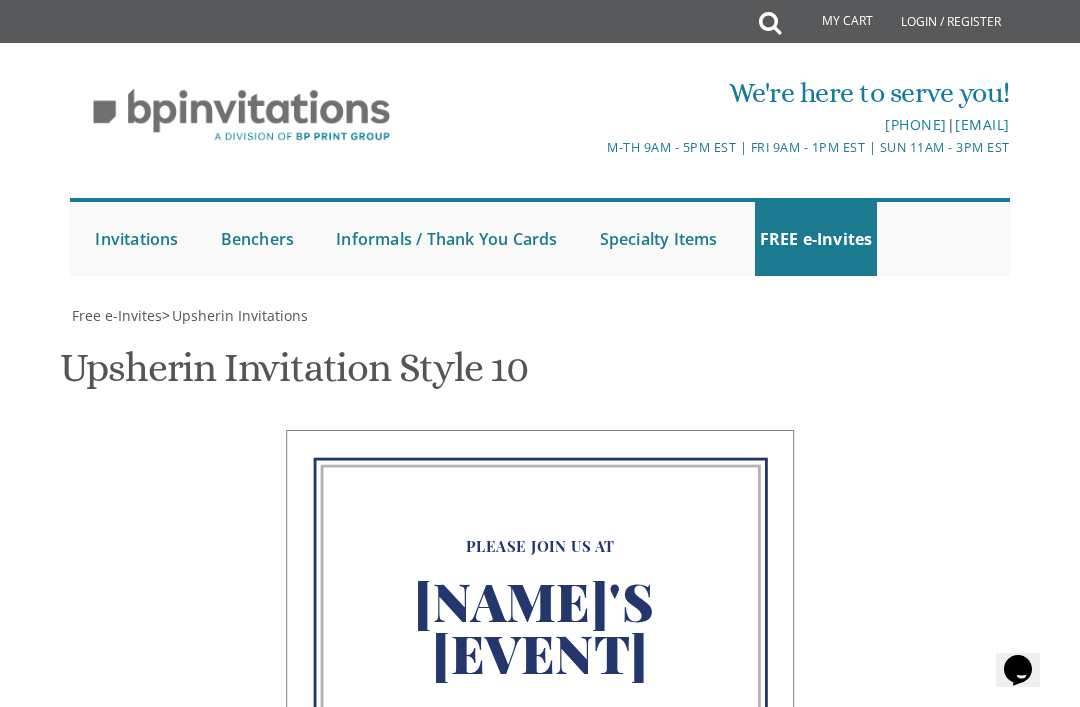 click at bounding box center [464, 1068] 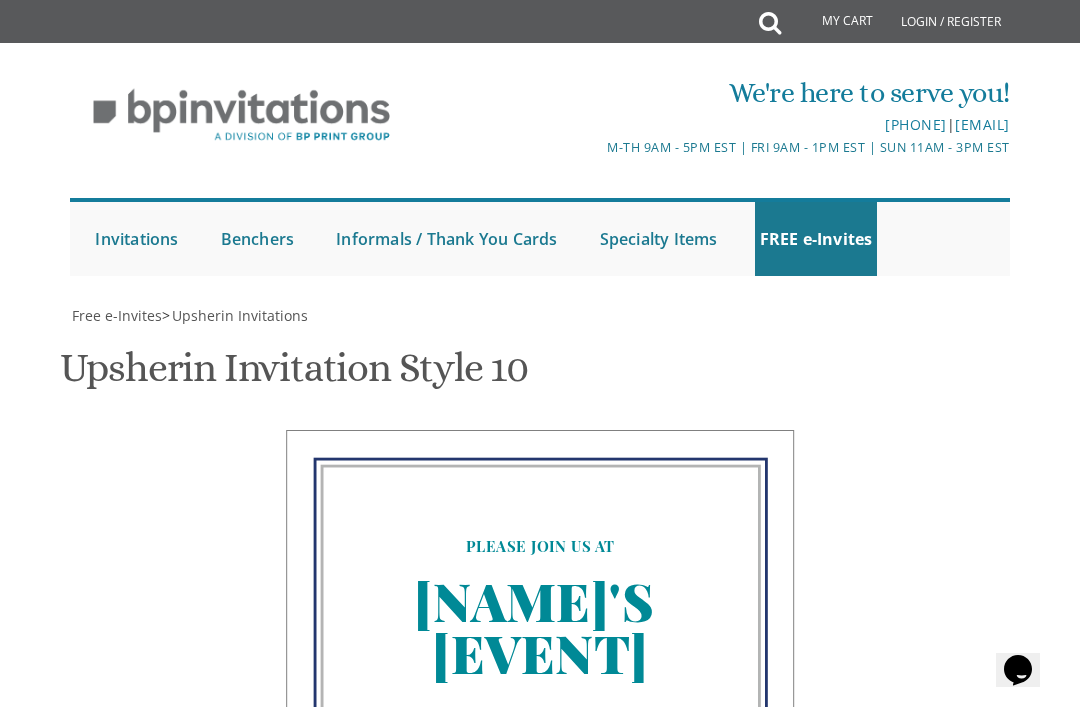 click at bounding box center (500, 1068) 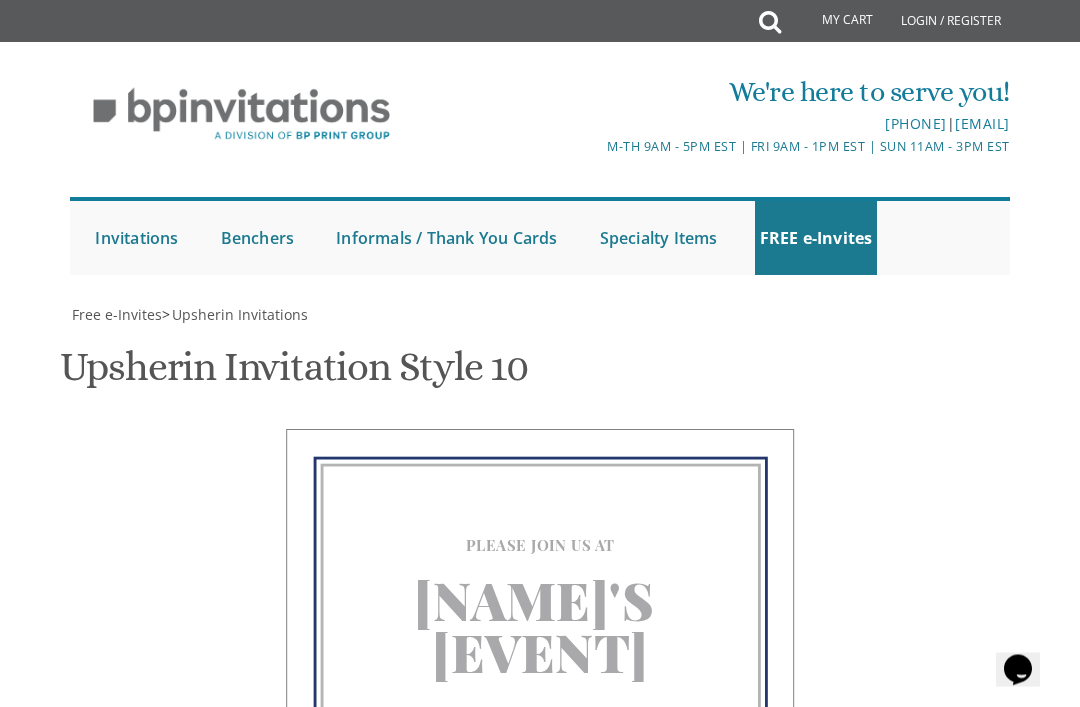 scroll, scrollTop: 574, scrollLeft: 0, axis: vertical 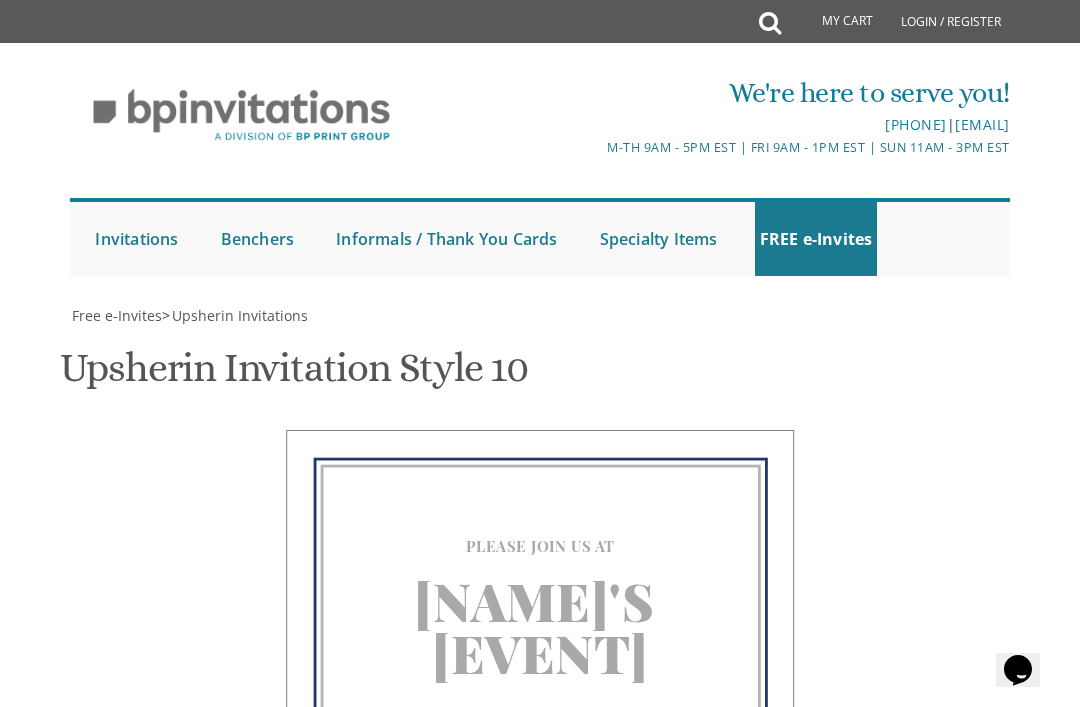 click at bounding box center [691, 1065] 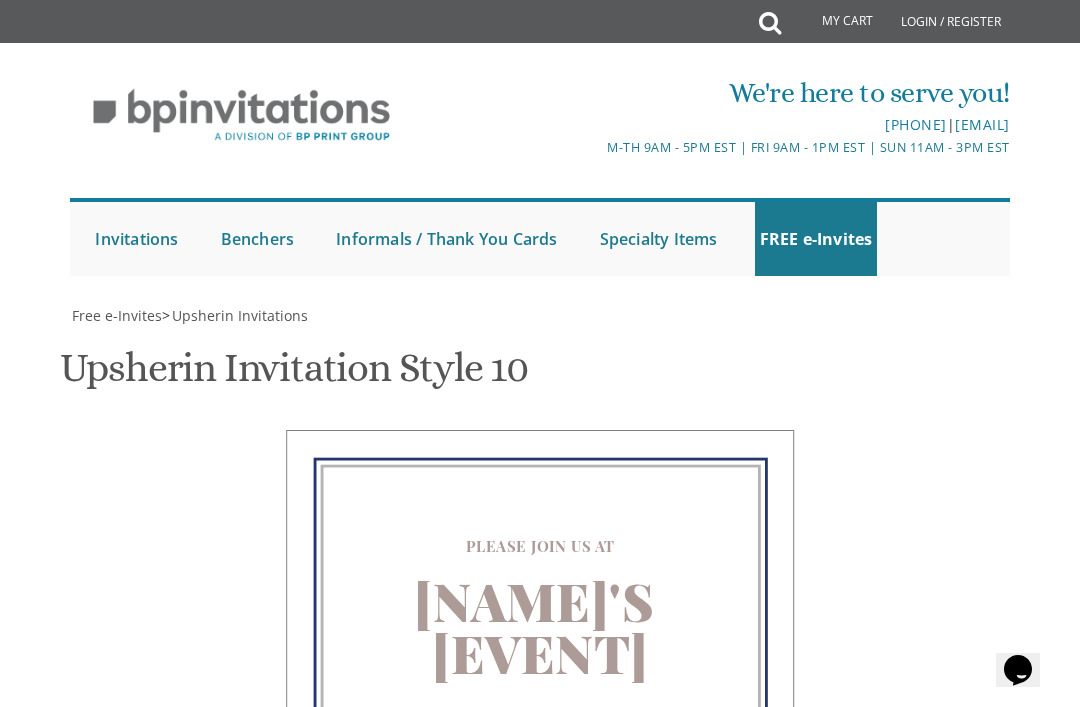 click at bounding box center (572, 1068) 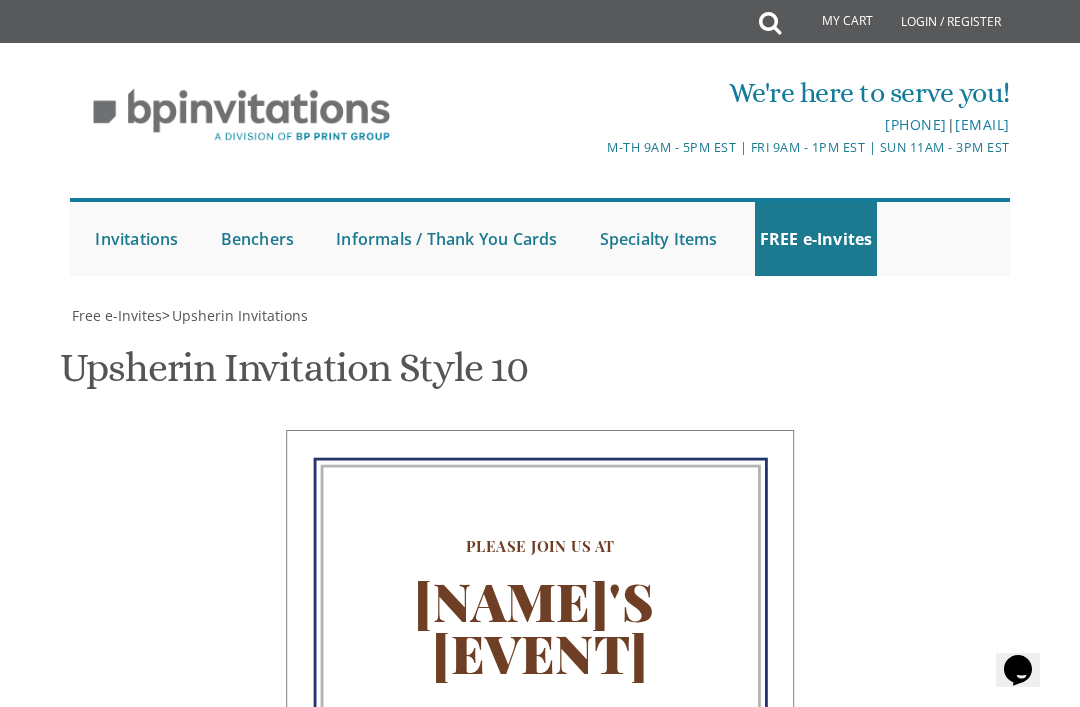 click at bounding box center [608, 1068] 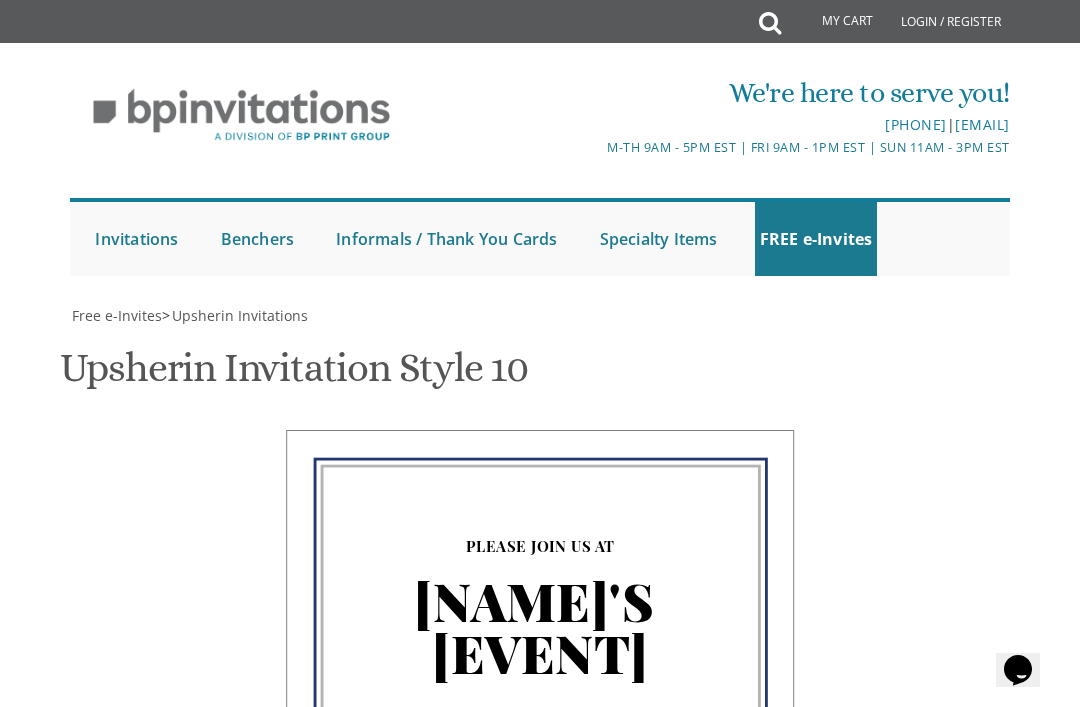 click at bounding box center (644, 1068) 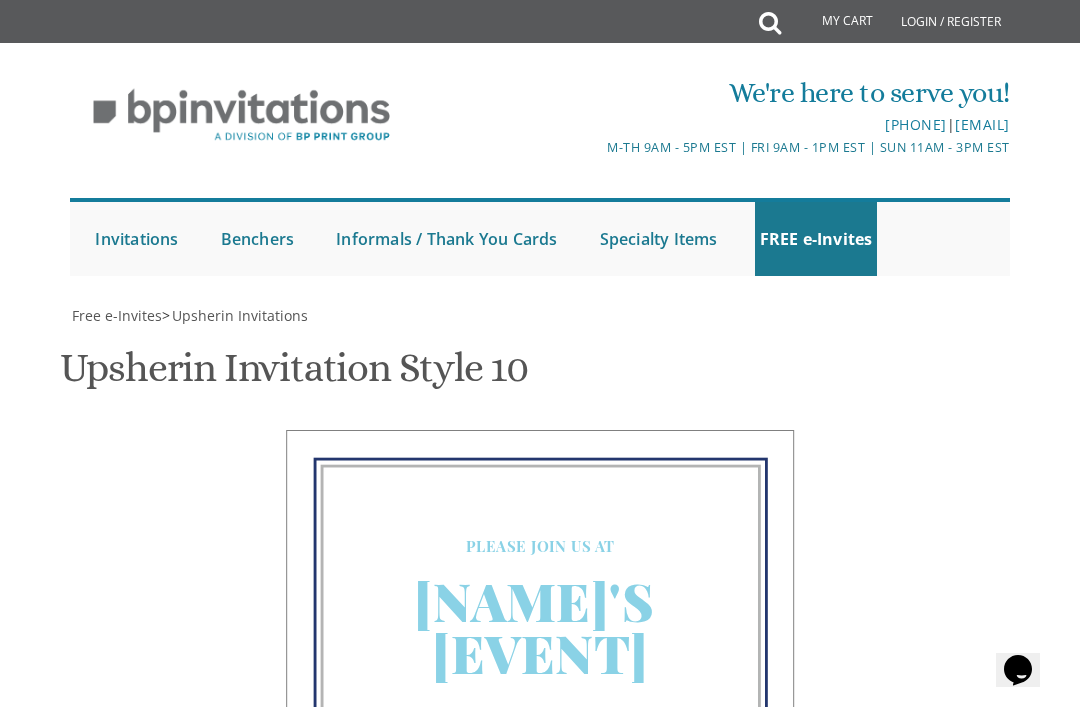 click at bounding box center (680, 1068) 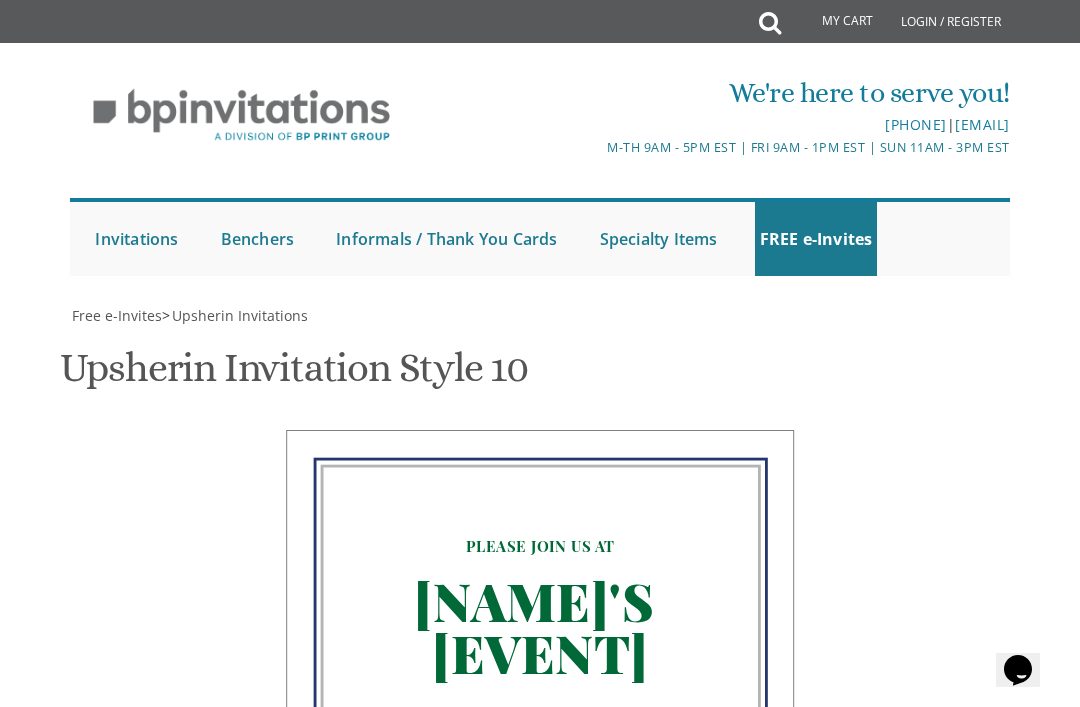 click at bounding box center (716, 1068) 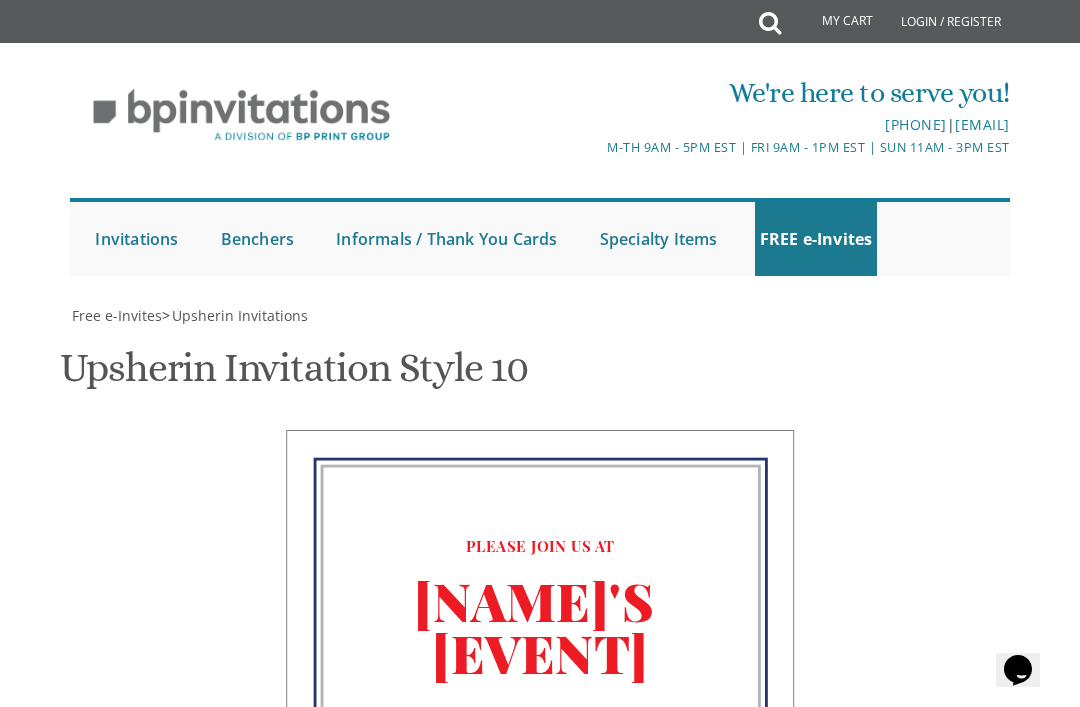 click at bounding box center [752, 1068] 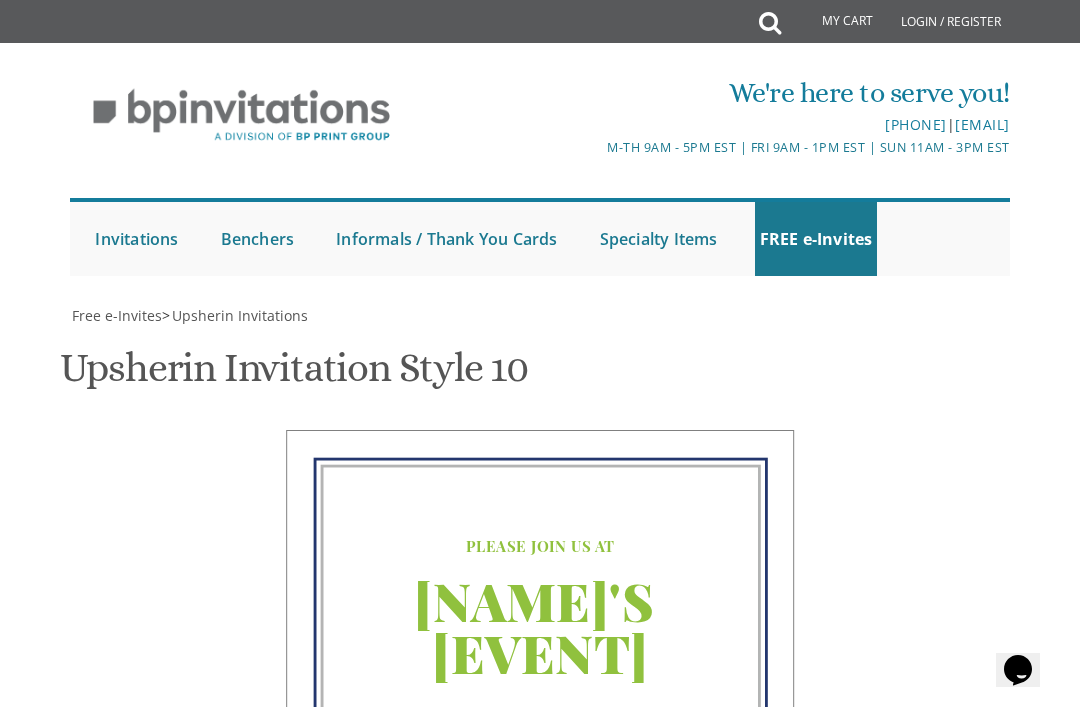 click at bounding box center (459, 1068) 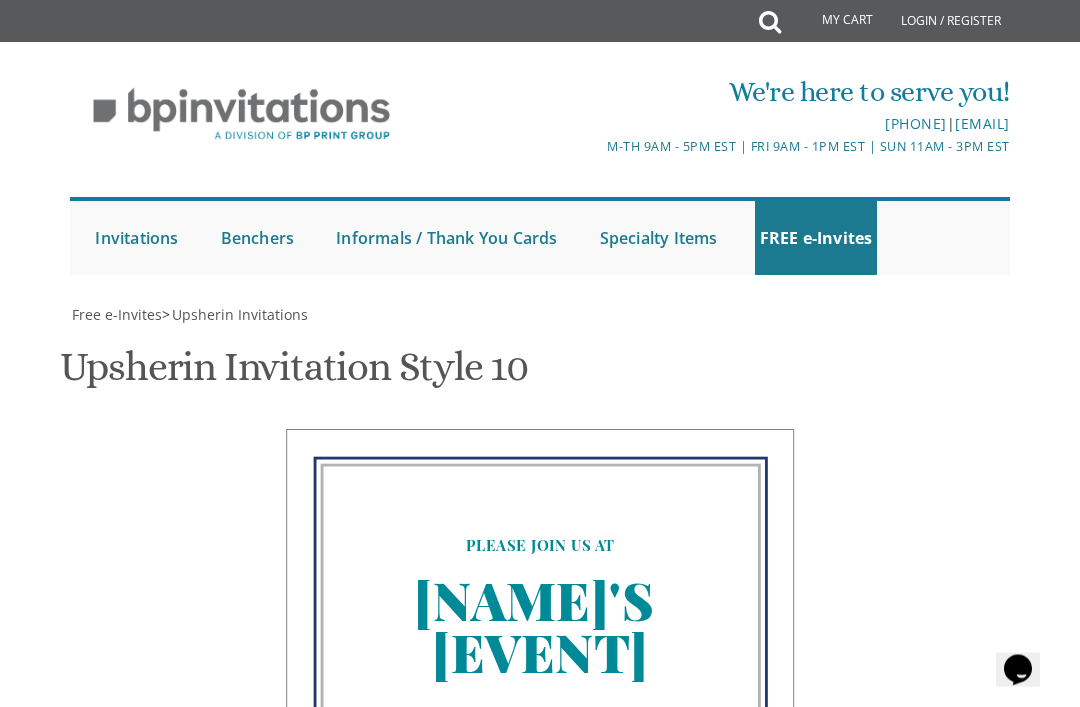 scroll, scrollTop: 497, scrollLeft: 0, axis: vertical 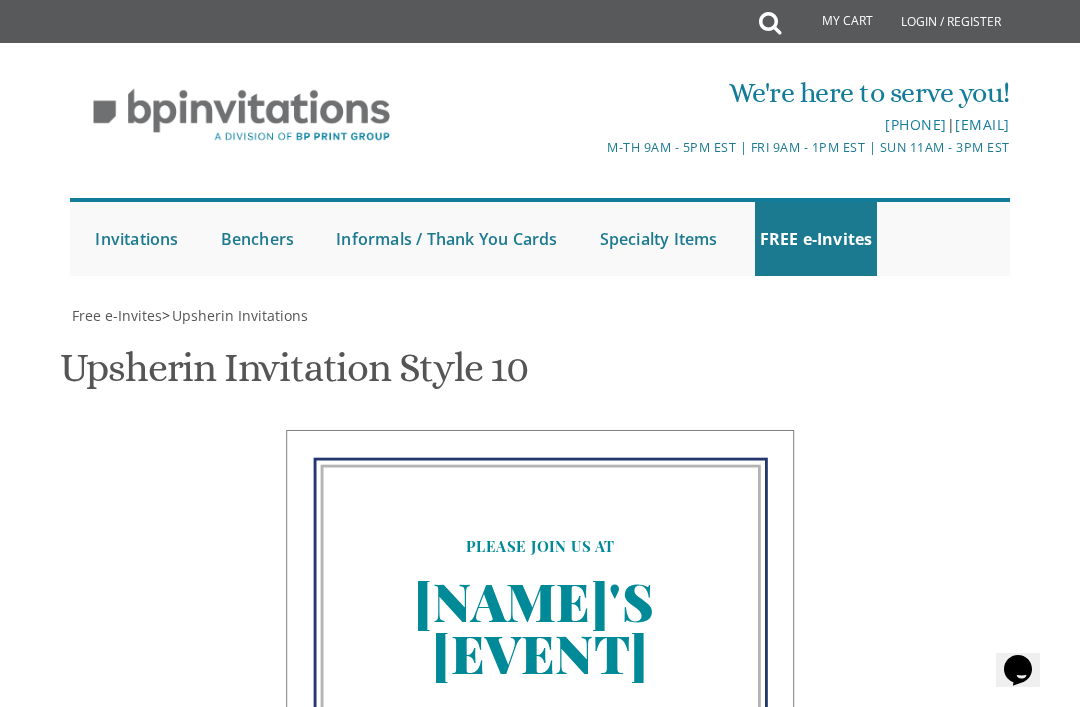 click at bounding box center [691, 1065] 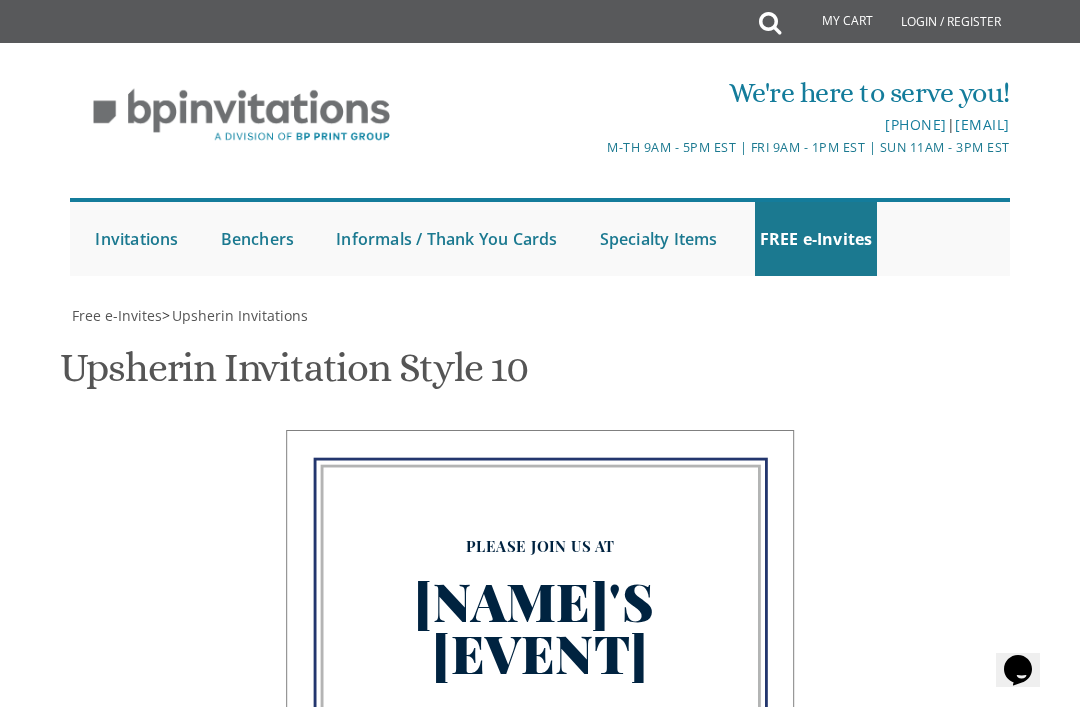 scroll, scrollTop: 847, scrollLeft: 0, axis: vertical 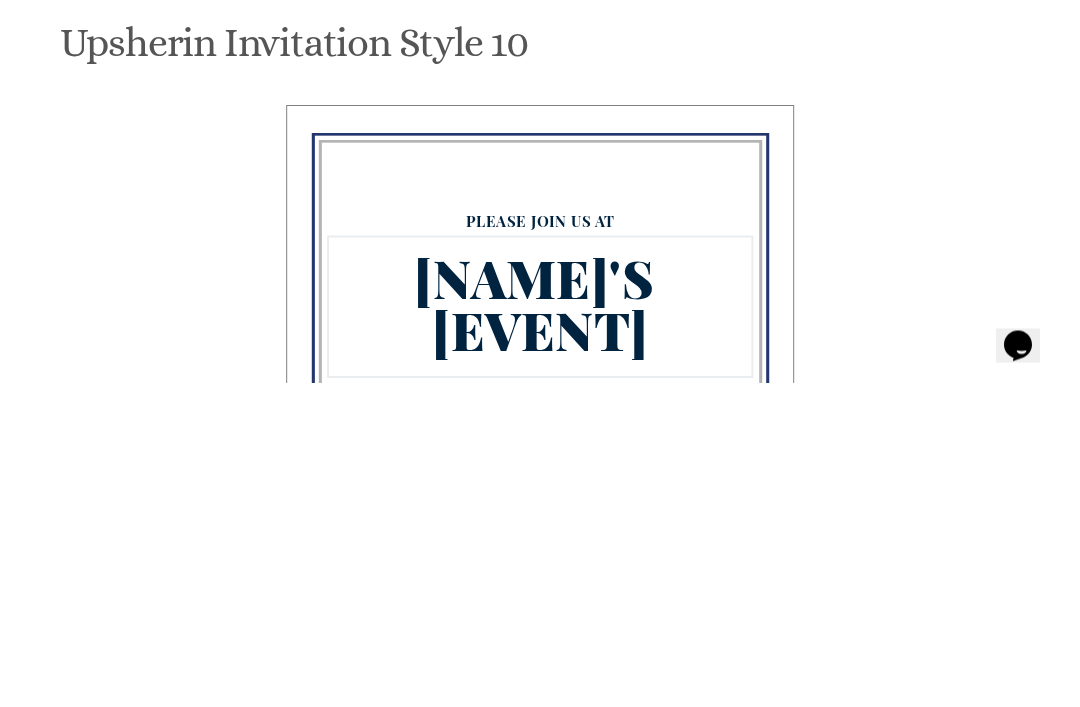 type on "Avrumy's
Upsherin" 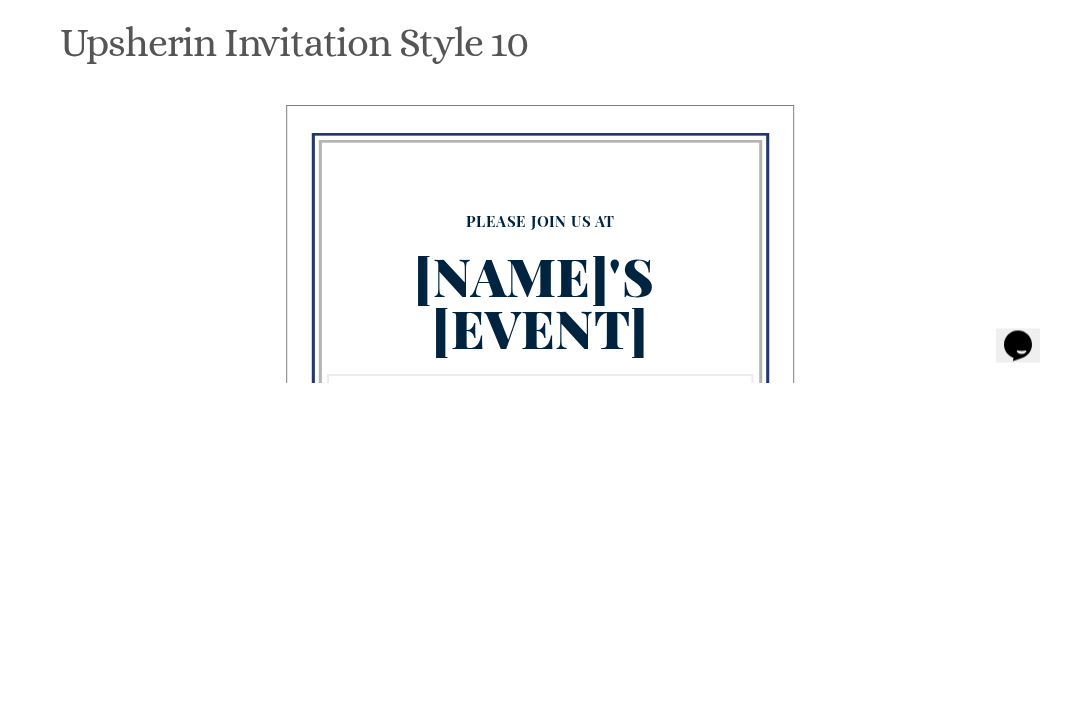 click on "Sunday, March 15th
11:00 Am • Circa
415 Cedar Bridge Ave • Lakewood, NJ" at bounding box center (691, 1396) 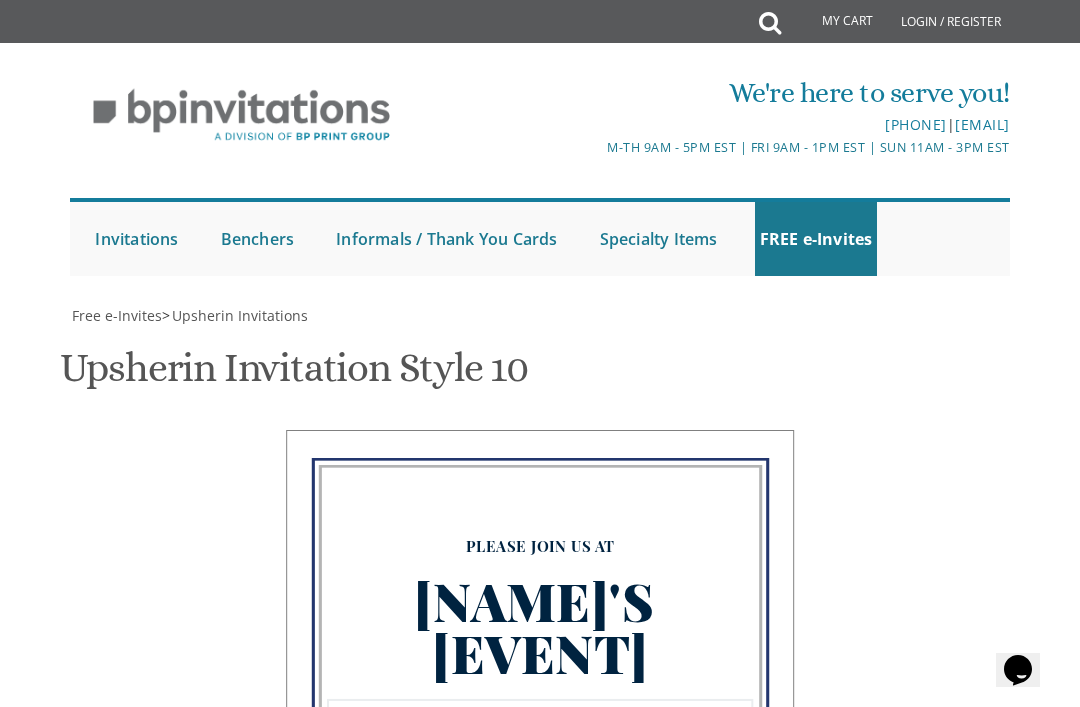 scroll, scrollTop: 217, scrollLeft: 0, axis: vertical 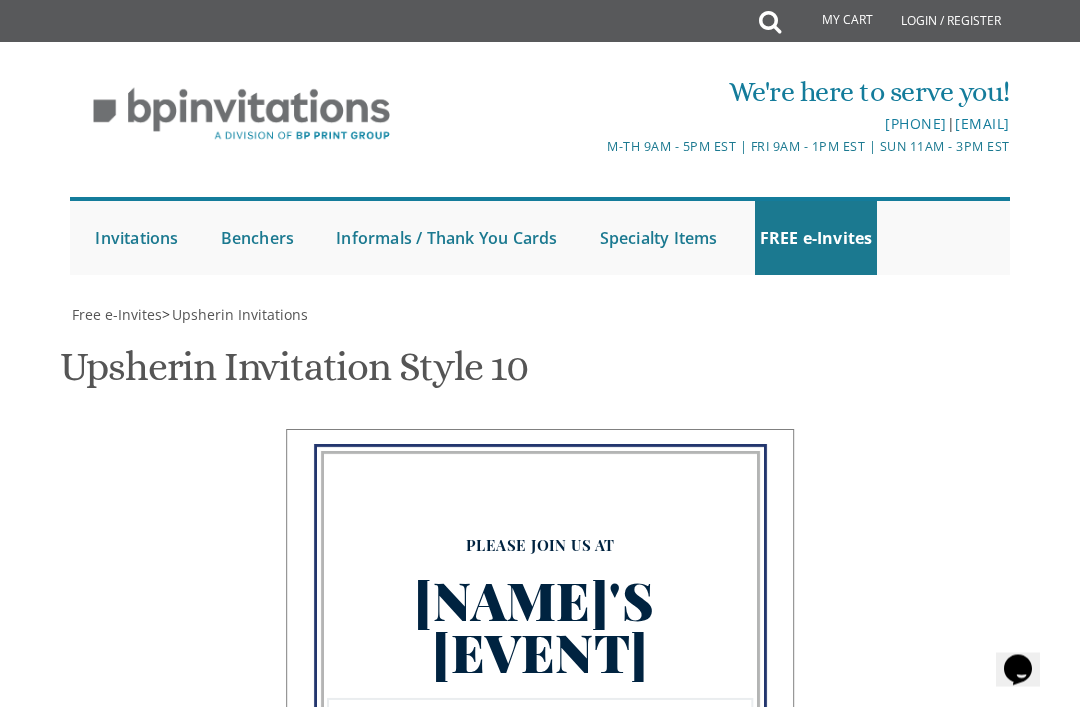 click on "Sunday, March 15th
11:00 Am • Circa
415 Cedar Bridge Ave • Lakewood, NJ" at bounding box center [691, 1366] 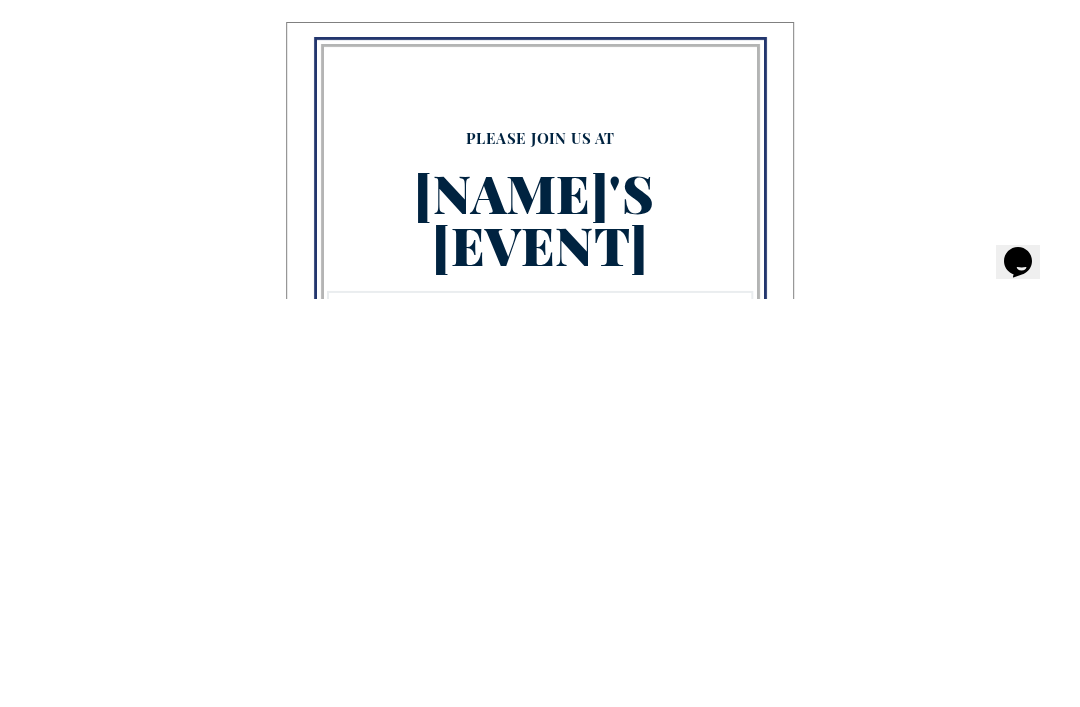 scroll, scrollTop: 849, scrollLeft: 0, axis: vertical 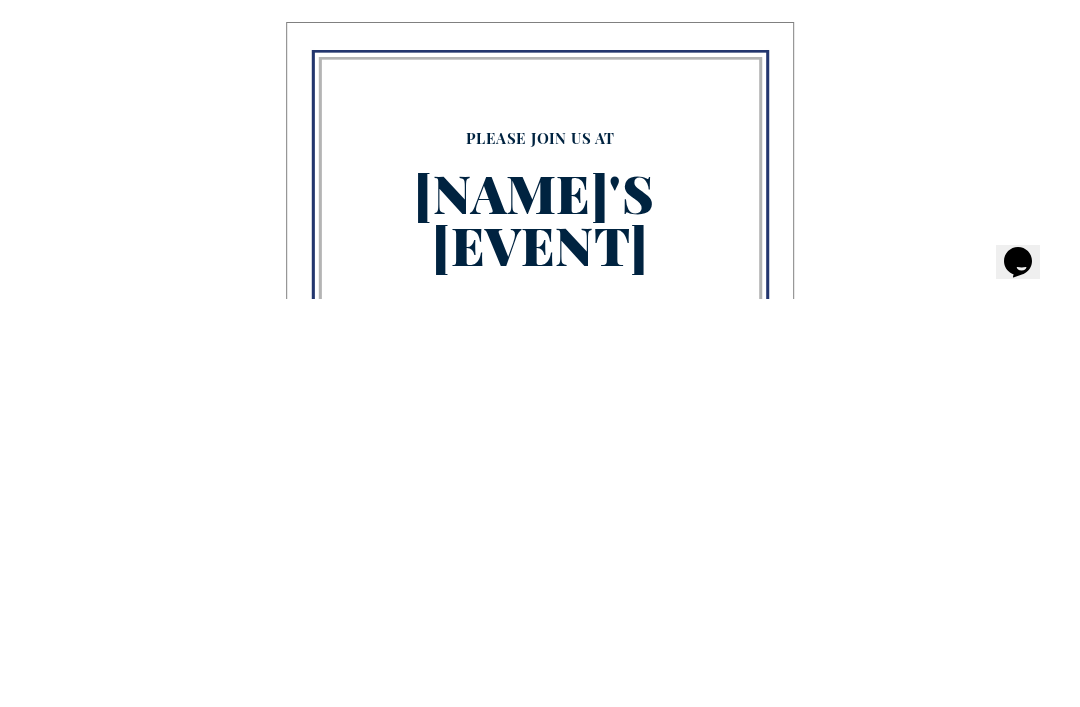 type on "Bo" 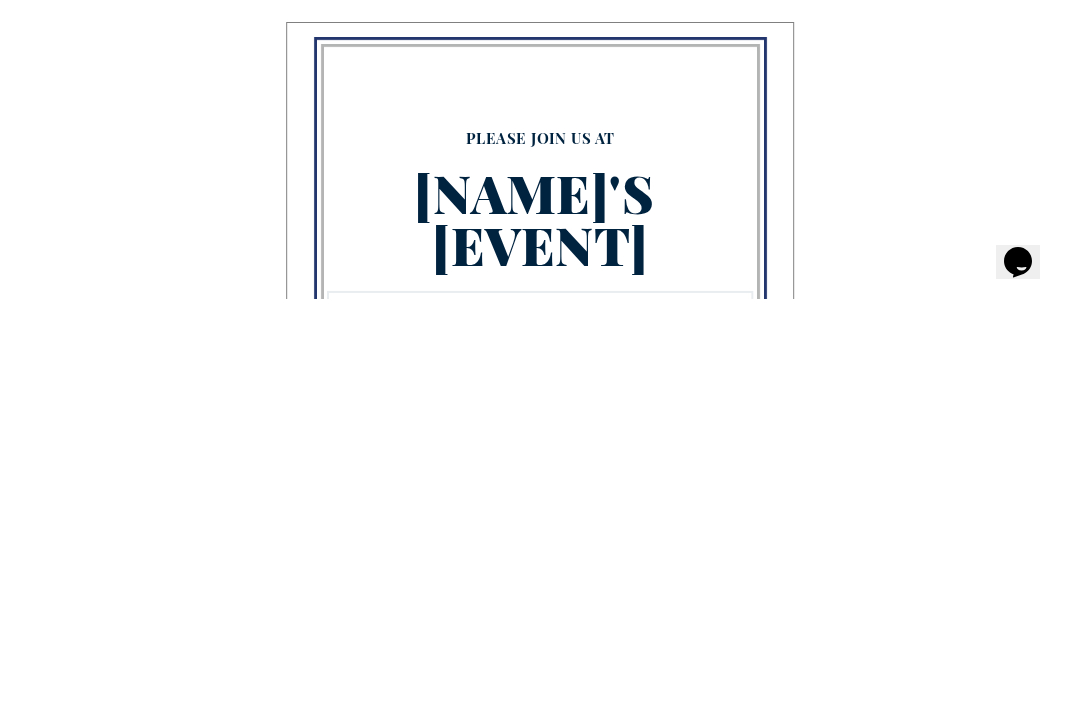 scroll, scrollTop: 780, scrollLeft: 0, axis: vertical 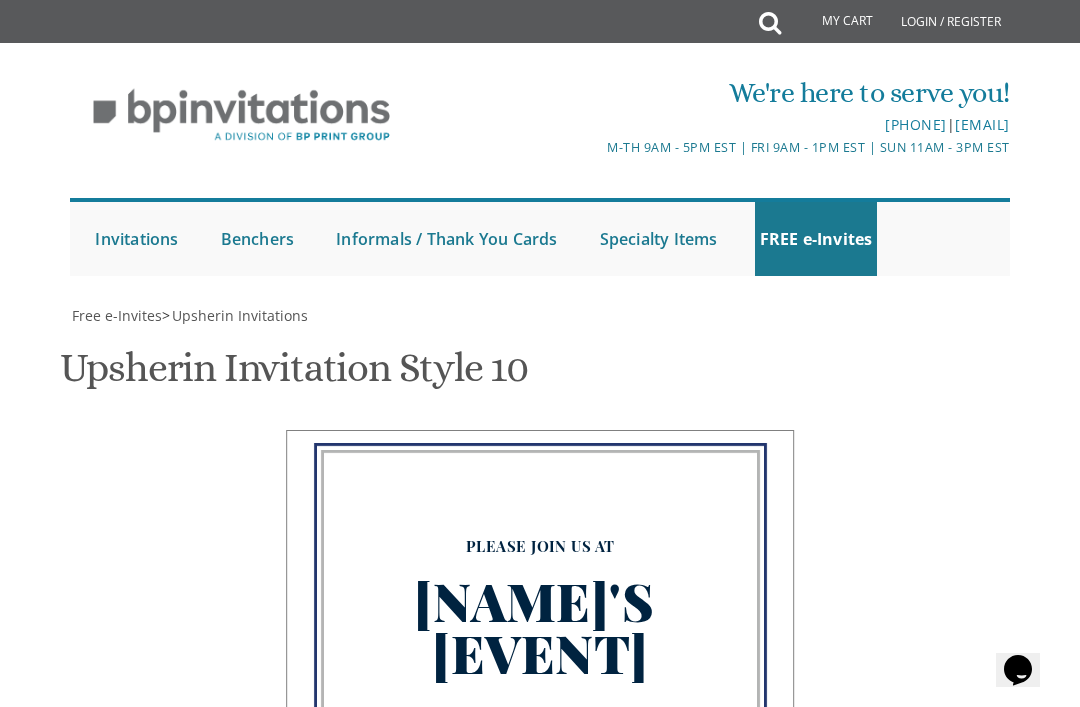 click at bounding box center (464, 1038) 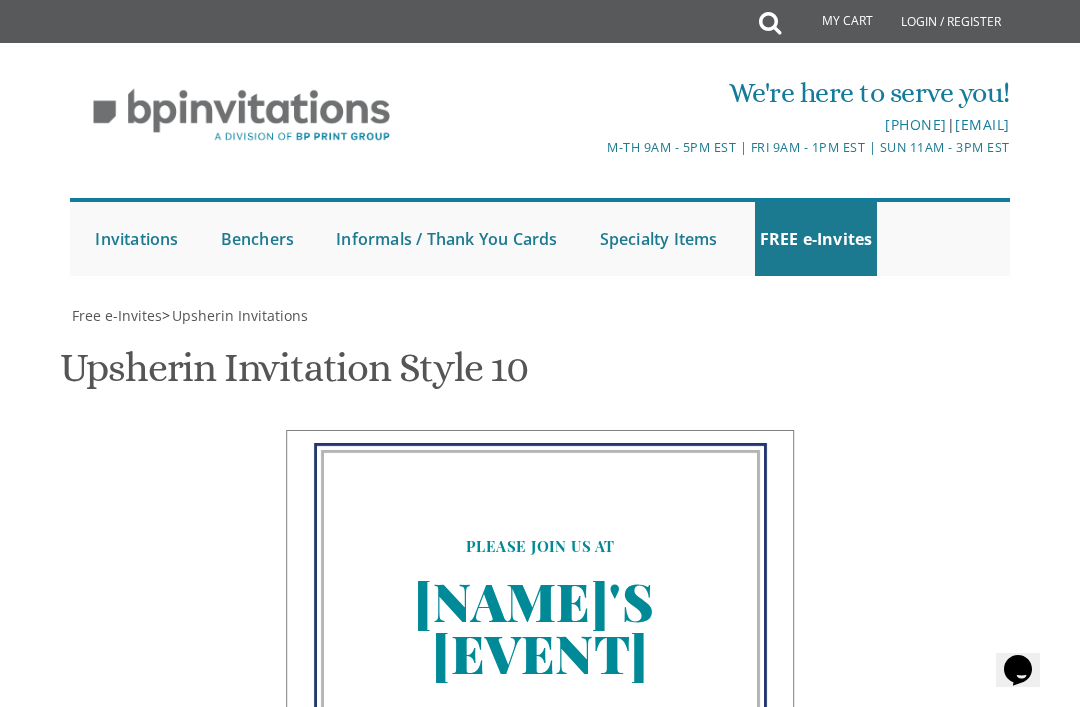click at bounding box center [500, 1038] 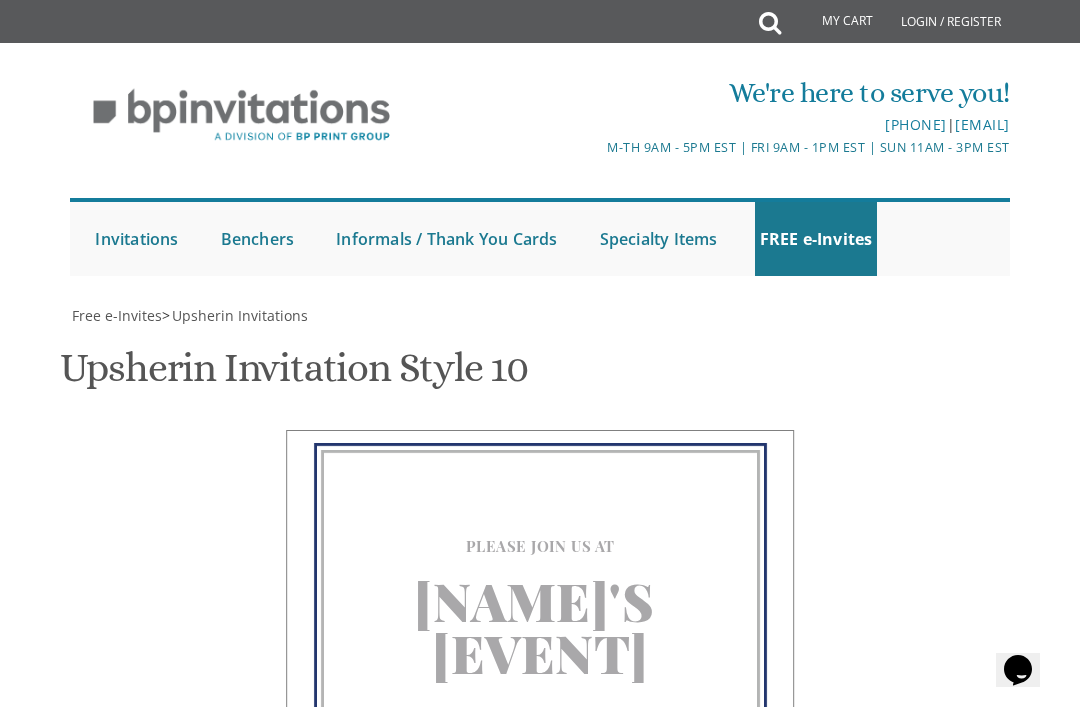 click at bounding box center [536, 1038] 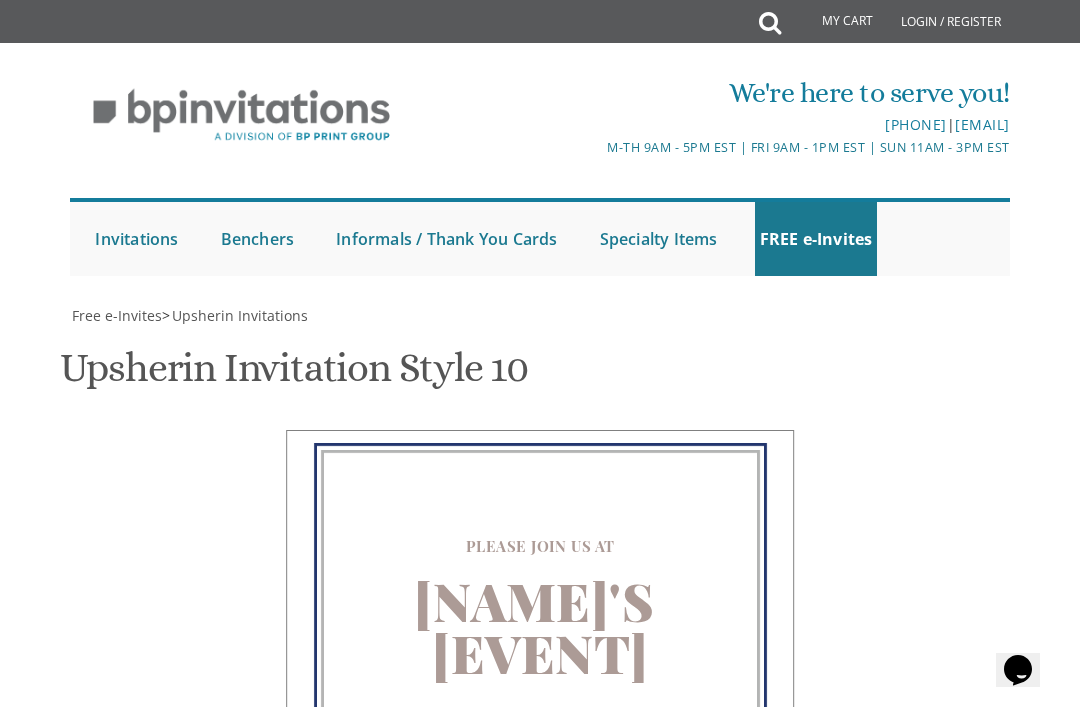 click at bounding box center [572, 1038] 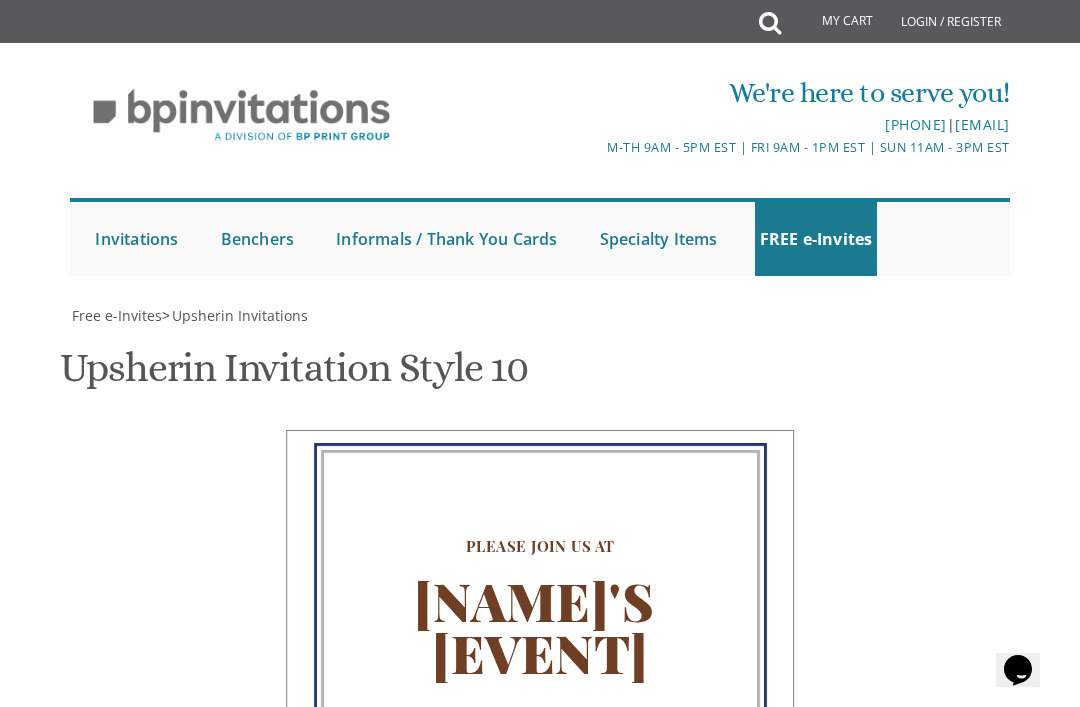 click at bounding box center (608, 1038) 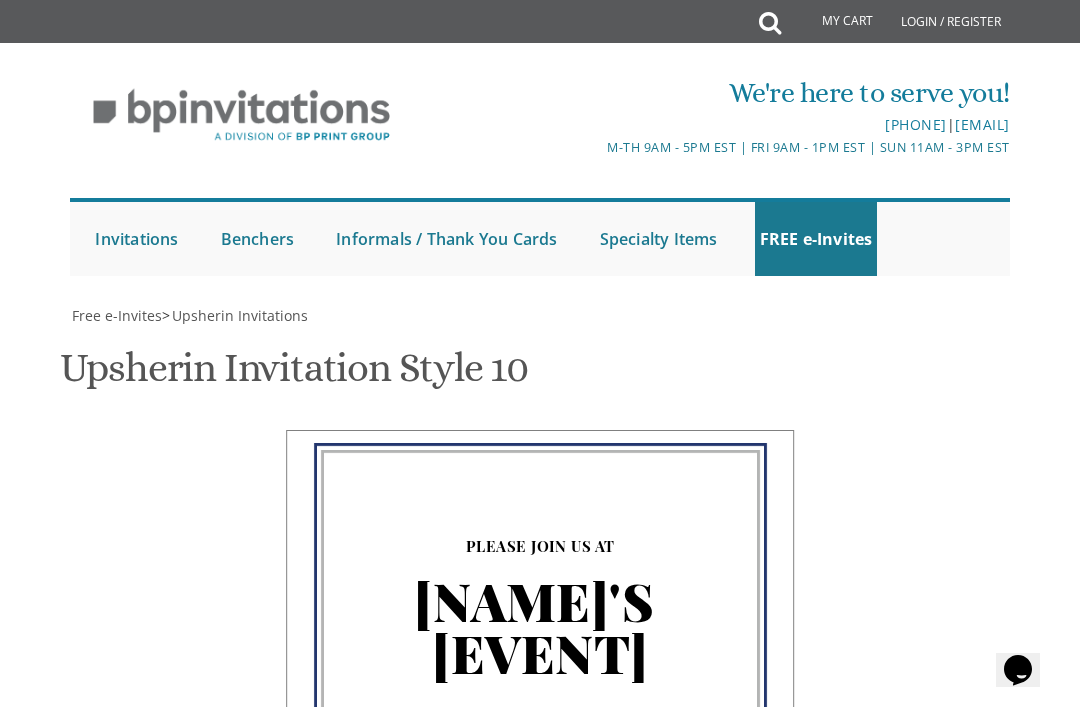 click at bounding box center (644, 1038) 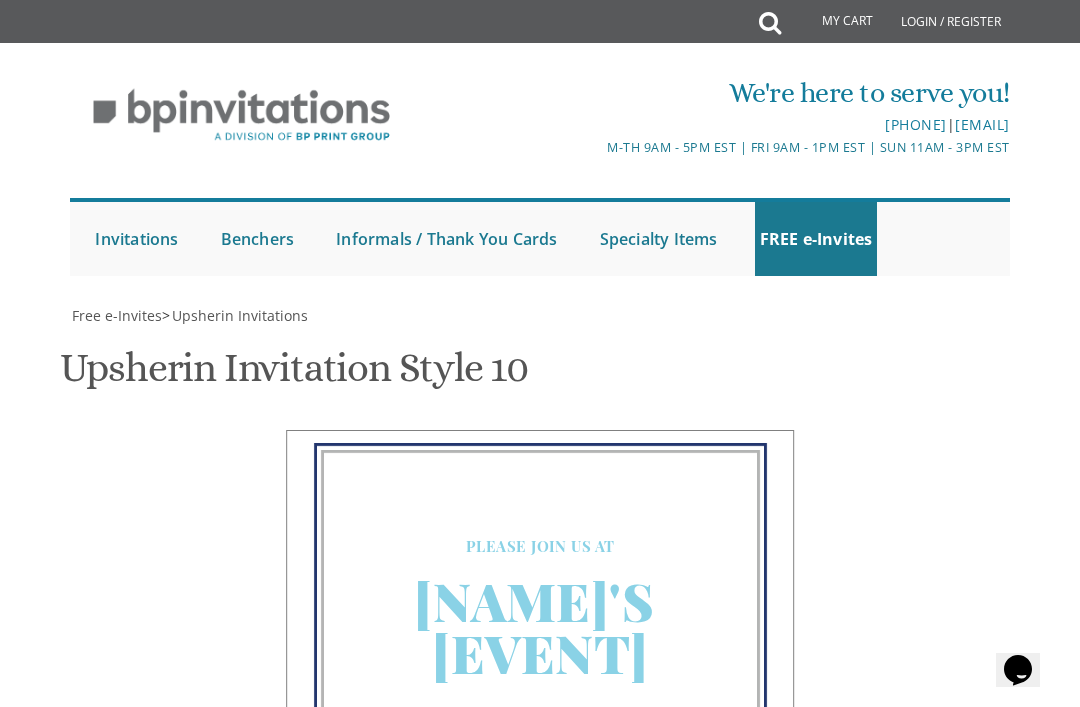 click at bounding box center (680, 1038) 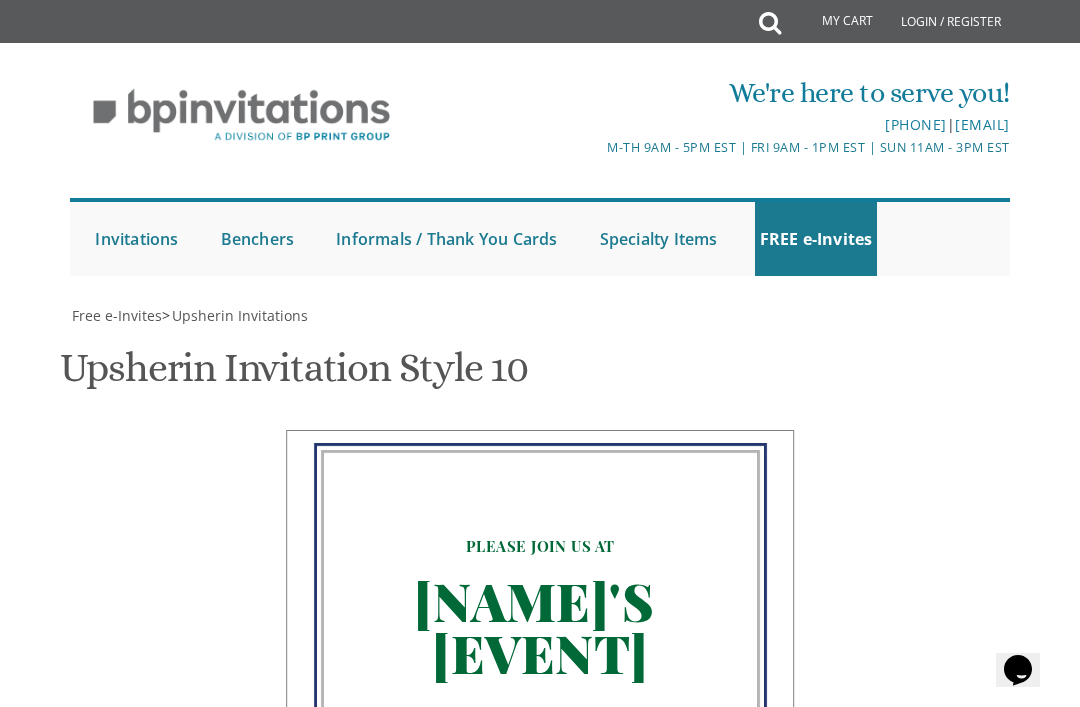 click at bounding box center [716, 1038] 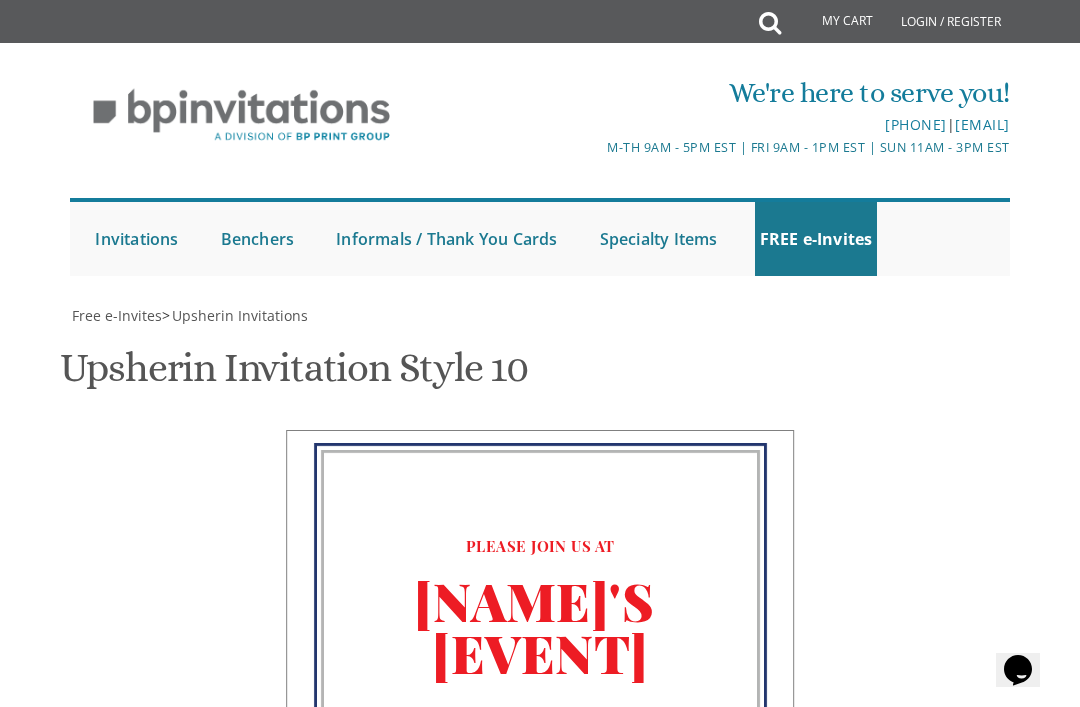 click at bounding box center [752, 1038] 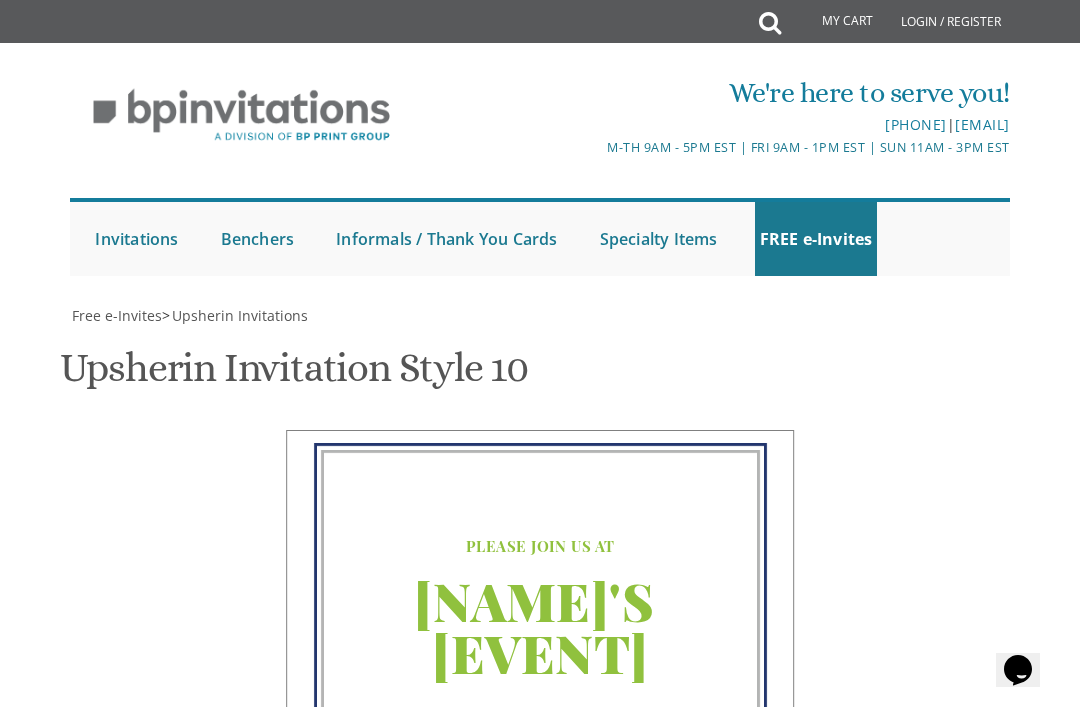 click at bounding box center [423, 1038] 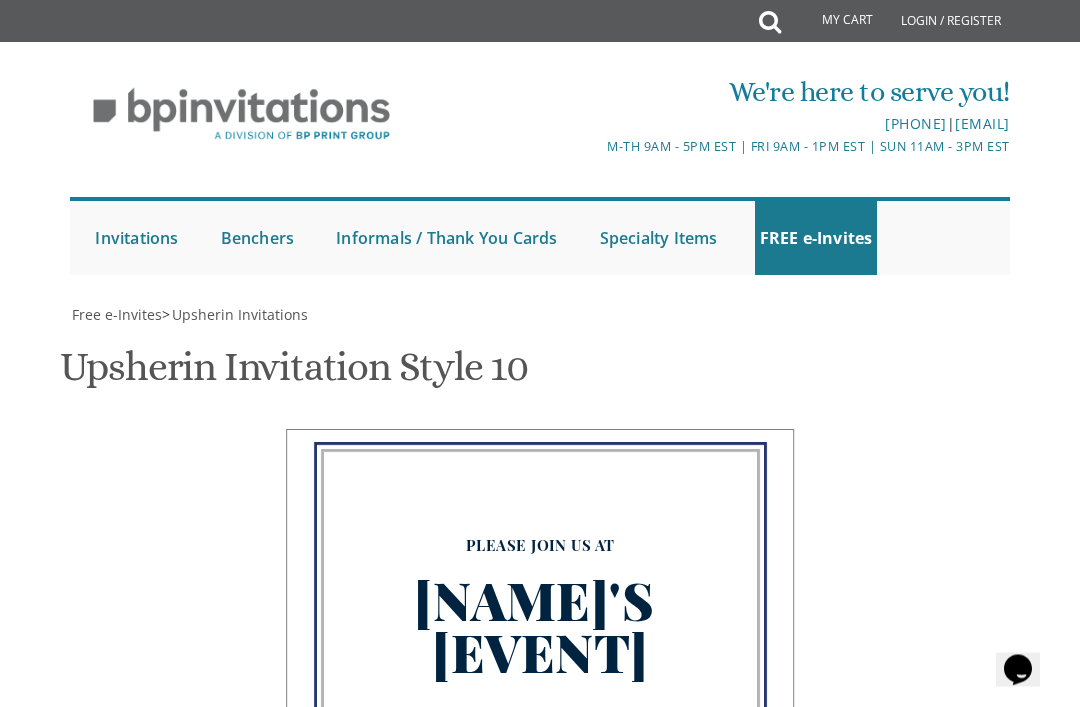 scroll, scrollTop: 895, scrollLeft: 0, axis: vertical 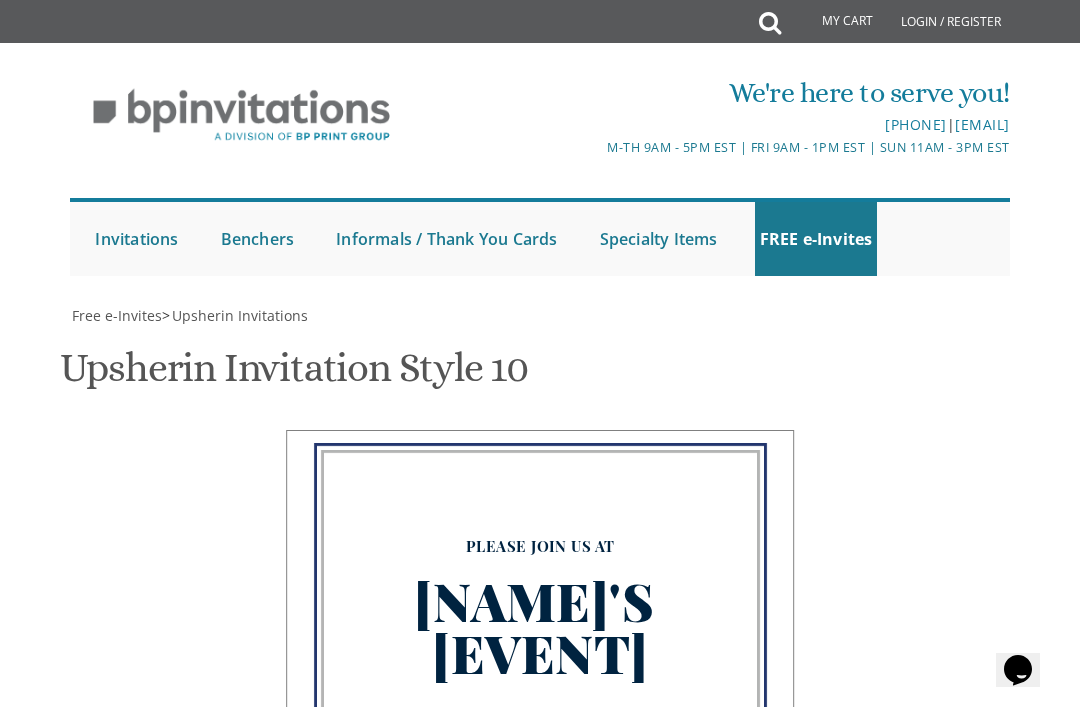 click on "Download Image" at bounding box center (435, 1605) 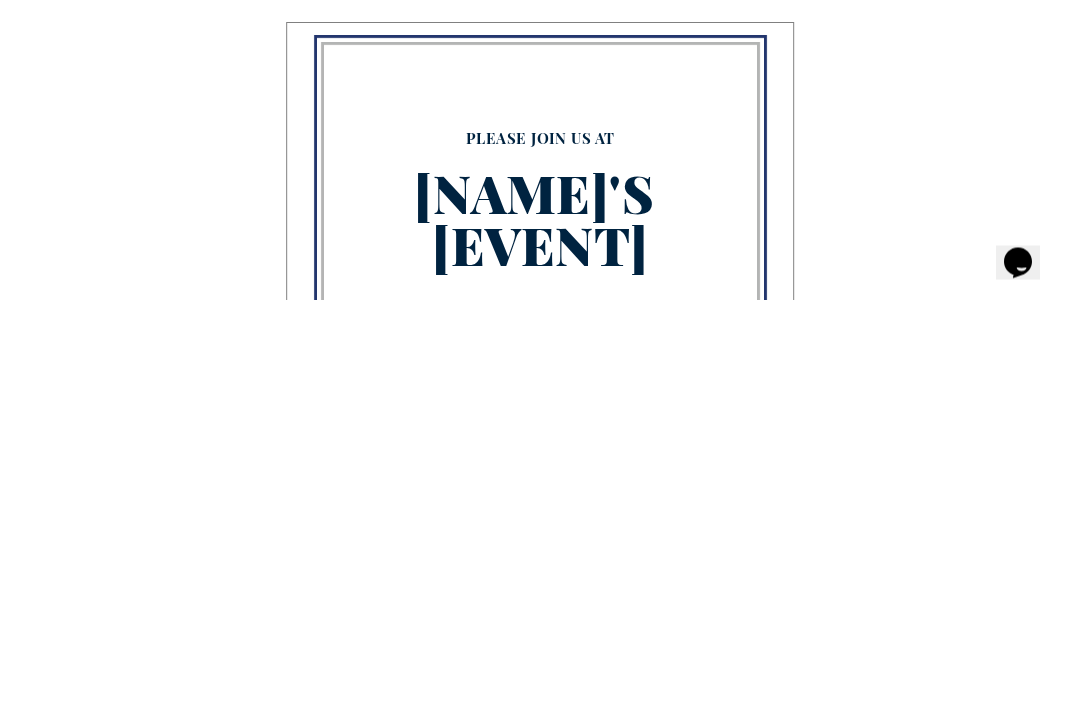 type on "chanifriedman84@gmail.com" 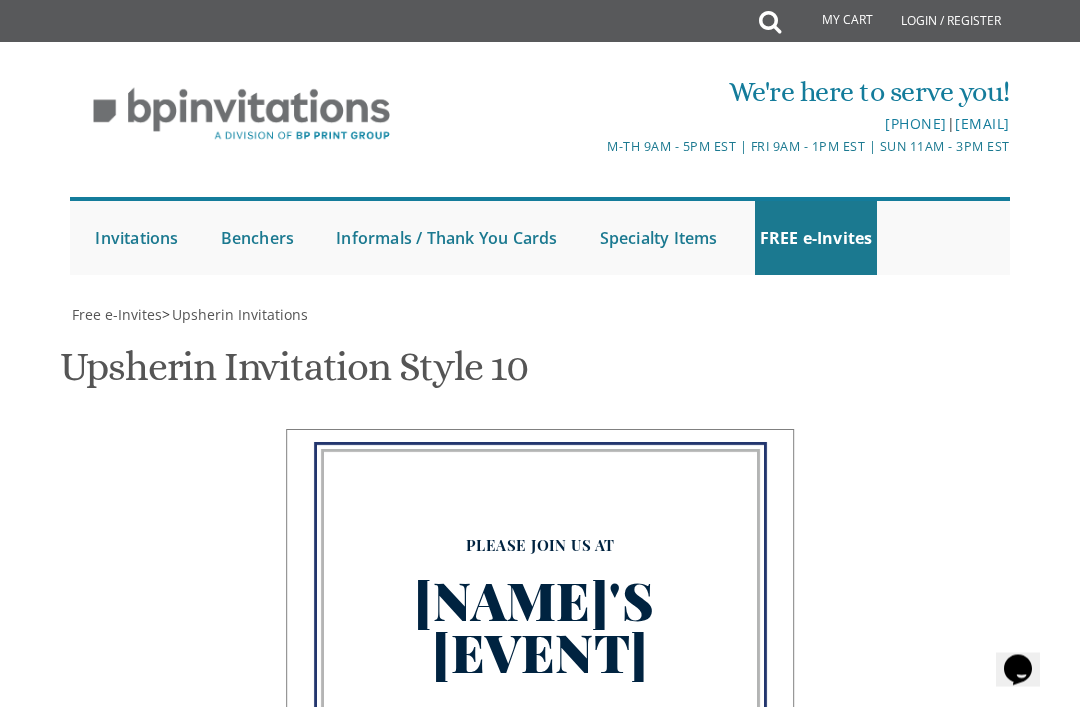 scroll, scrollTop: 986, scrollLeft: 0, axis: vertical 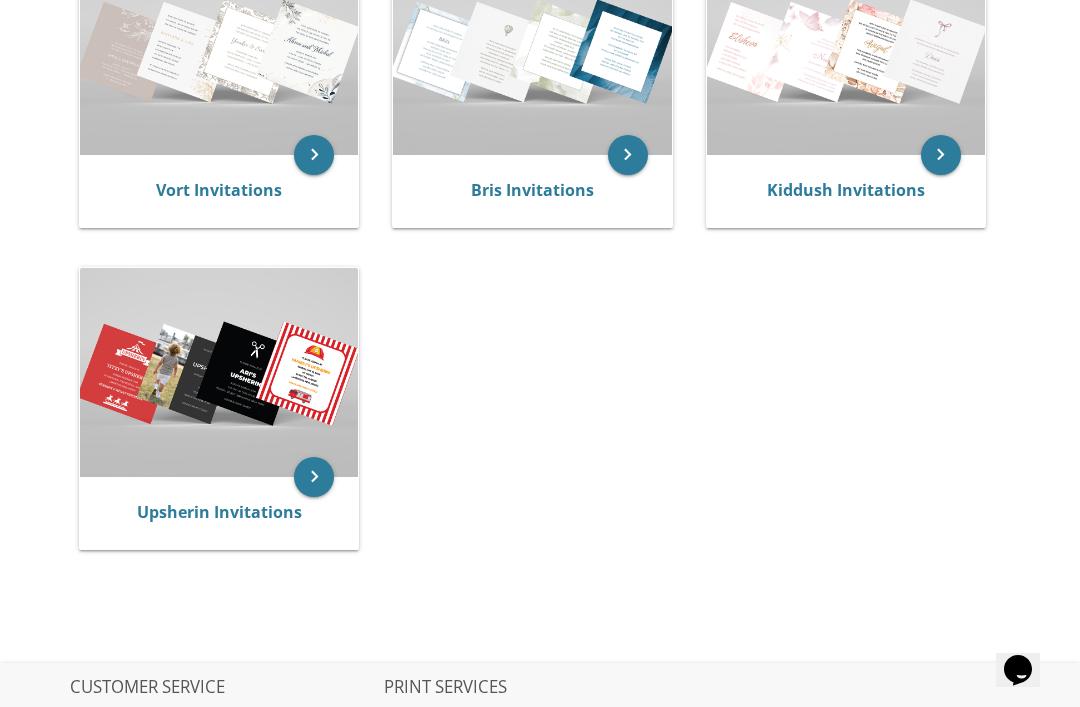 click at bounding box center [532, 50] 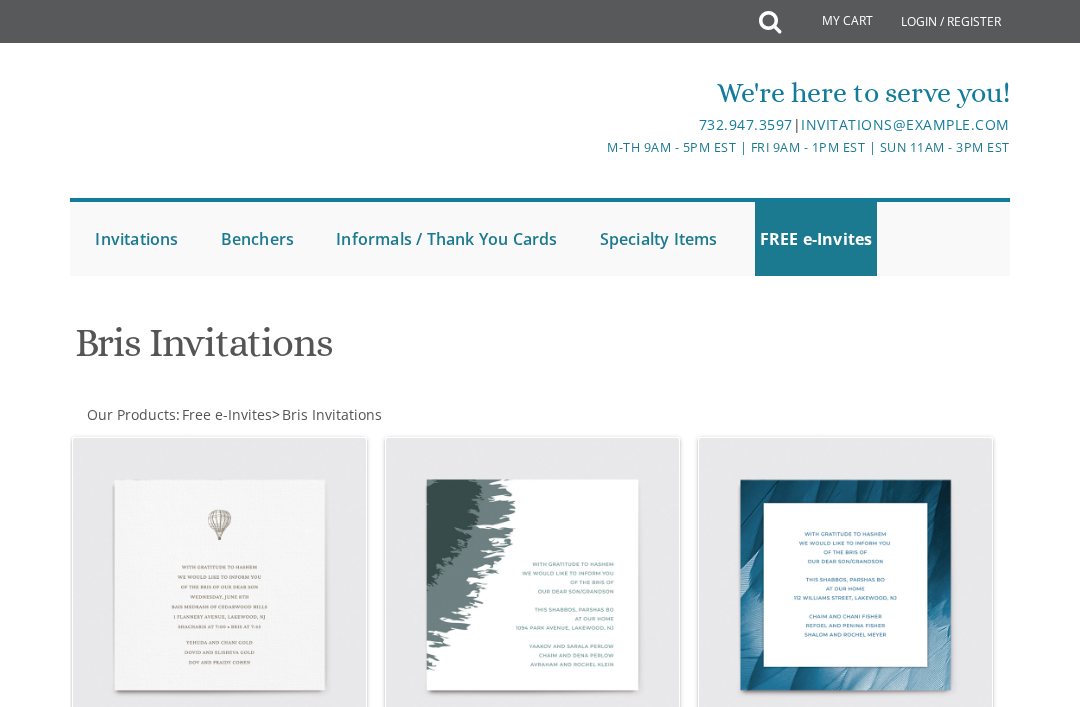 scroll, scrollTop: 0, scrollLeft: 0, axis: both 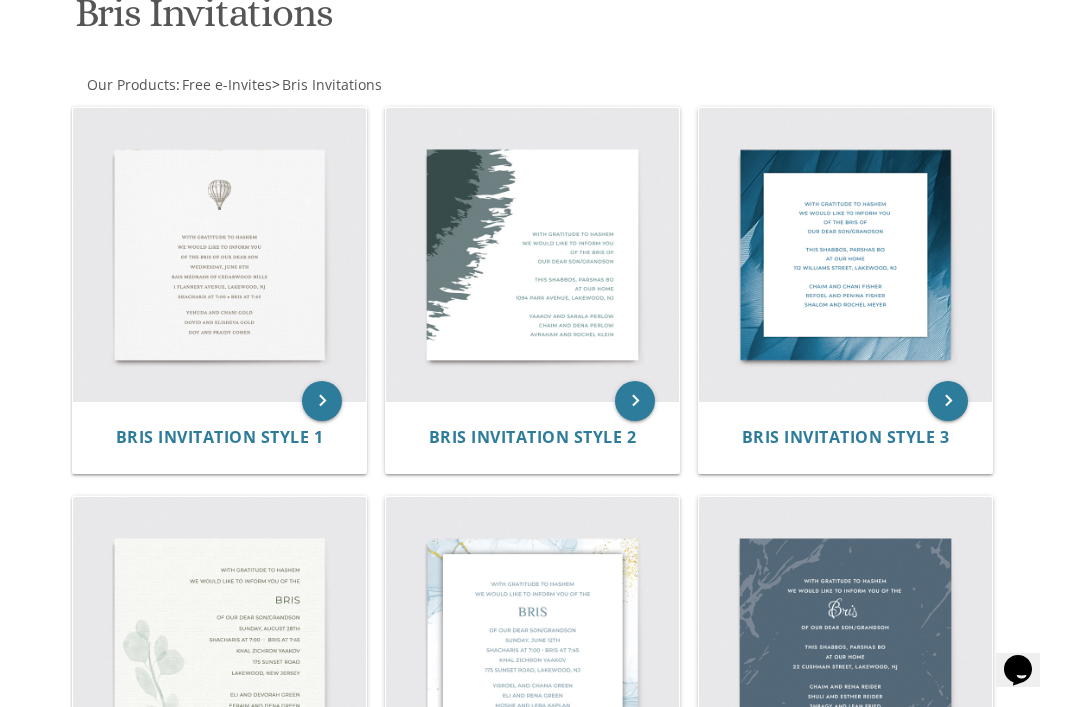 click at bounding box center [219, 643] 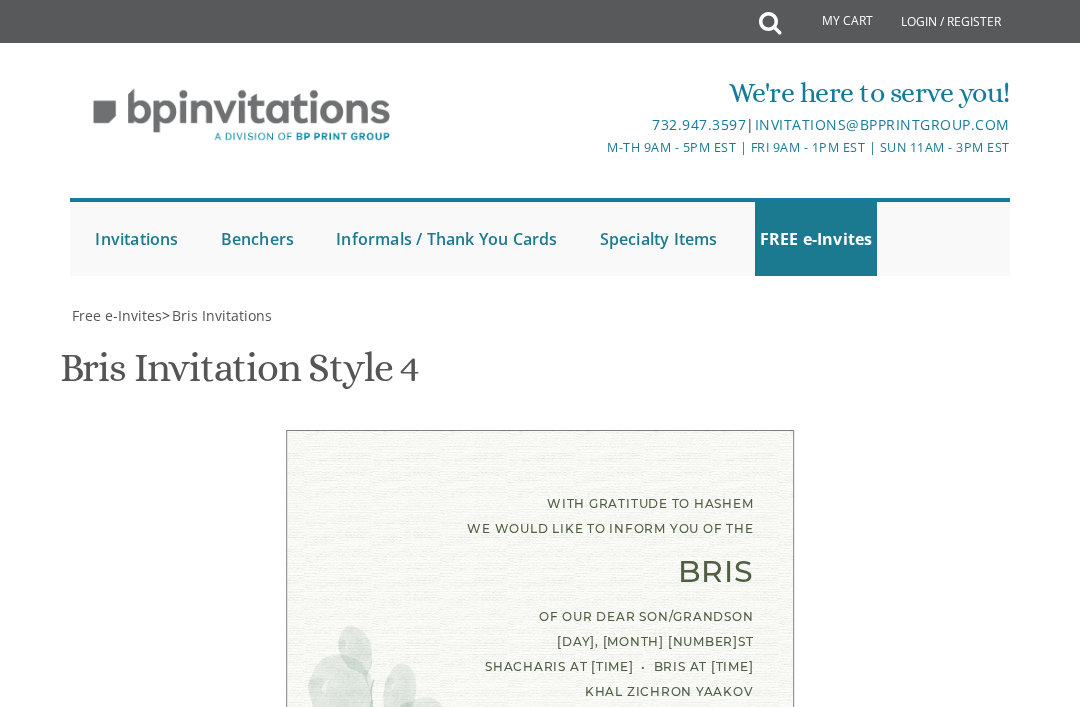 scroll, scrollTop: 0, scrollLeft: 0, axis: both 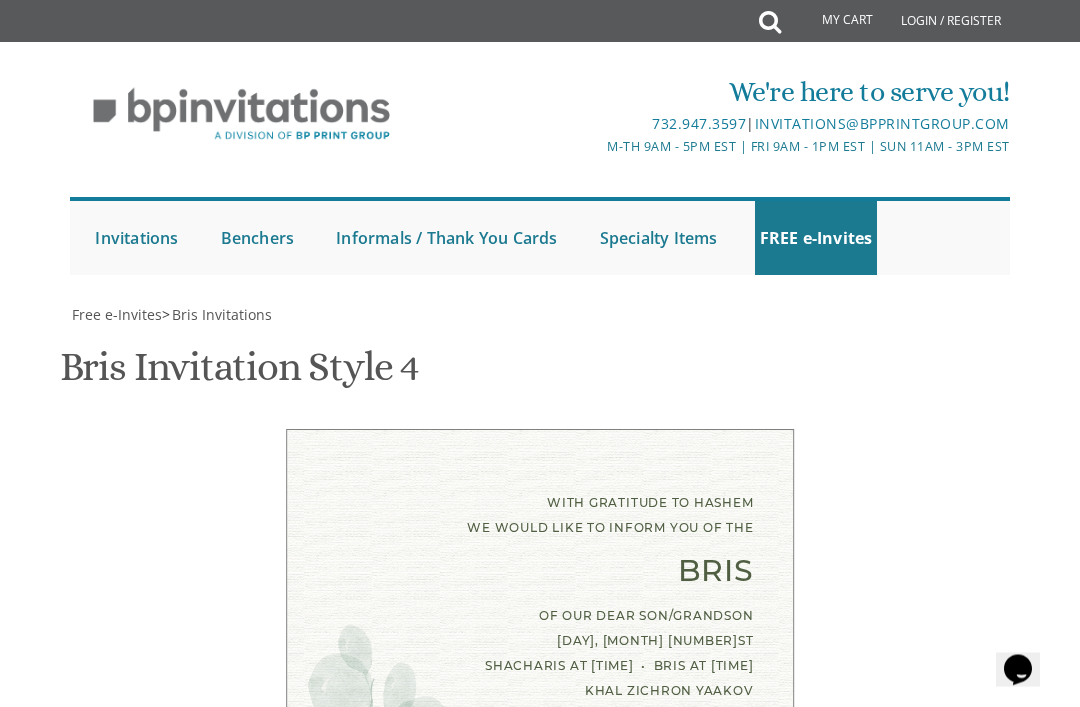 click on "With gratitude to Hashem
We would like to inform you of the" at bounding box center [691, 1083] 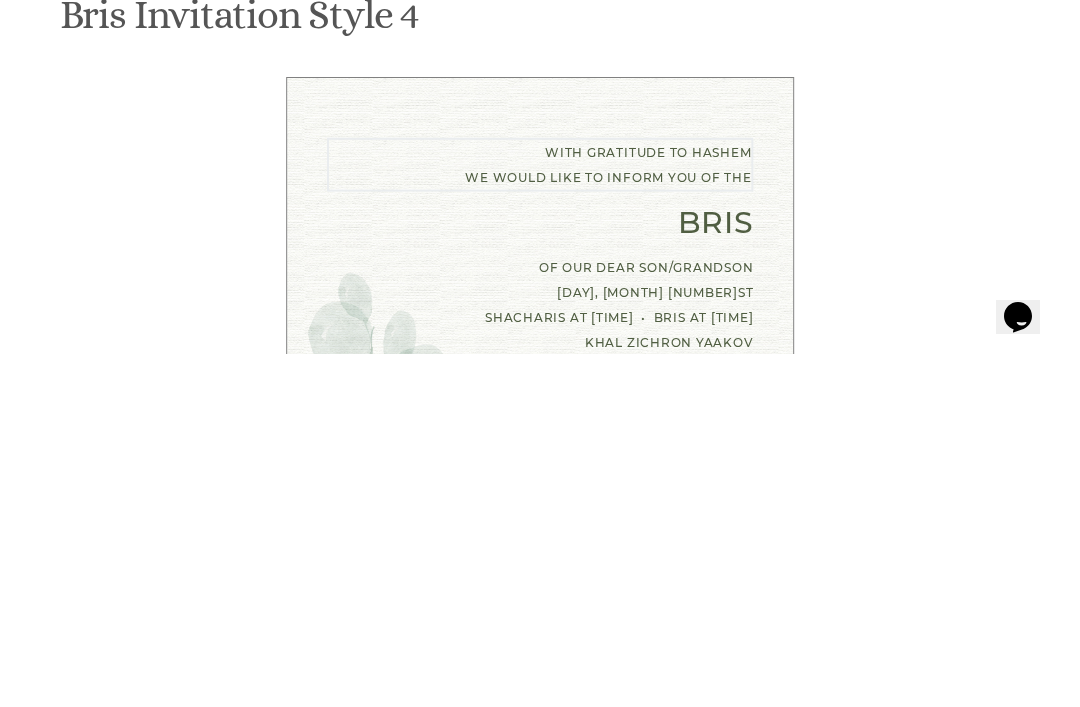 type on "With" 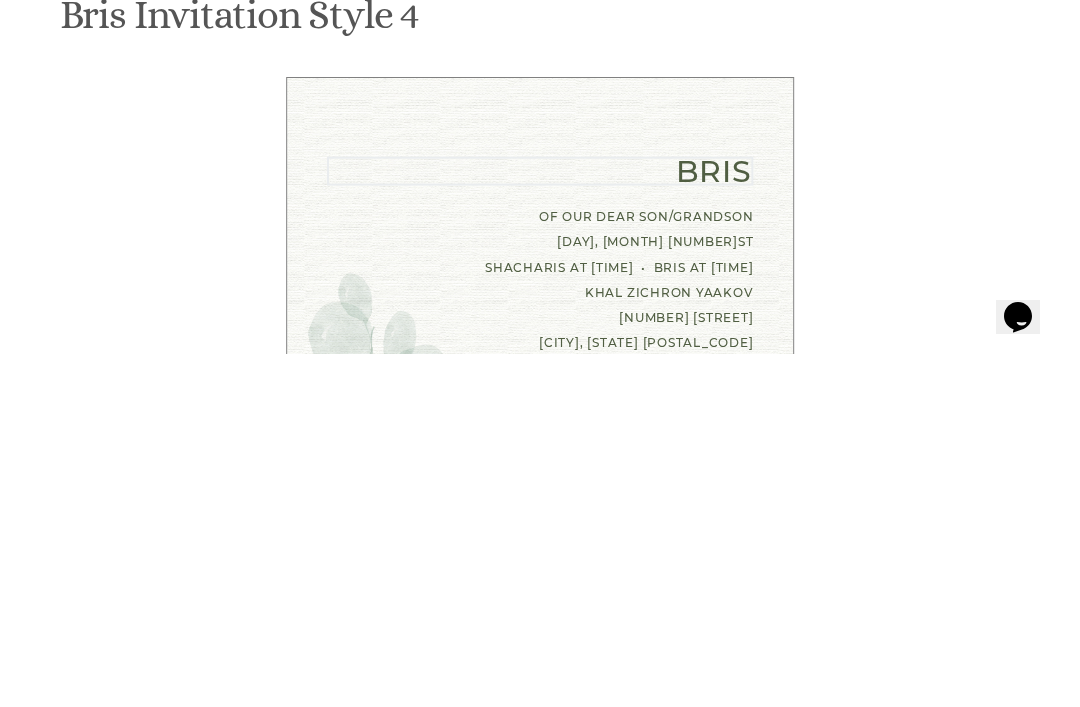 type on "B" 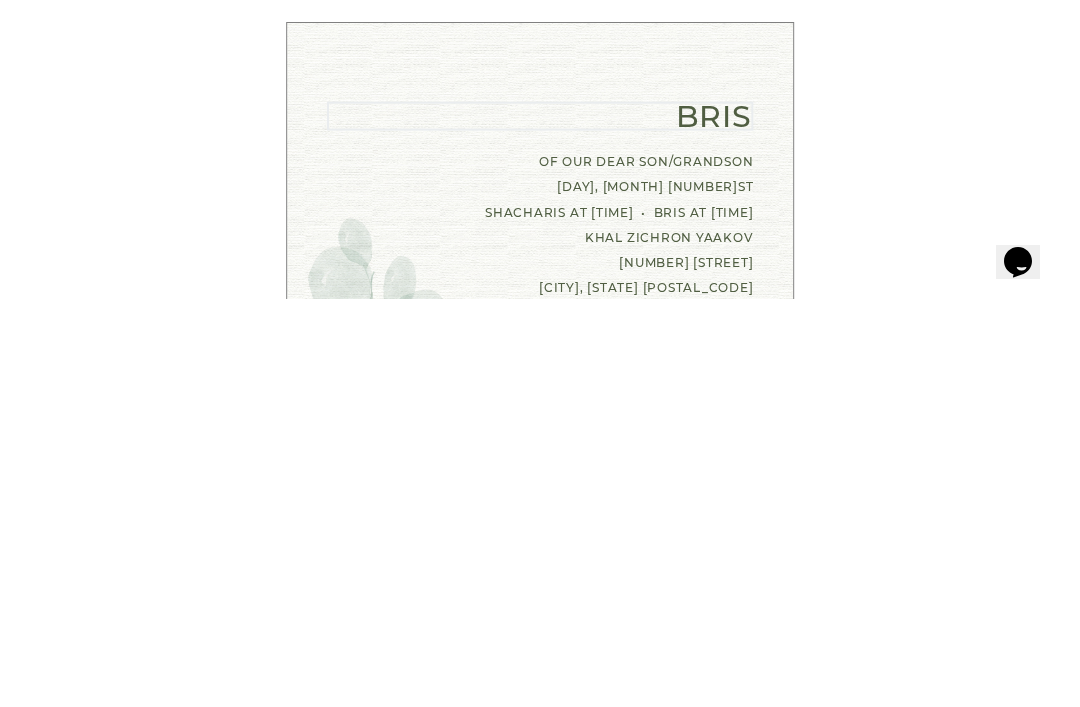 scroll, scrollTop: 387, scrollLeft: 0, axis: vertical 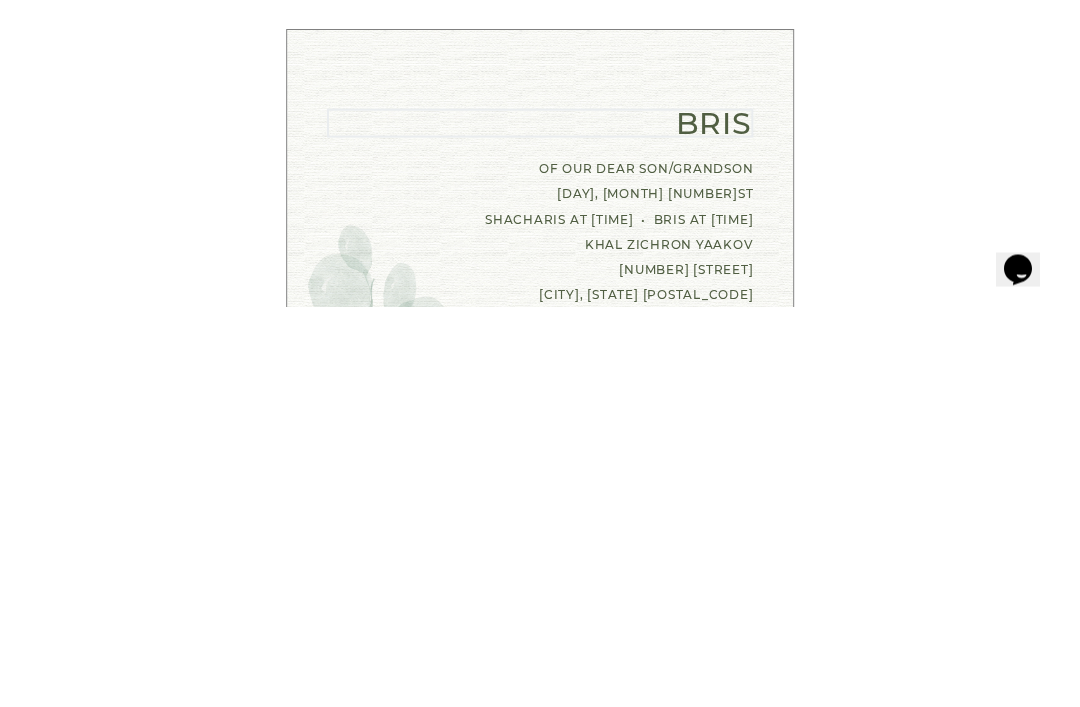 type 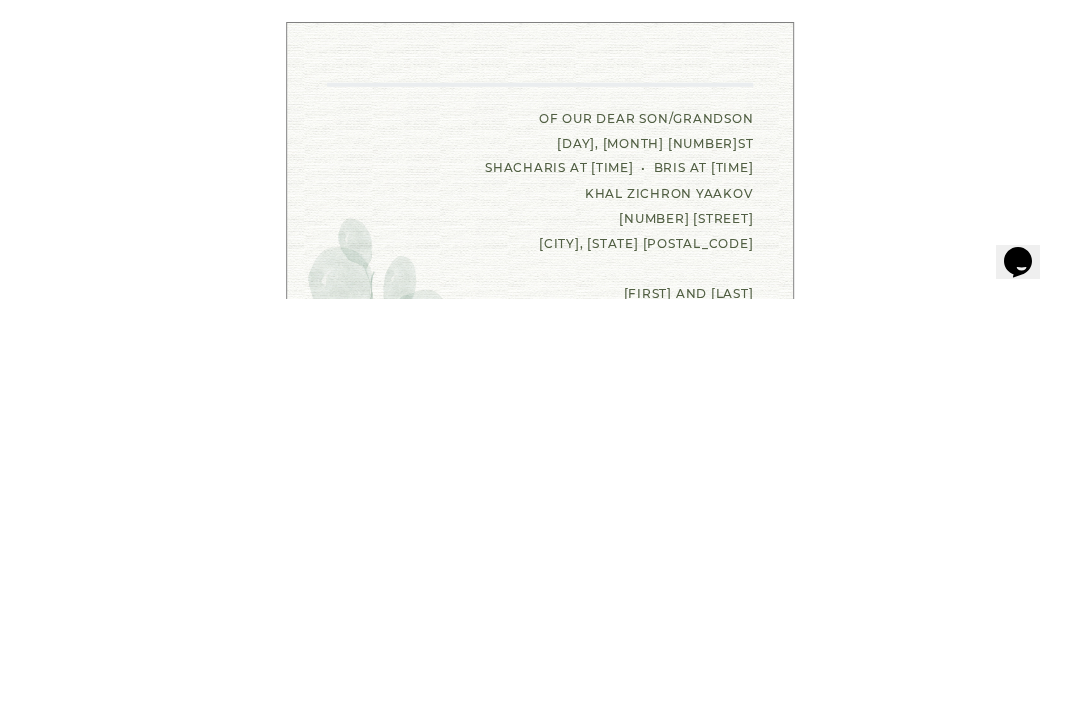 scroll, scrollTop: 424, scrollLeft: 0, axis: vertical 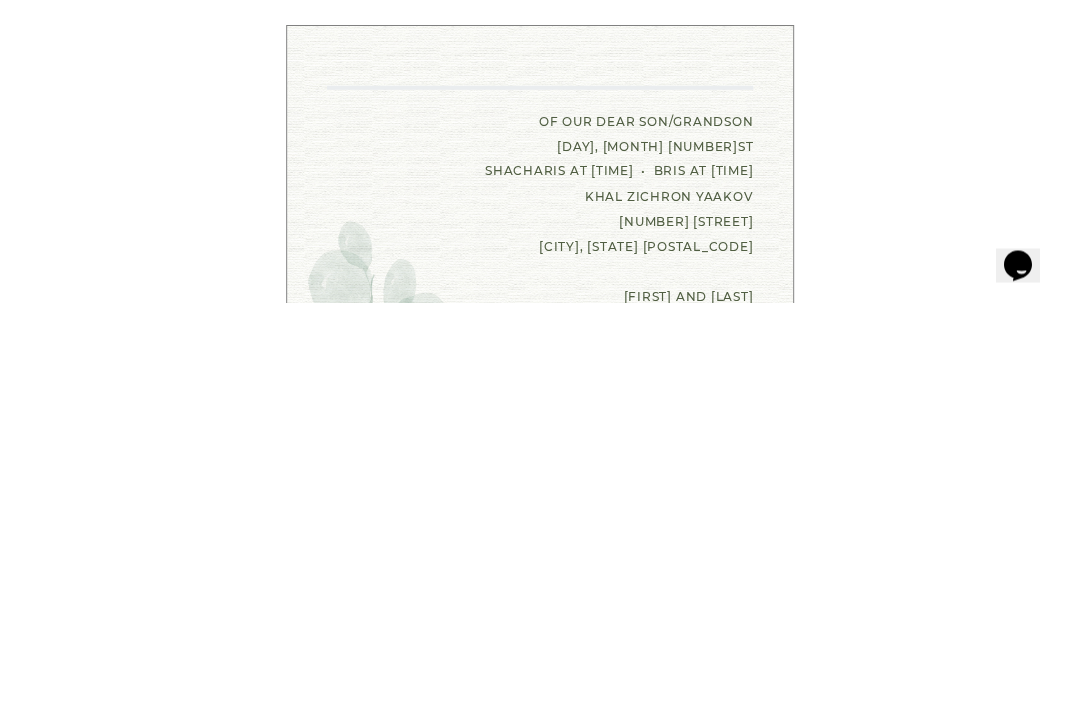 type on "Please join us at" 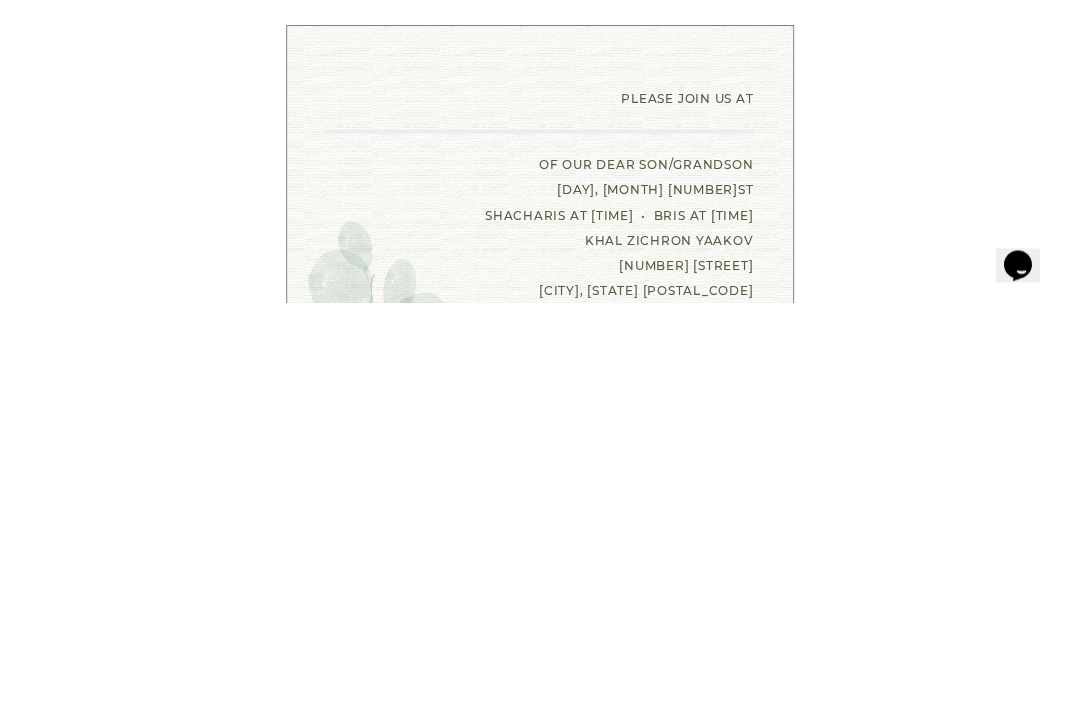 type on "Avrumy’s Upsherin" 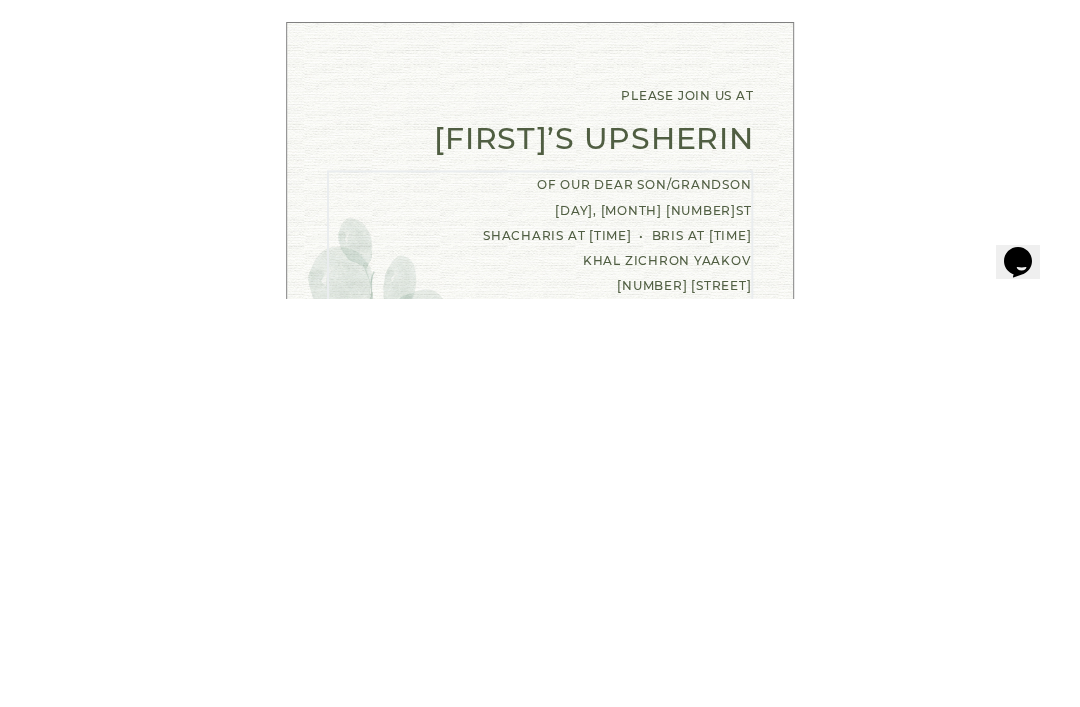 scroll, scrollTop: 597, scrollLeft: 0, axis: vertical 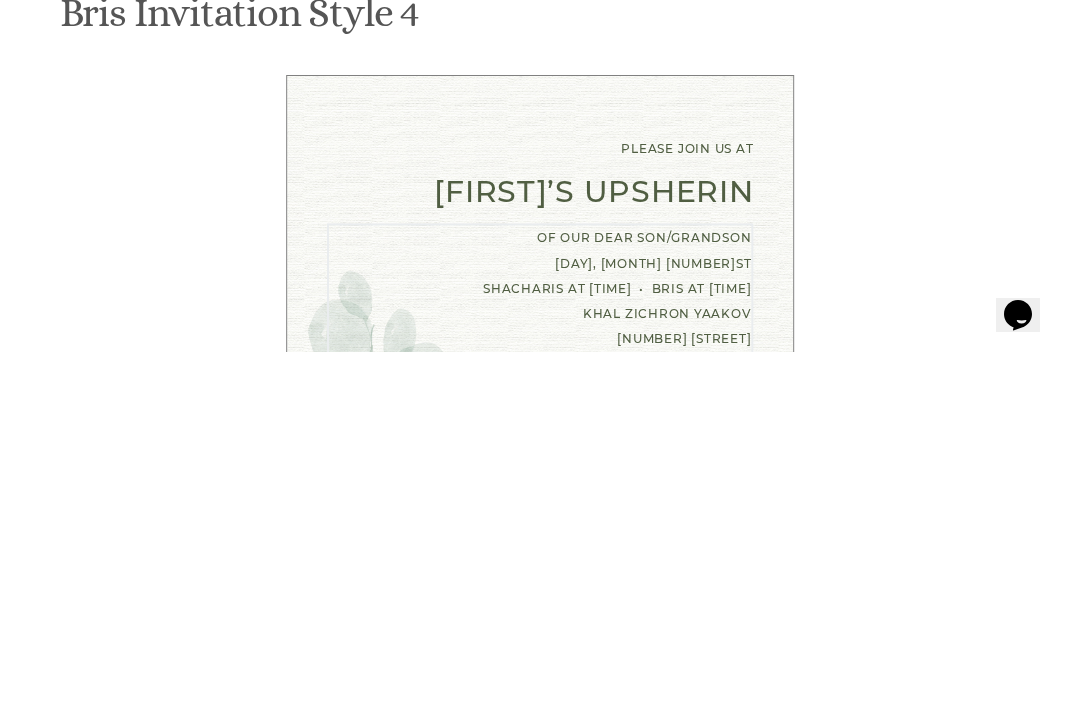 type on "Sunday, August 10
4:00pm
553 East 4th street
Brooklyn NY 11218" 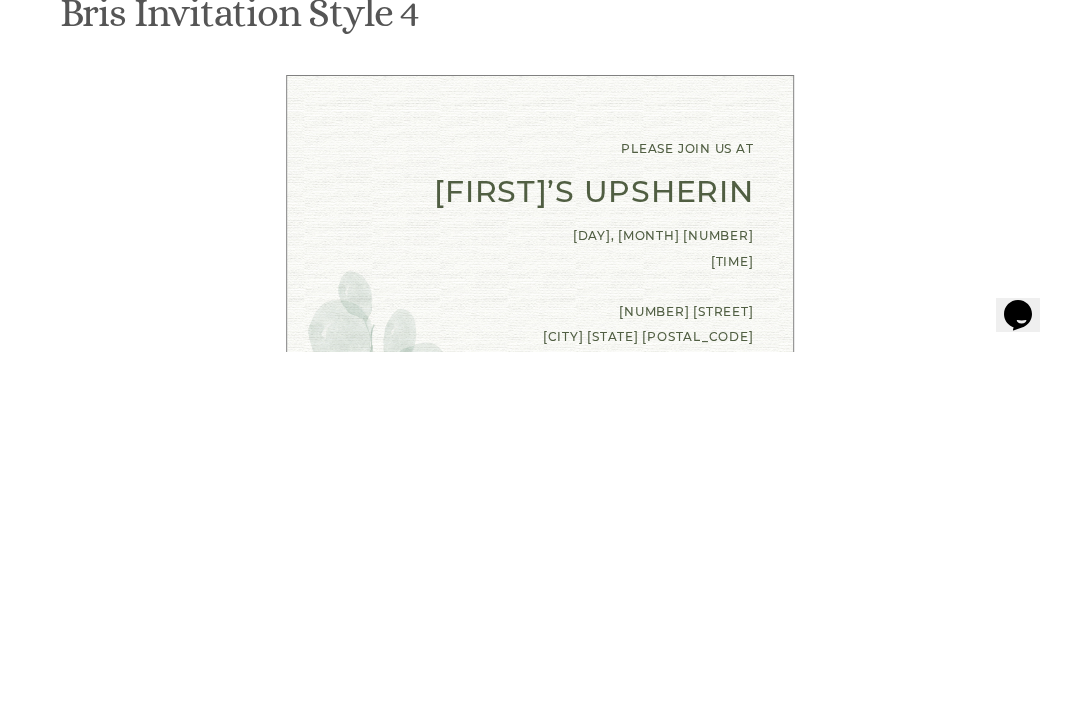 type on "Eli" 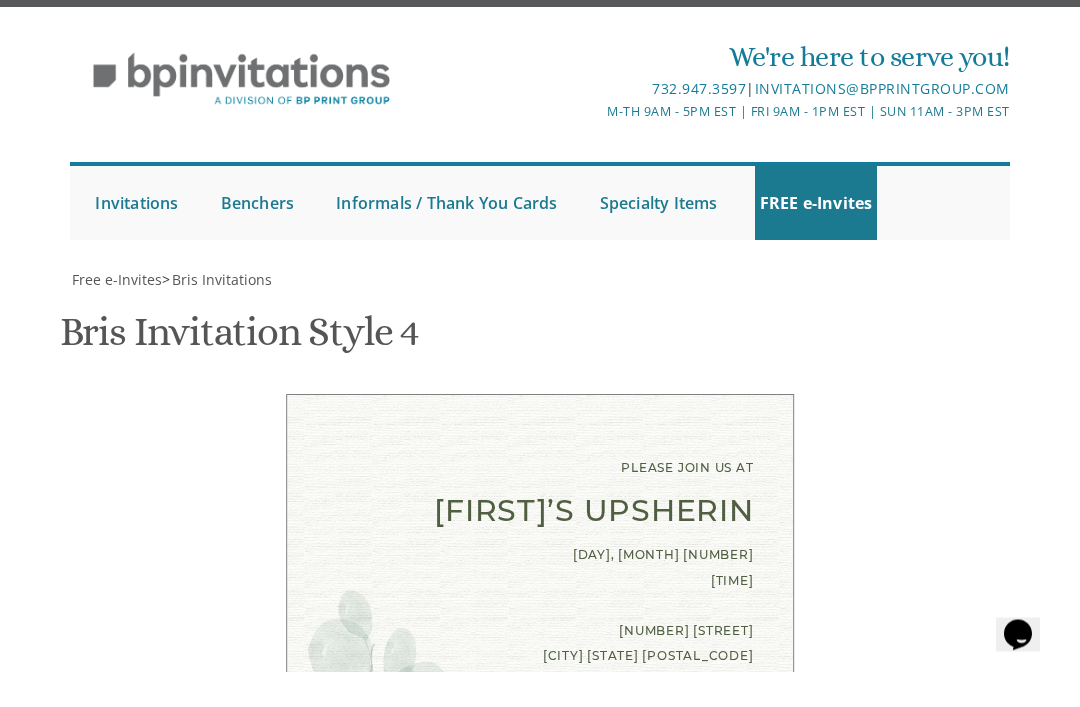 type 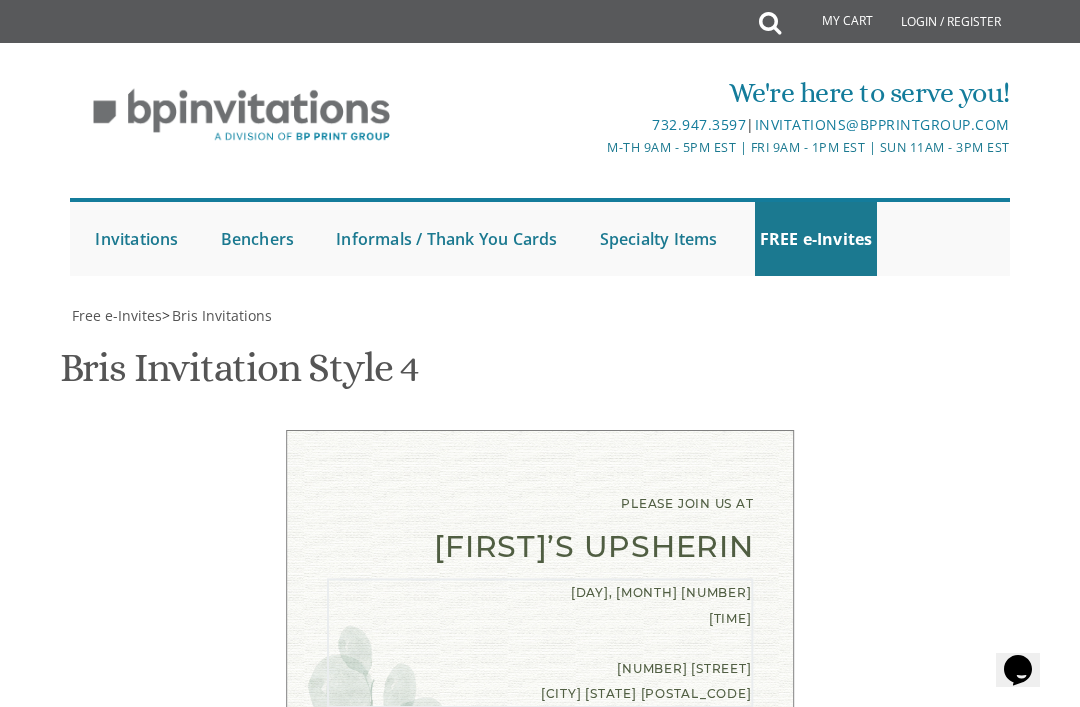 scroll, scrollTop: 226, scrollLeft: 0, axis: vertical 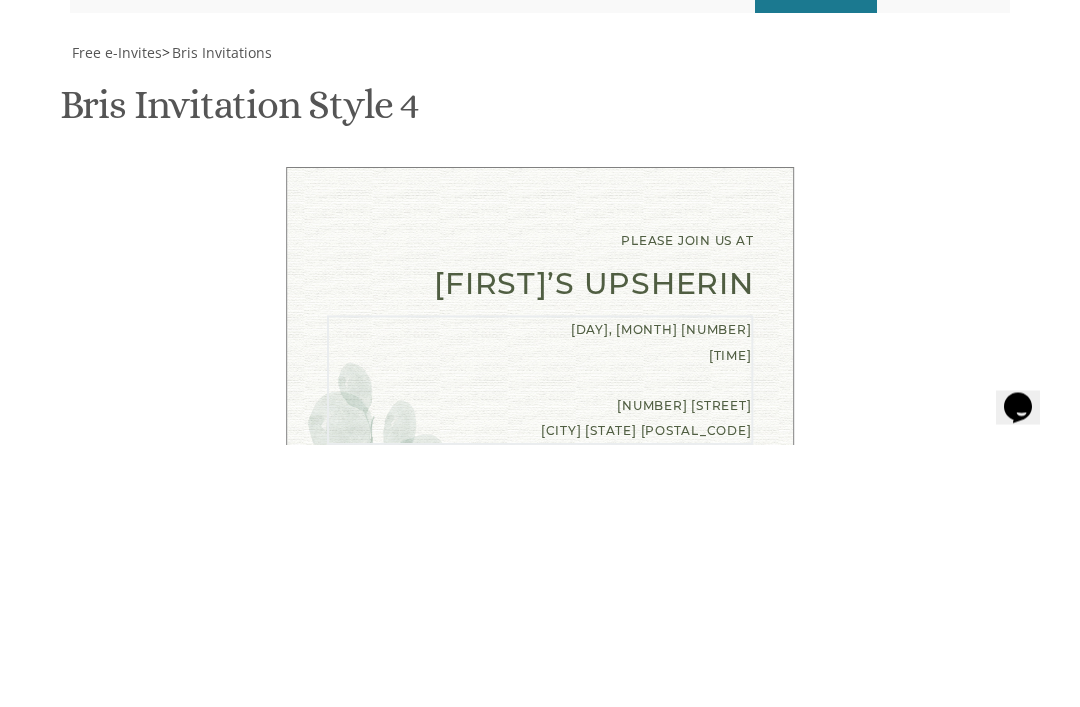 click on "Please join us at
Avrumy’s Upsherin
Sunday, August 10
4:00pm
553 East 4th street
Brooklyn NY 11218" at bounding box center (540, 607) 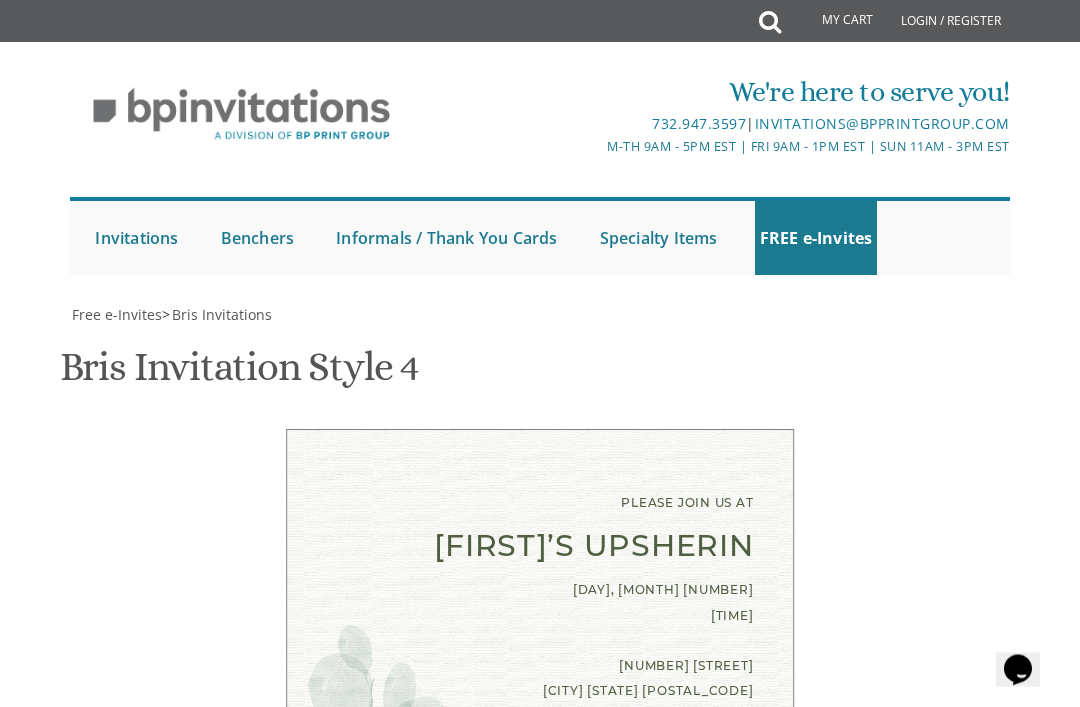 scroll, scrollTop: 427, scrollLeft: 0, axis: vertical 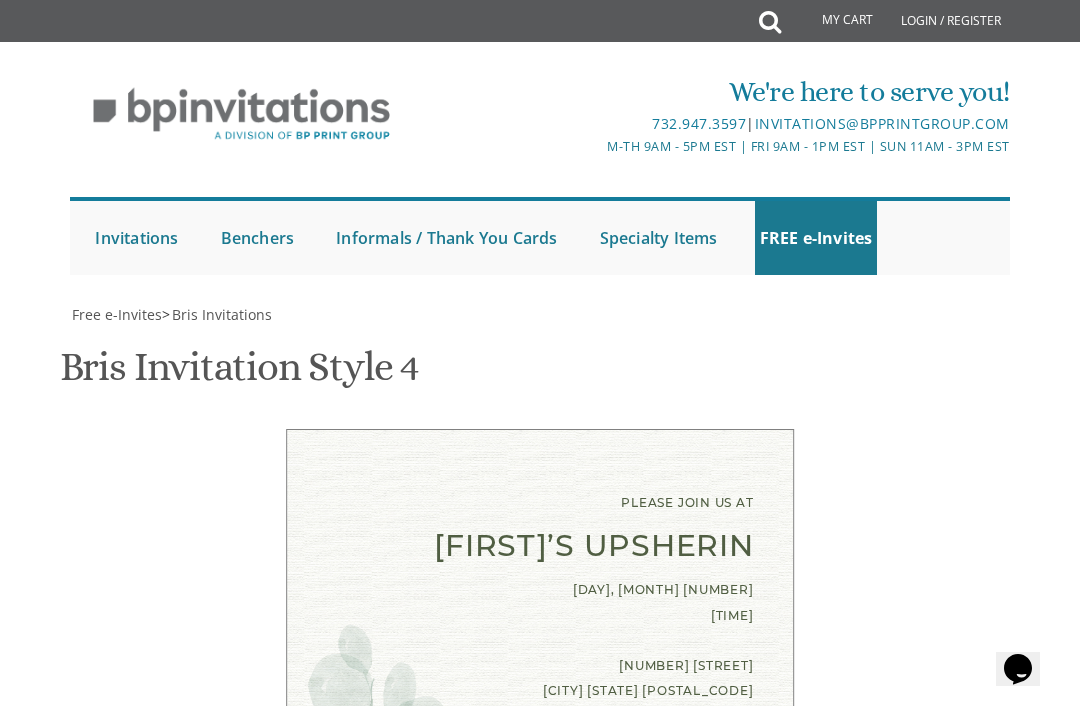 click on "With gratitude to Hashem
We would like to inform you of the" at bounding box center (691, 957) 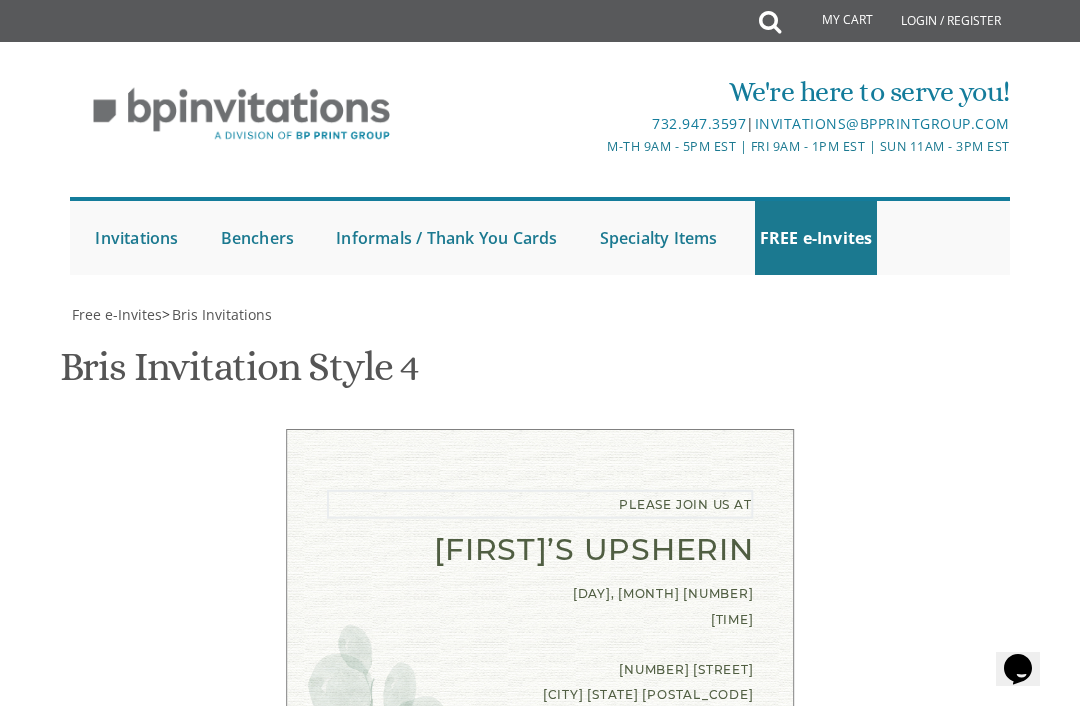 scroll, scrollTop: 299, scrollLeft: 0, axis: vertical 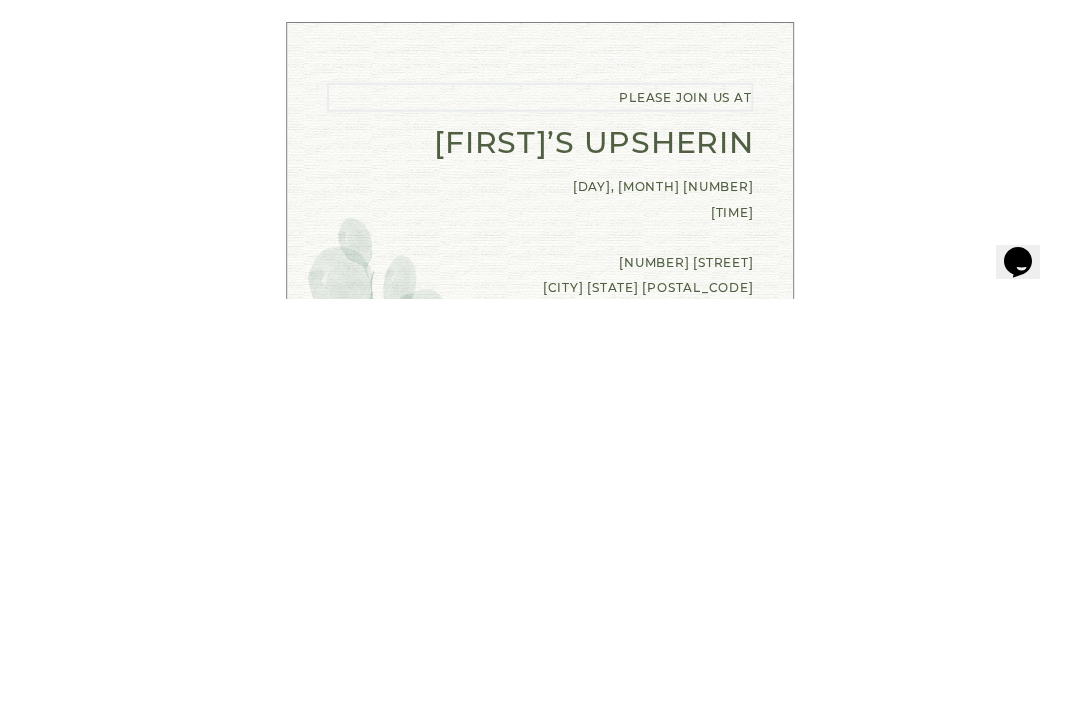 type on "Please join us at" 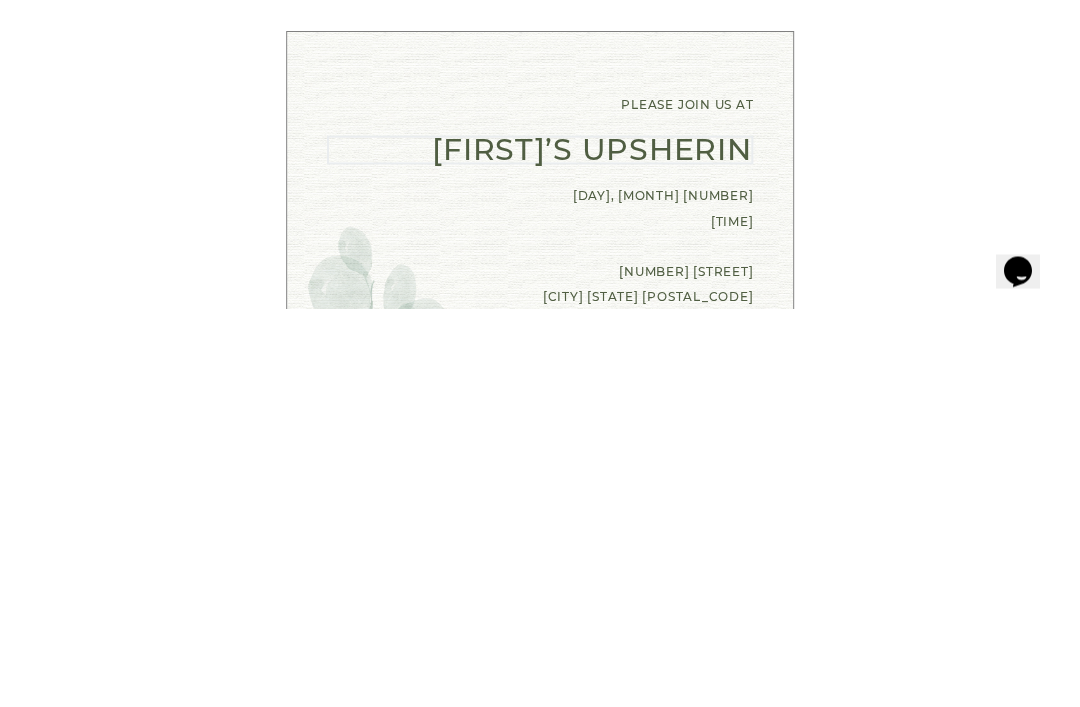 scroll, scrollTop: 461, scrollLeft: 0, axis: vertical 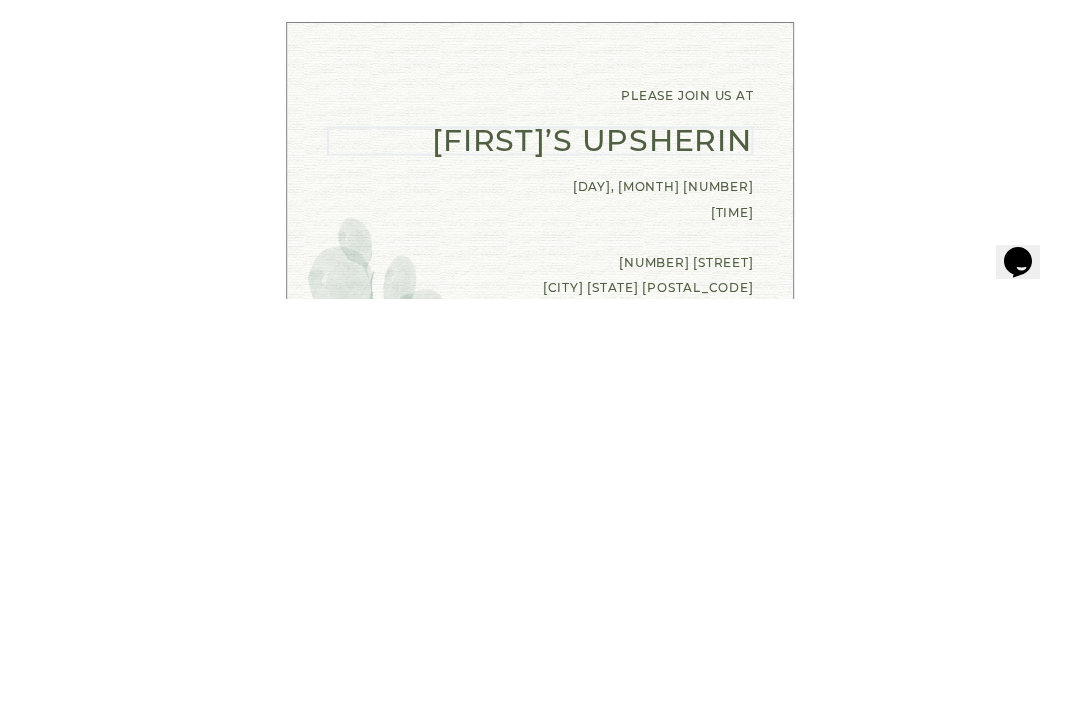 click on "of our dear son/grandson
Sunday, August 28th
Shacharis at 7:00  •  Bris at 7:45
Khal Zichron Yaakov
175 Sunset Road
Lakewood, NJ 08701" at bounding box center (691, 1130) 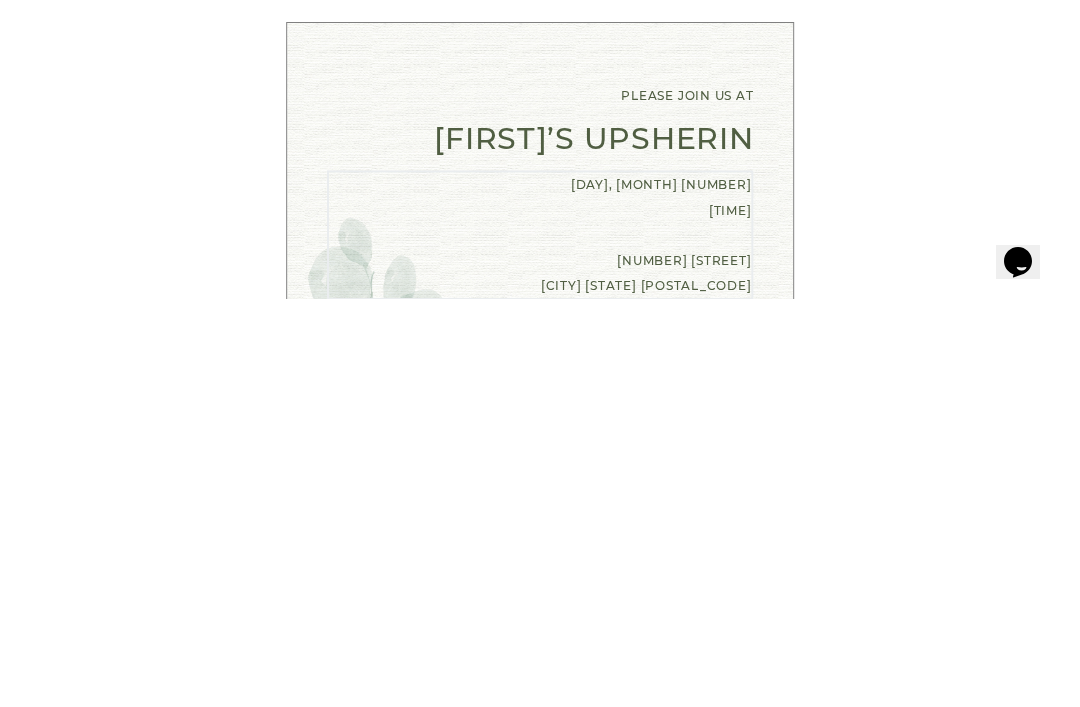 scroll, scrollTop: 512, scrollLeft: 0, axis: vertical 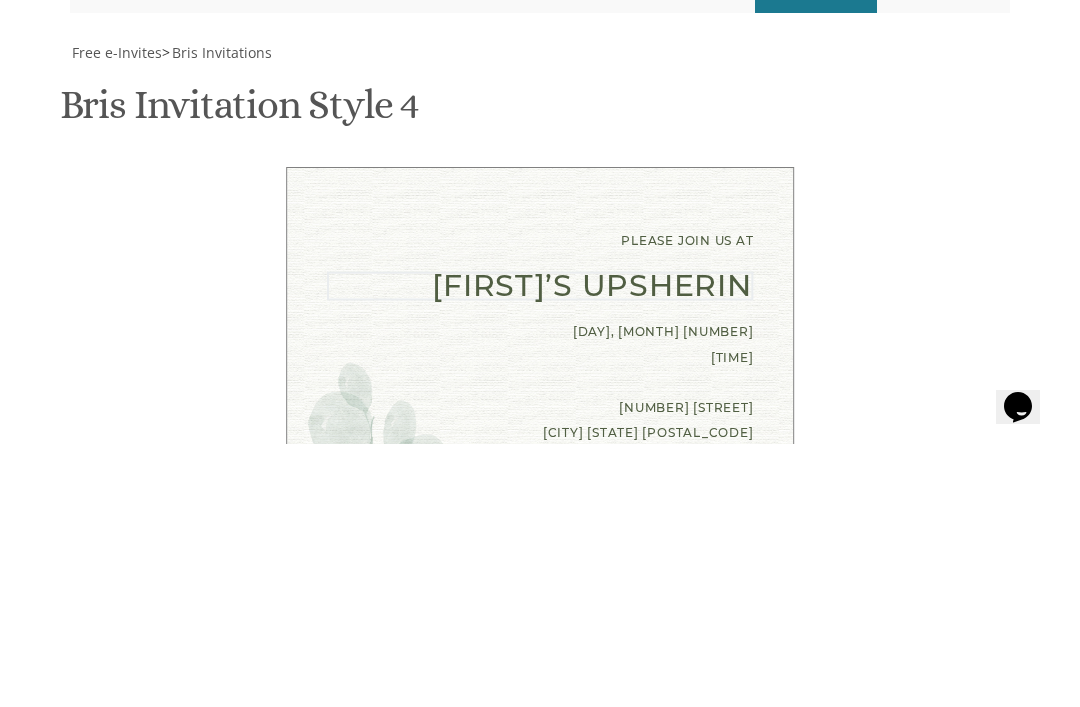 click at bounding box center (426, 1021) 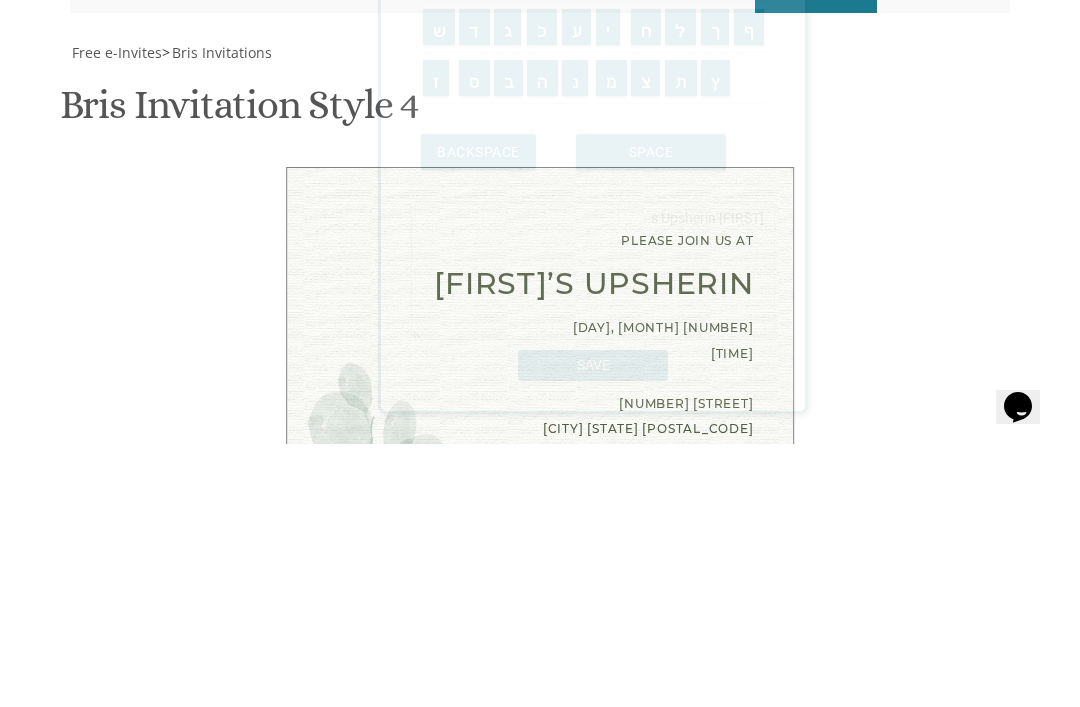 scroll, scrollTop: 756, scrollLeft: 0, axis: vertical 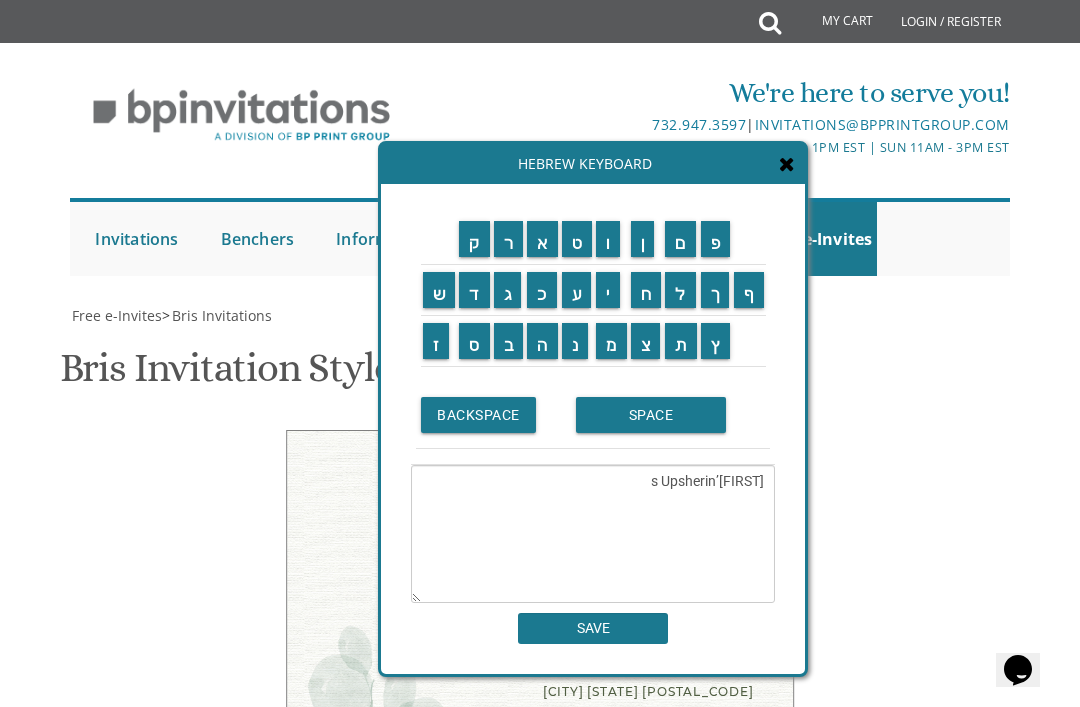click on "Customizations
Please fill in your personal information.
Edit Intro:
With gratitude to Hashem
We would like to inform you of the  Edit Bris: Bris Edit Details:" at bounding box center (540, 1146) 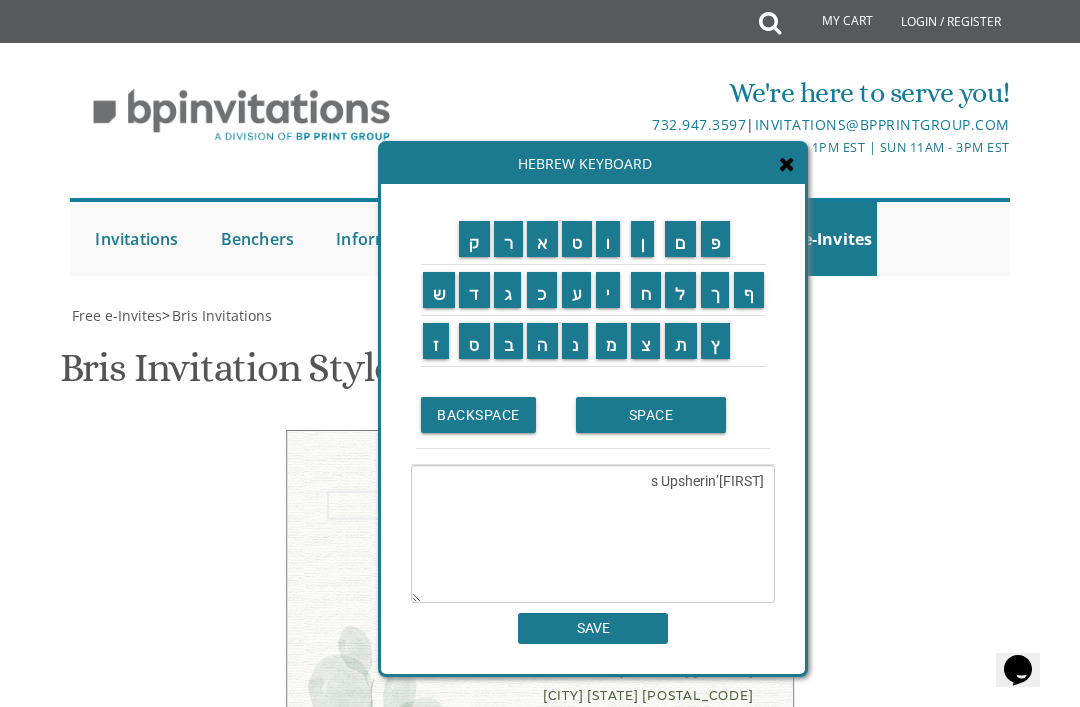 scroll, scrollTop: 755, scrollLeft: 0, axis: vertical 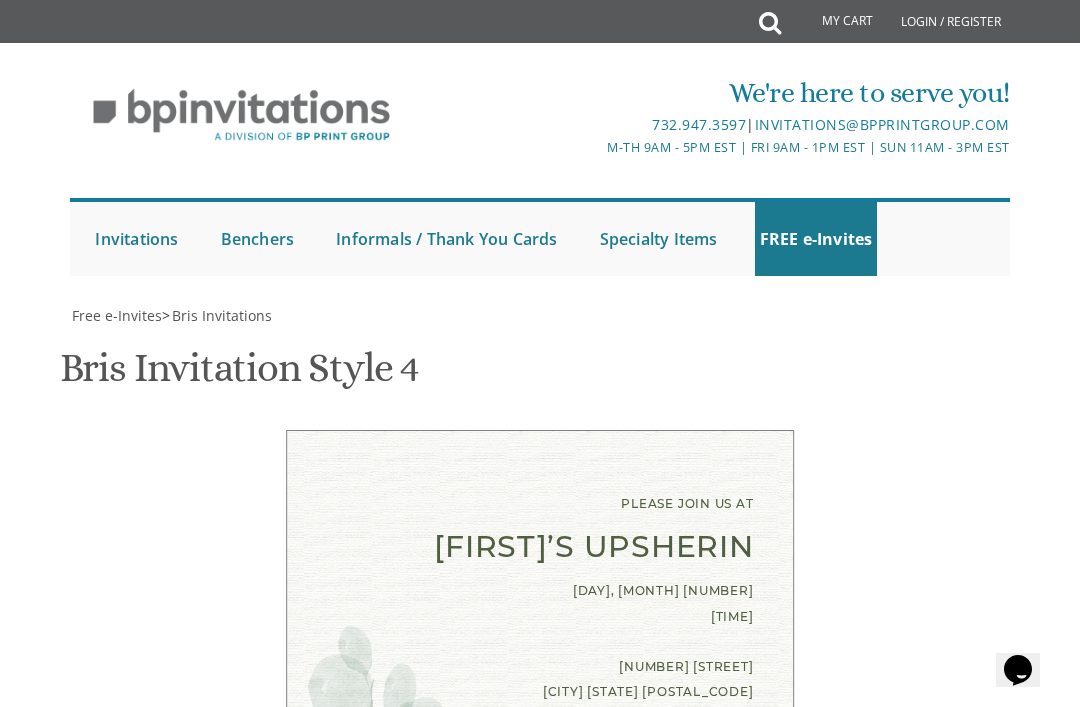 click on "Bris" at bounding box center (691, 1020) 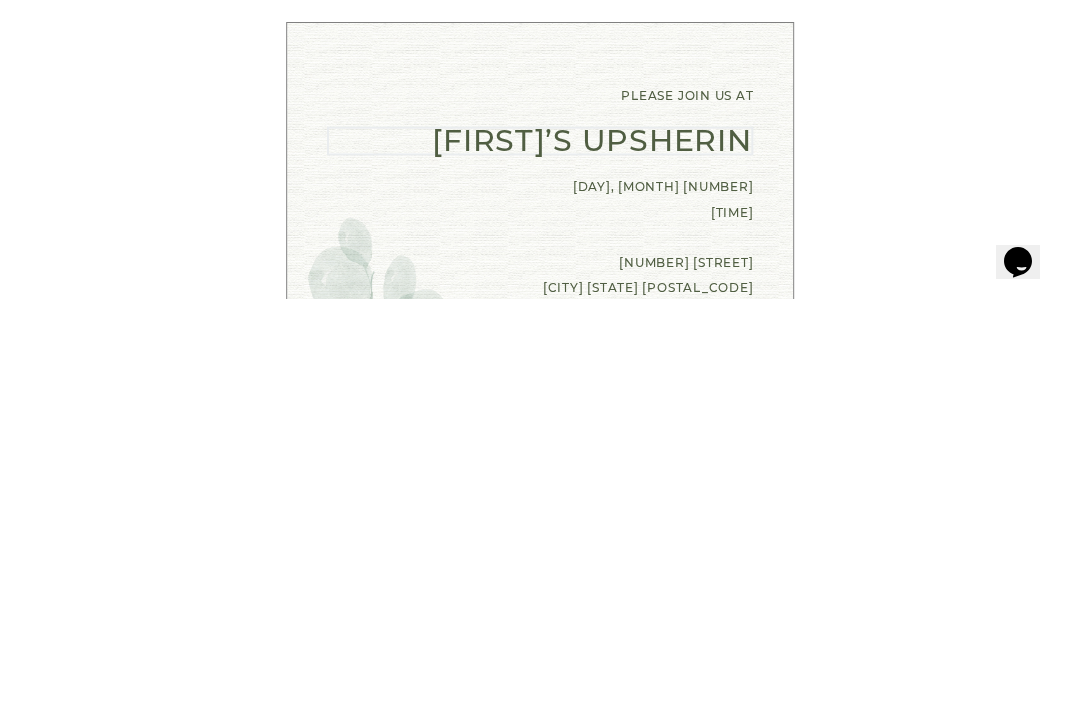 scroll, scrollTop: 550, scrollLeft: 0, axis: vertical 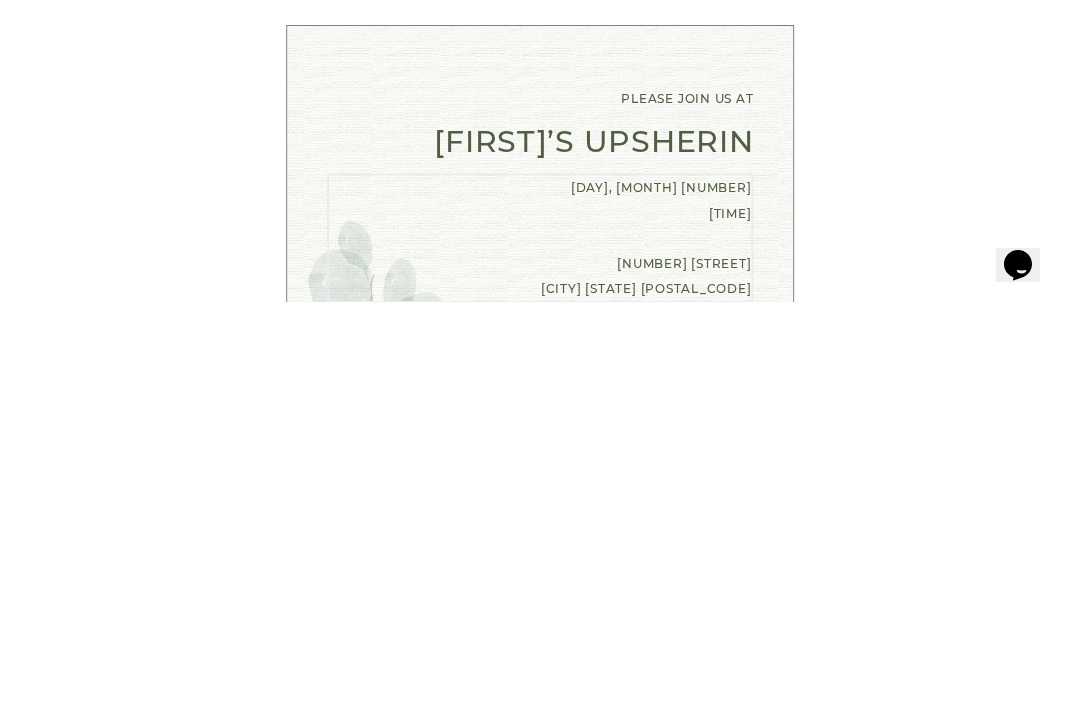 click on "With gratitude to Hashem
We would like to inform you of the" at bounding box center [691, 961] 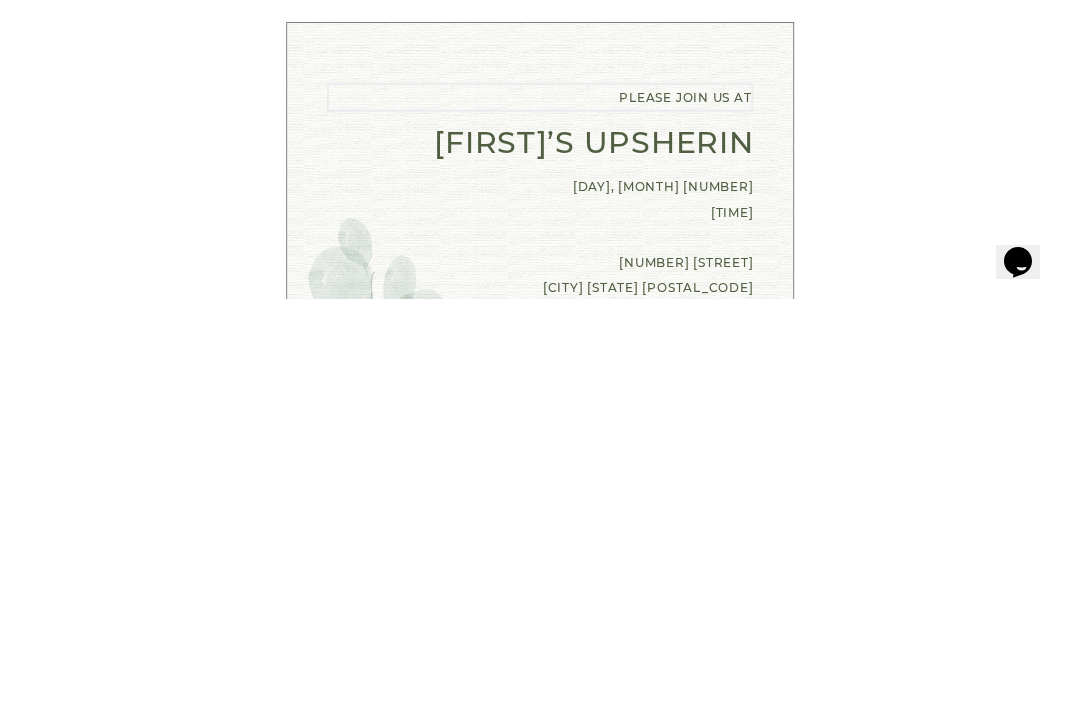scroll, scrollTop: 498, scrollLeft: 0, axis: vertical 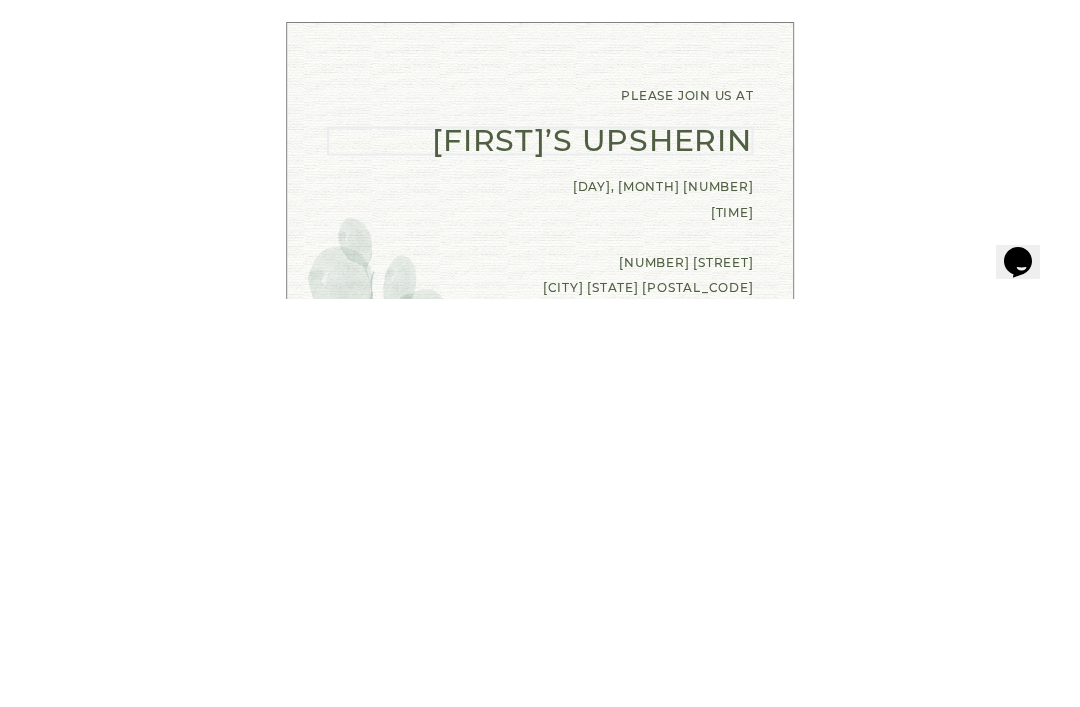 click on "of our dear son/grandson
Sunday, August 28th
Shacharis at 7:00  •  Bris at 7:45
Khal Zichron Yaakov
175 Sunset Road
Lakewood, NJ 08701" at bounding box center (691, 1130) 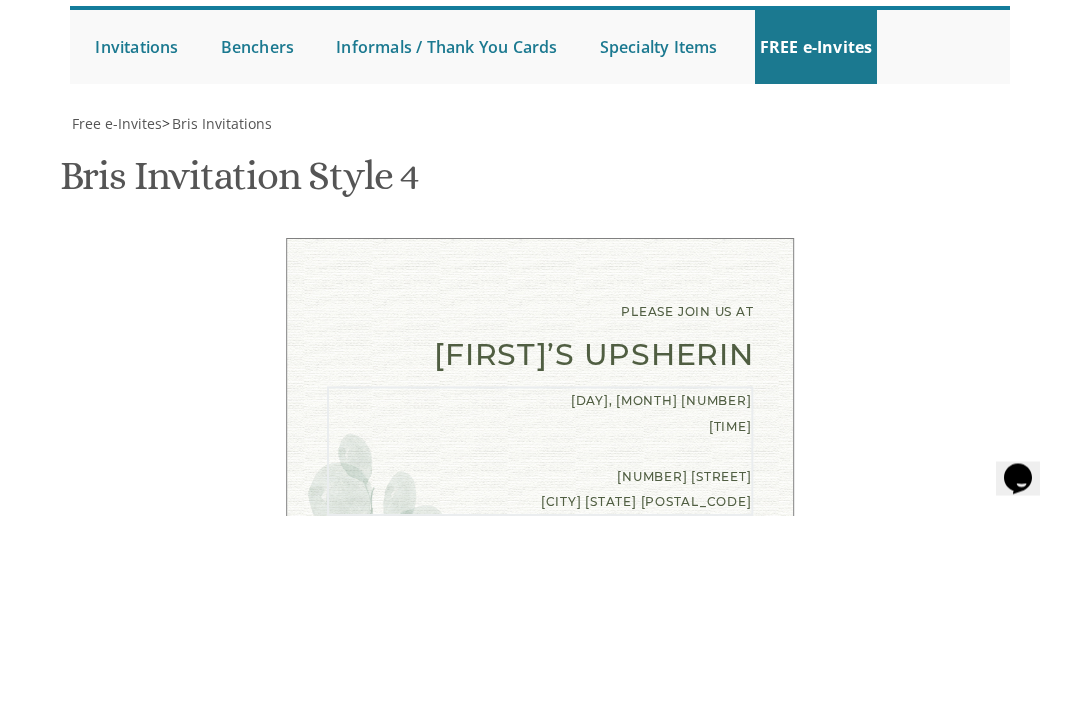 scroll, scrollTop: -3, scrollLeft: 0, axis: vertical 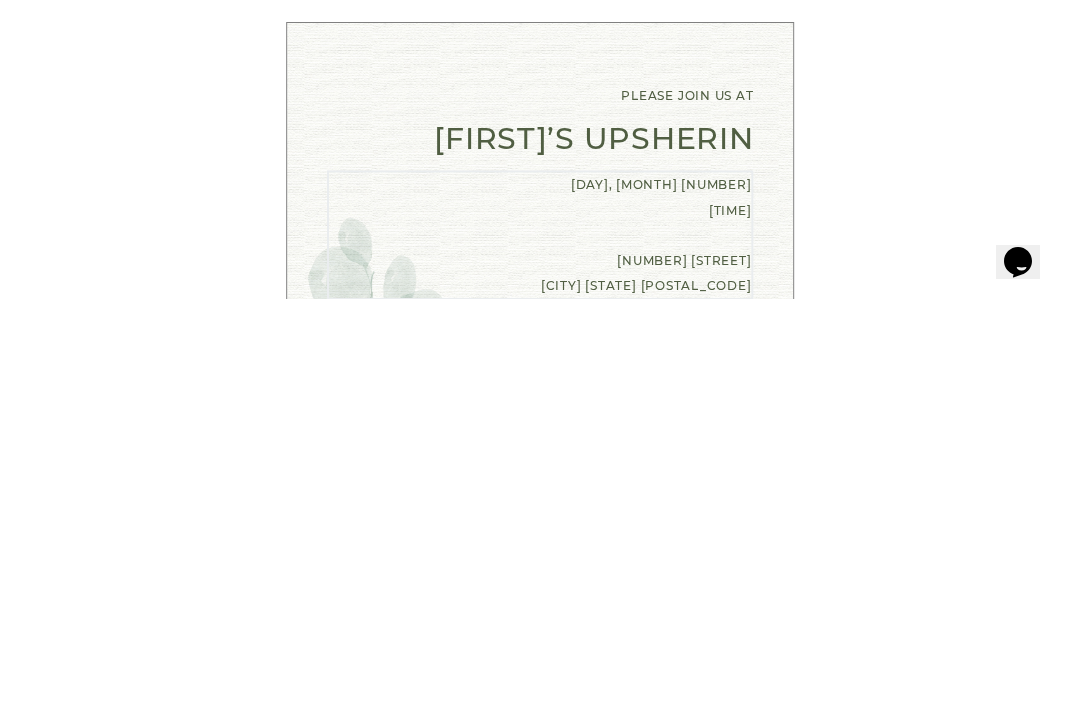 click on "Bris" at bounding box center (691, 1024) 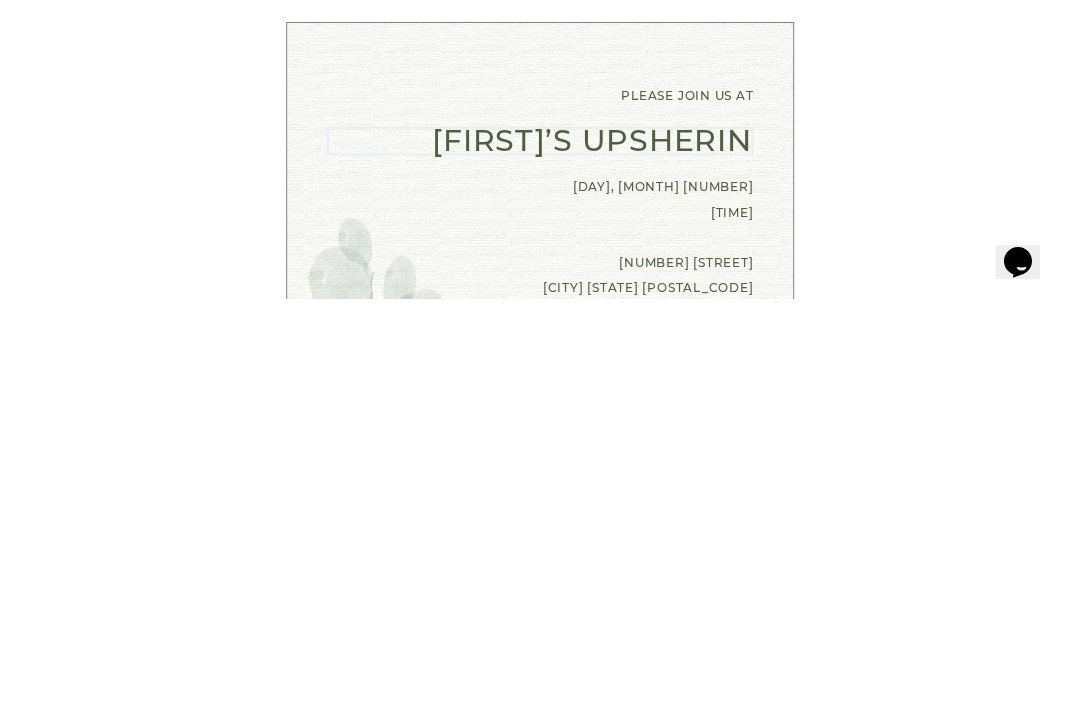 scroll, scrollTop: 0, scrollLeft: 0, axis: both 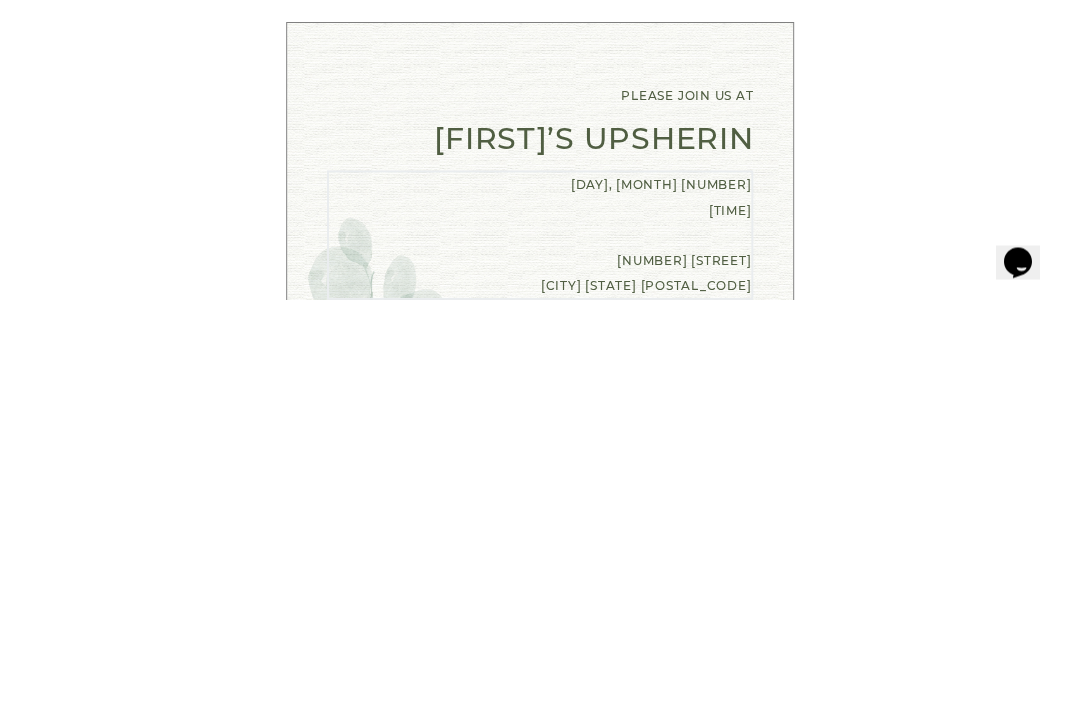 click on "Download Image" at bounding box center (435, 1446) 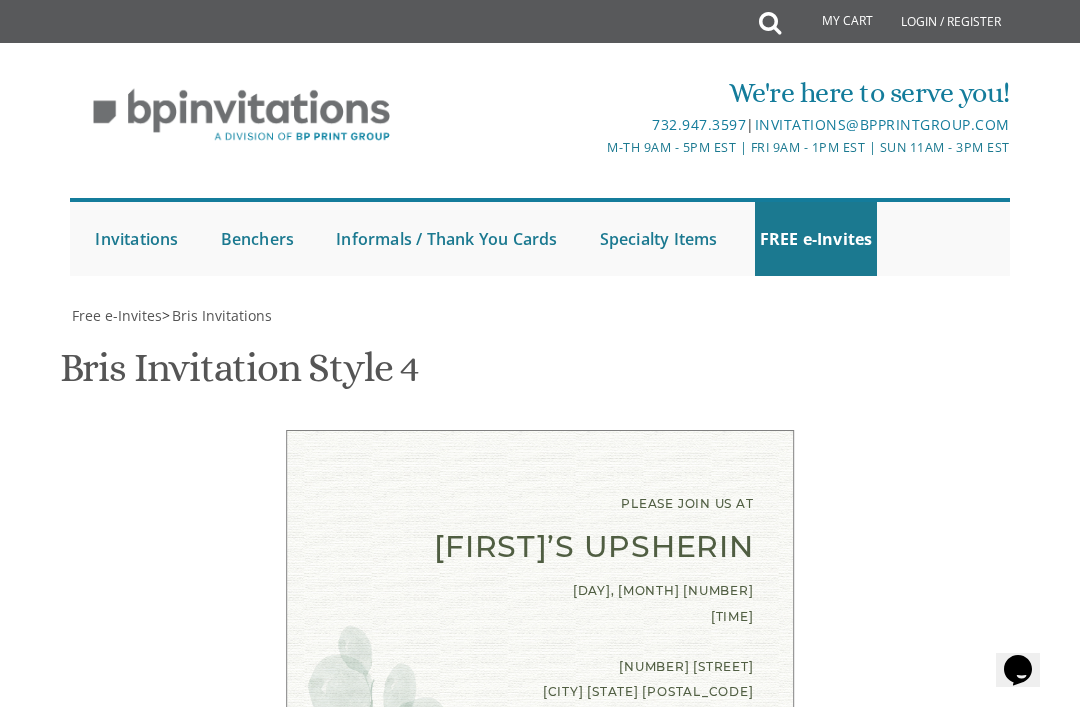 scroll, scrollTop: 1204, scrollLeft: 0, axis: vertical 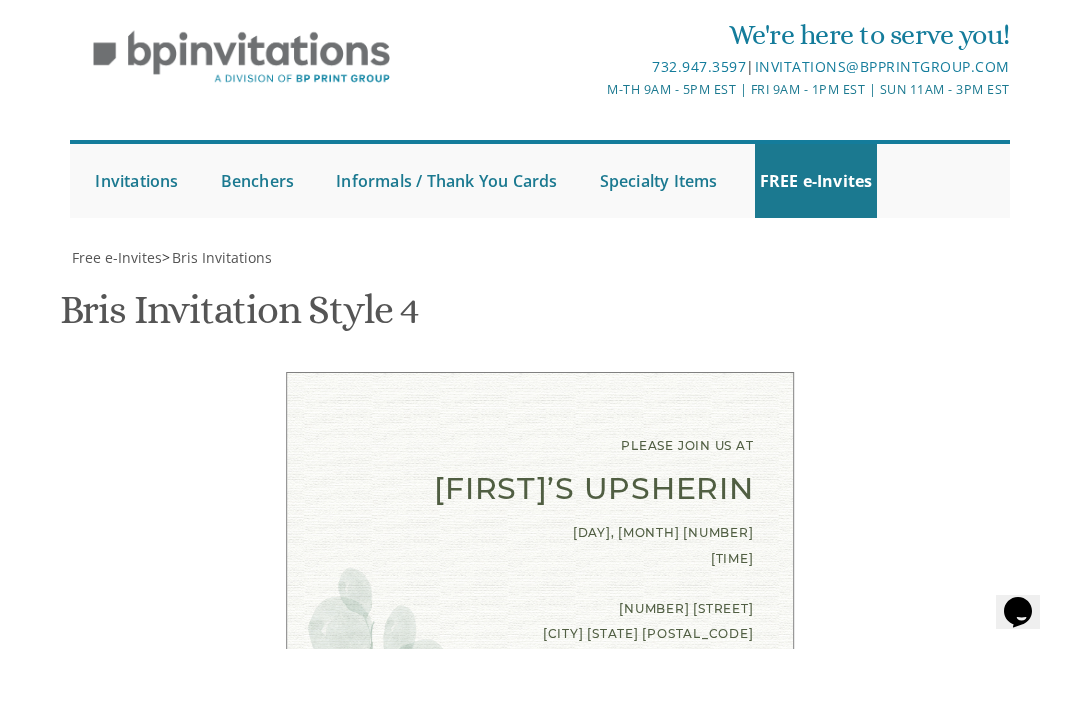 click on "Download Image" at bounding box center [435, 1442] 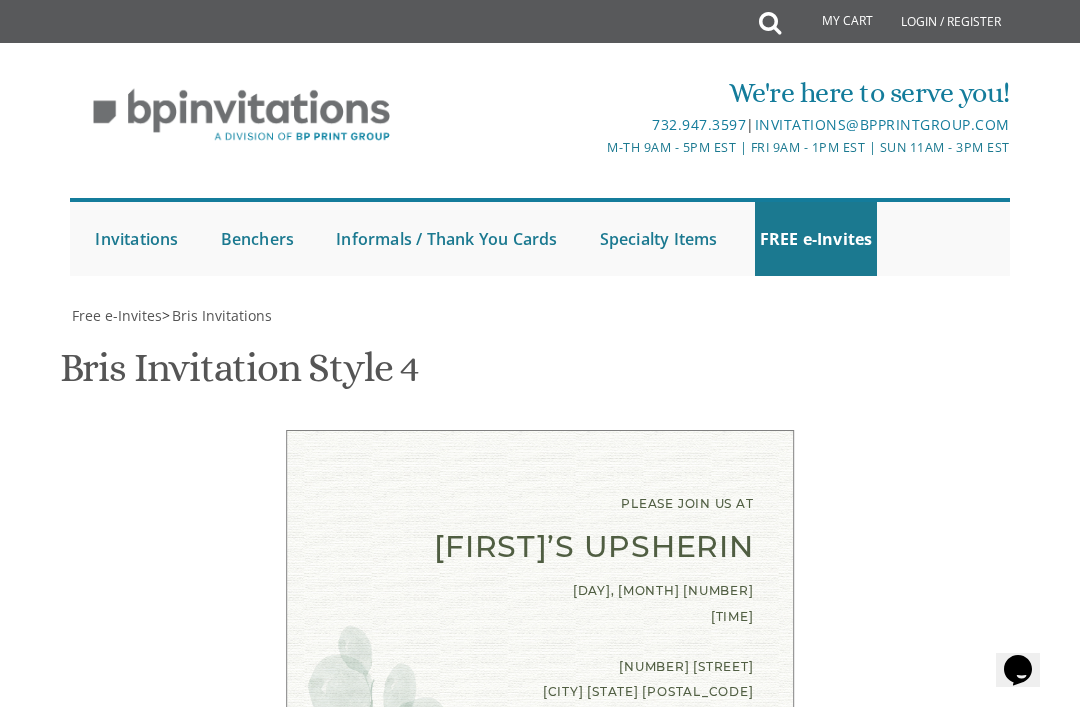 scroll, scrollTop: 1326, scrollLeft: 0, axis: vertical 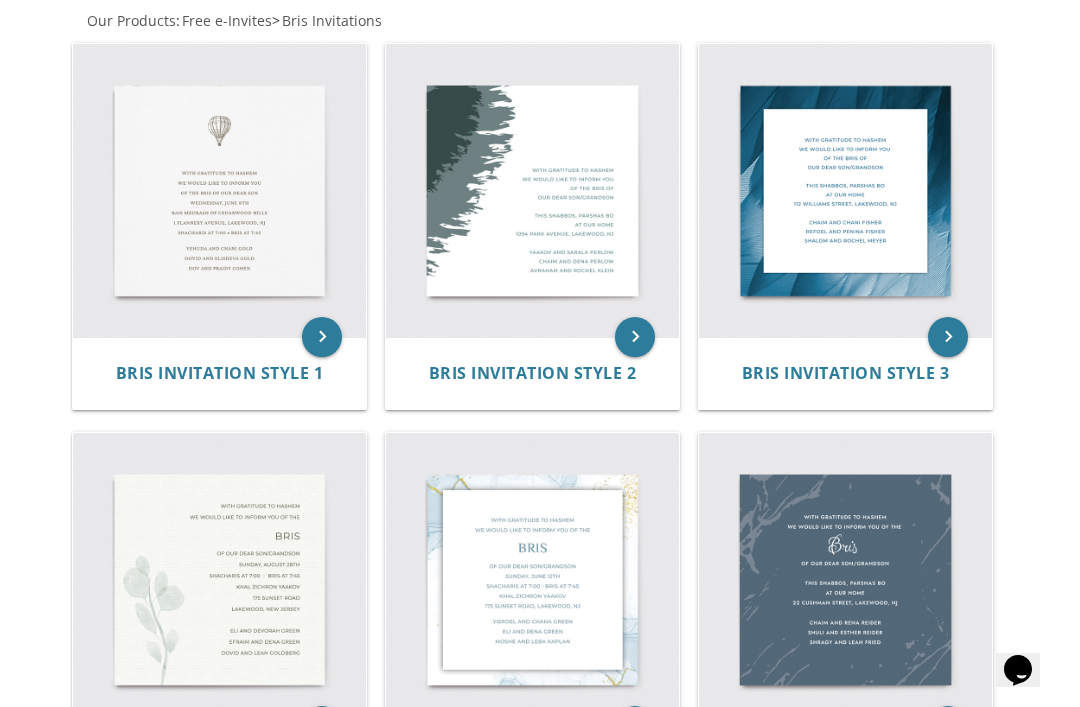 click at bounding box center [845, 579] 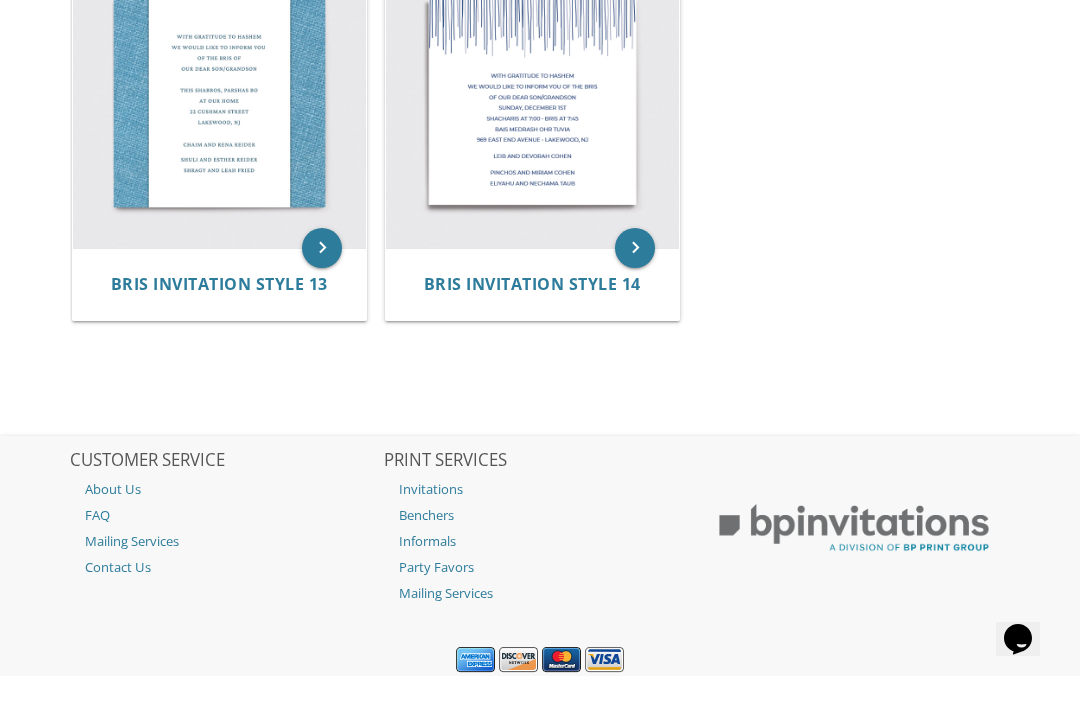 scroll, scrollTop: 2026, scrollLeft: 0, axis: vertical 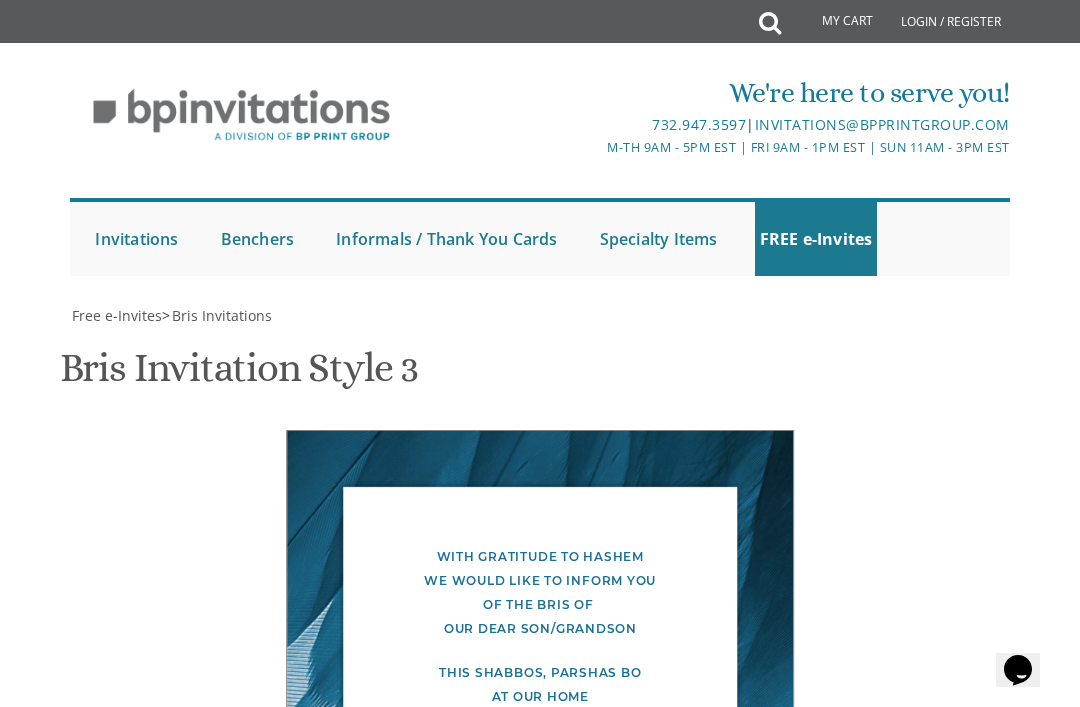 click on "With gratitude to Hashem
We would like to inform you
of the bris of
our dear son/grandson" at bounding box center [691, 1134] 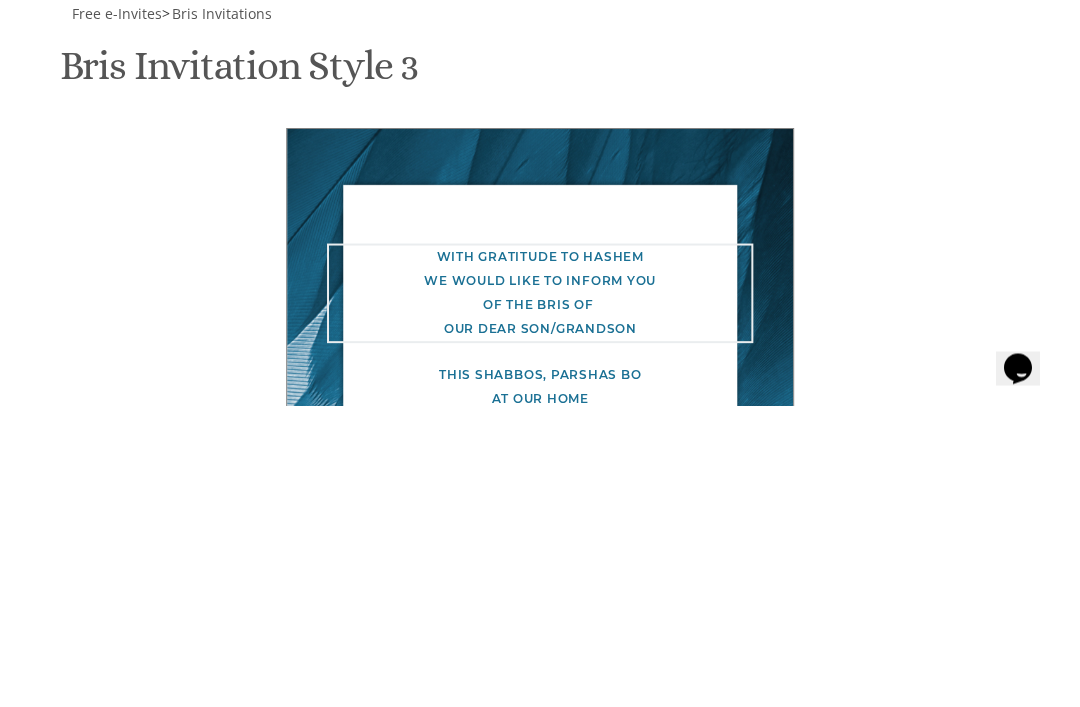 type on "With" 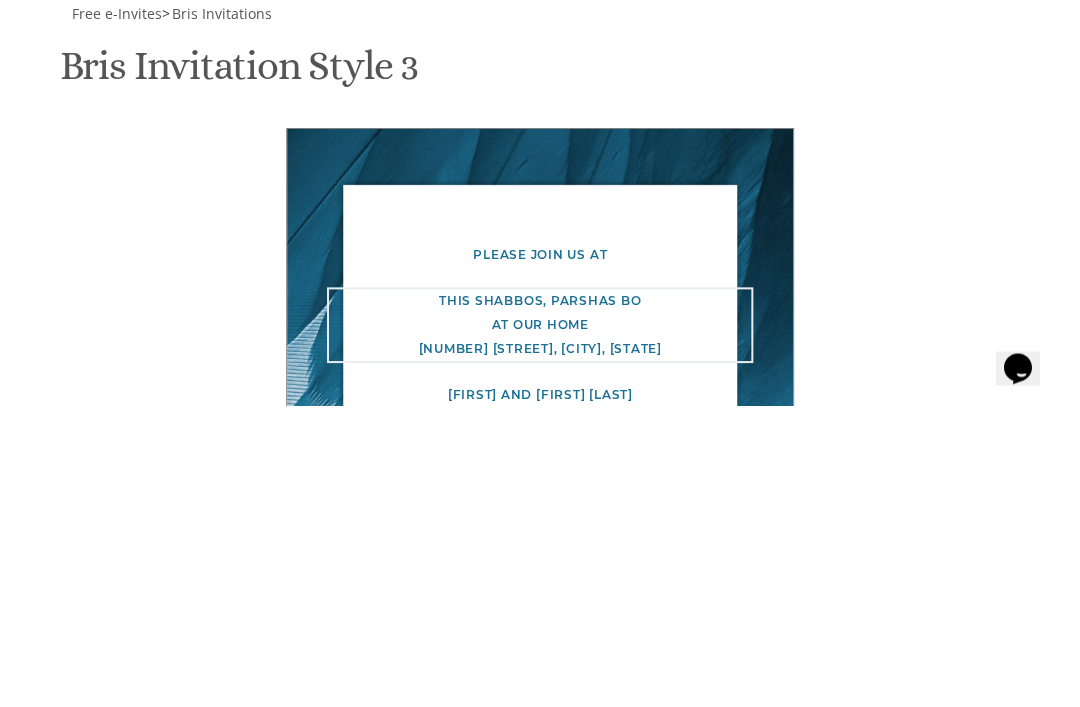 type on "This" 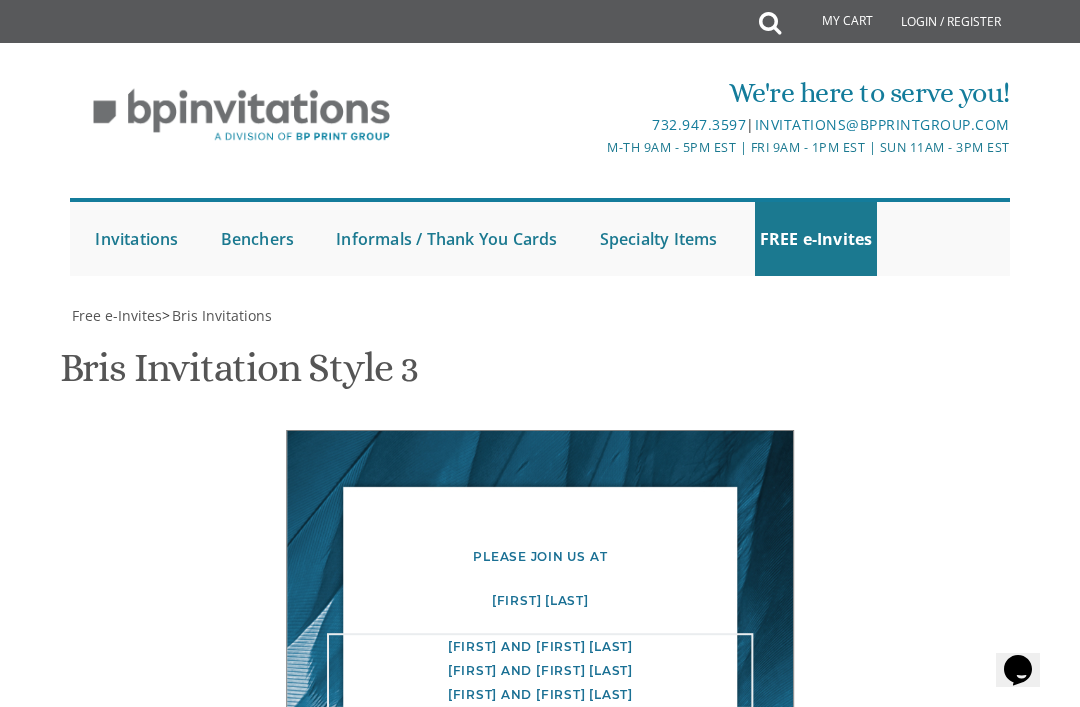 scroll, scrollTop: 445, scrollLeft: 0, axis: vertical 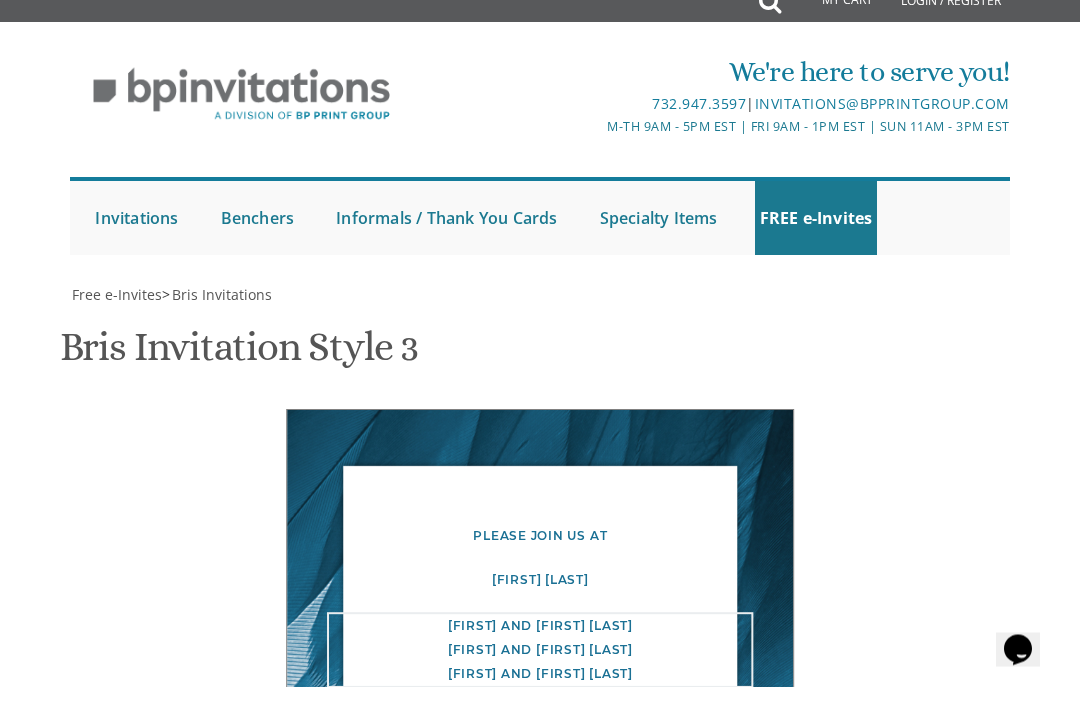 click on "[FIRST] [LAST]" at bounding box center (540, 601) 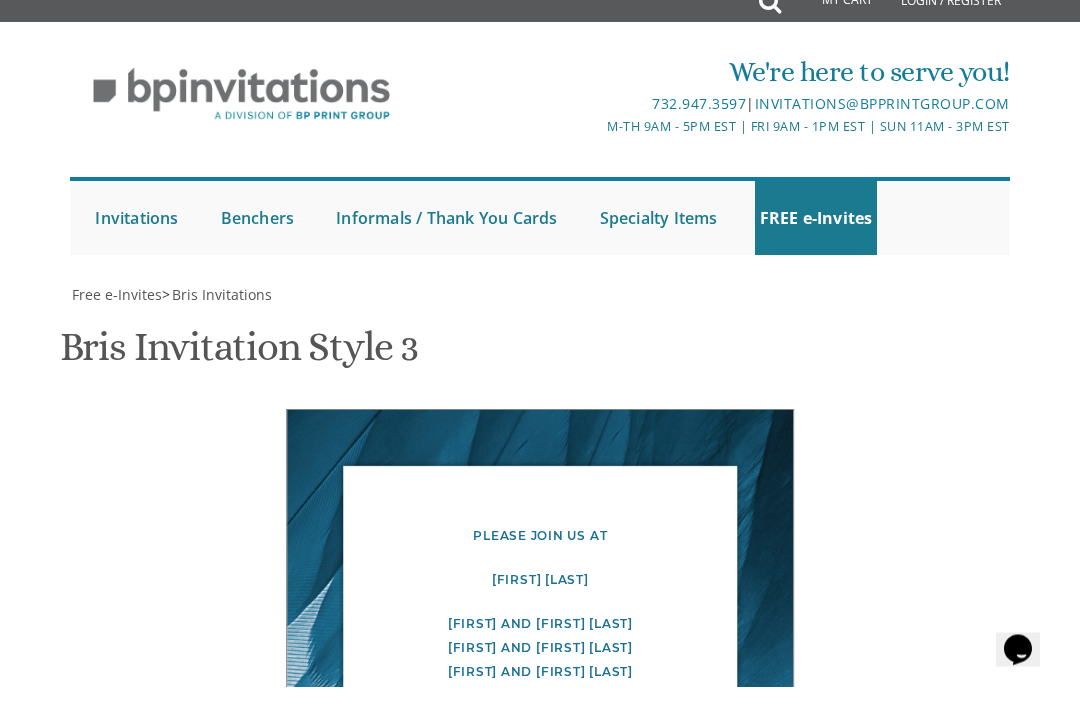 scroll, scrollTop: 466, scrollLeft: 0, axis: vertical 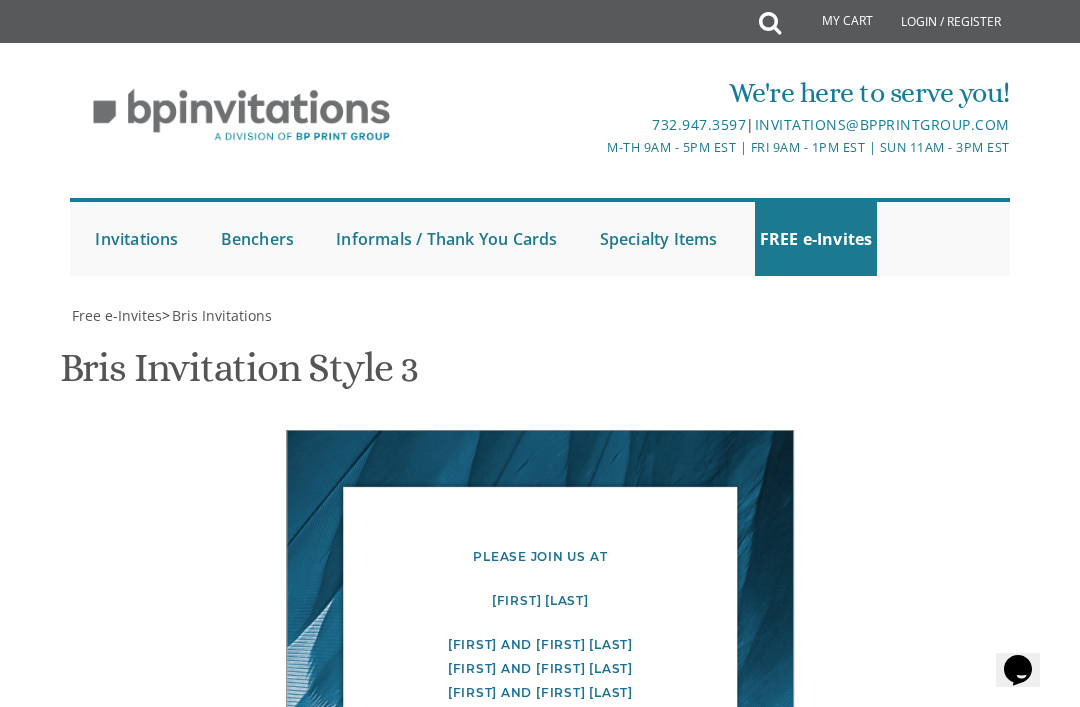 click on "[FIRST] [LAST]" at bounding box center (540, 601) 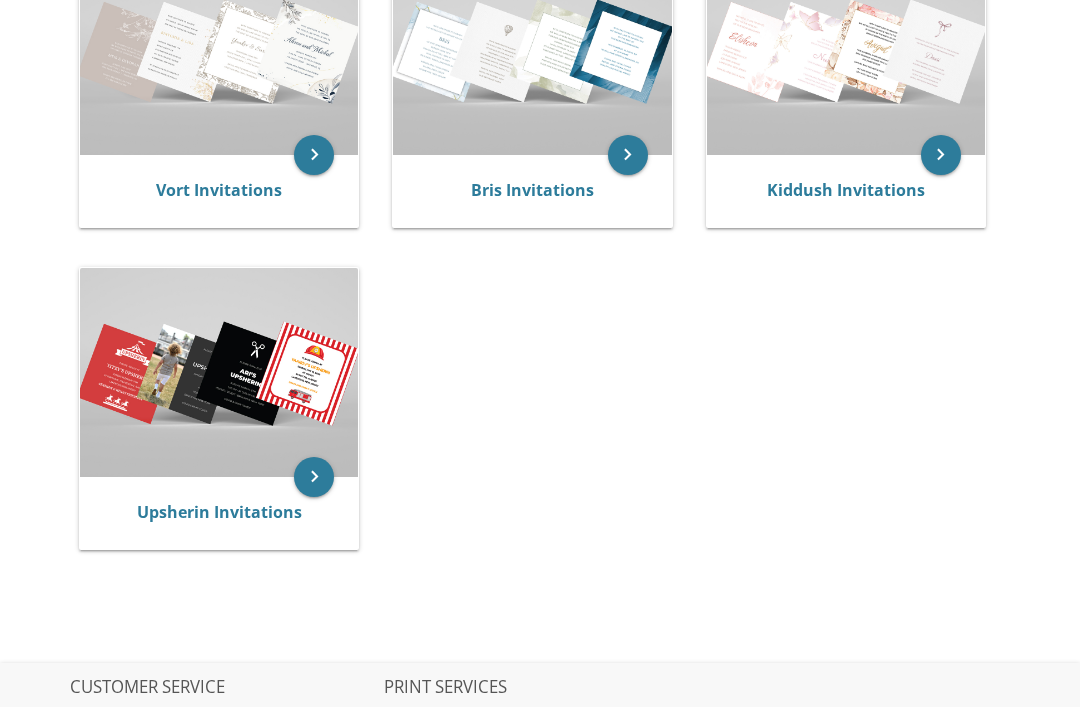 scroll, scrollTop: 501, scrollLeft: 0, axis: vertical 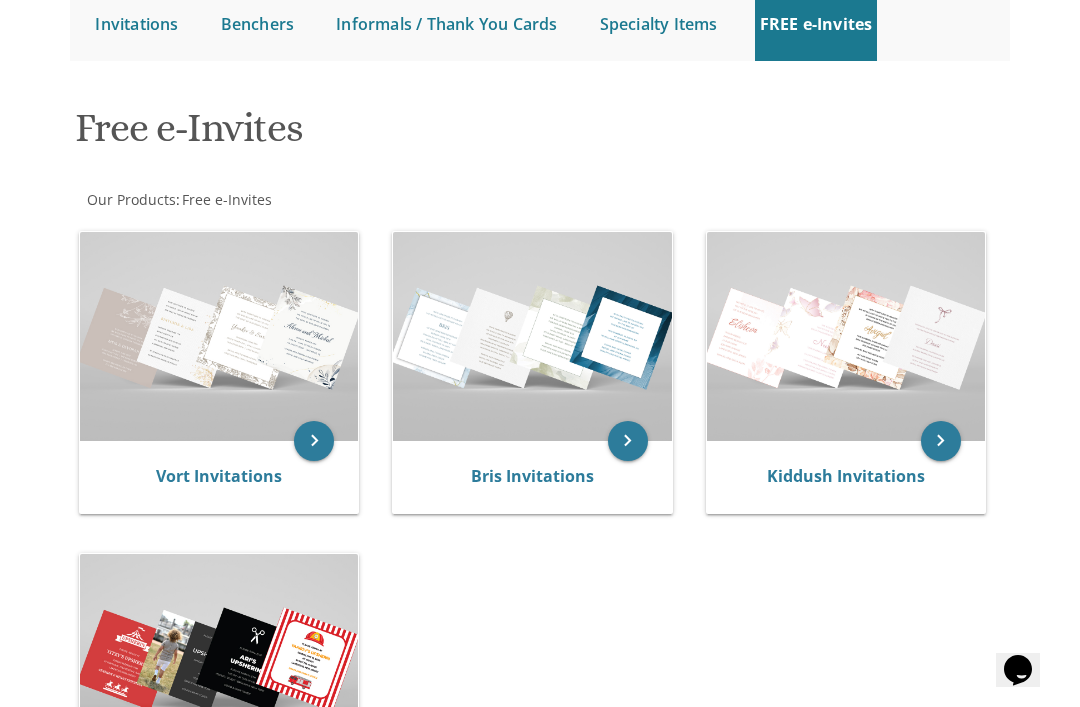 click at bounding box center (219, 336) 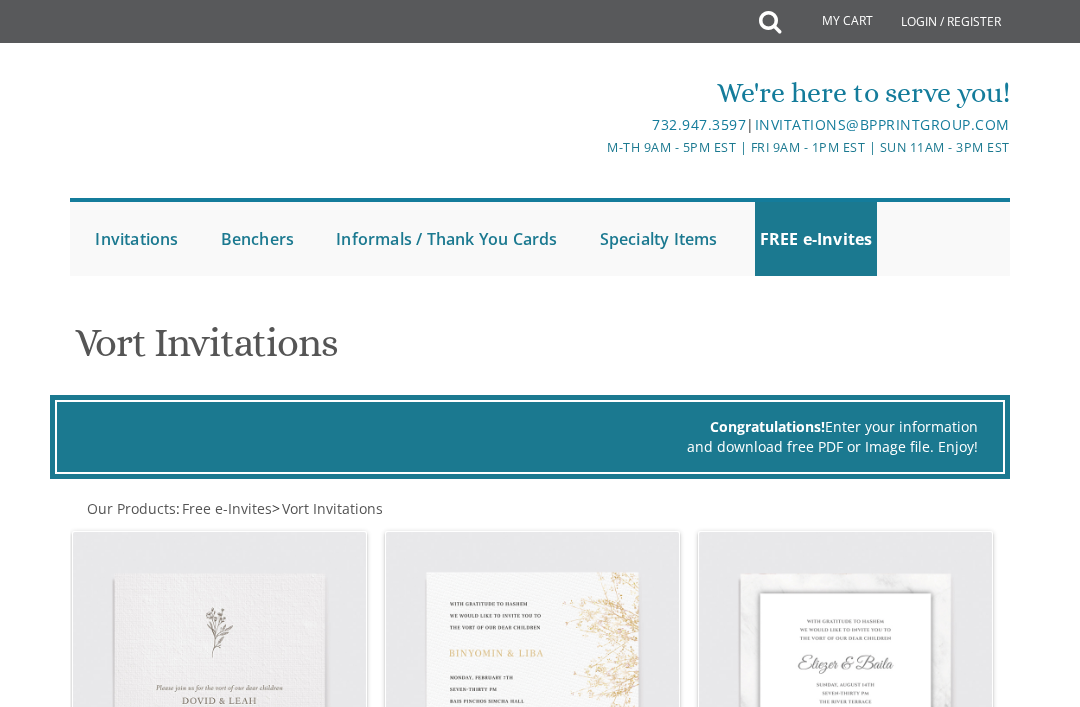 scroll, scrollTop: 0, scrollLeft: 0, axis: both 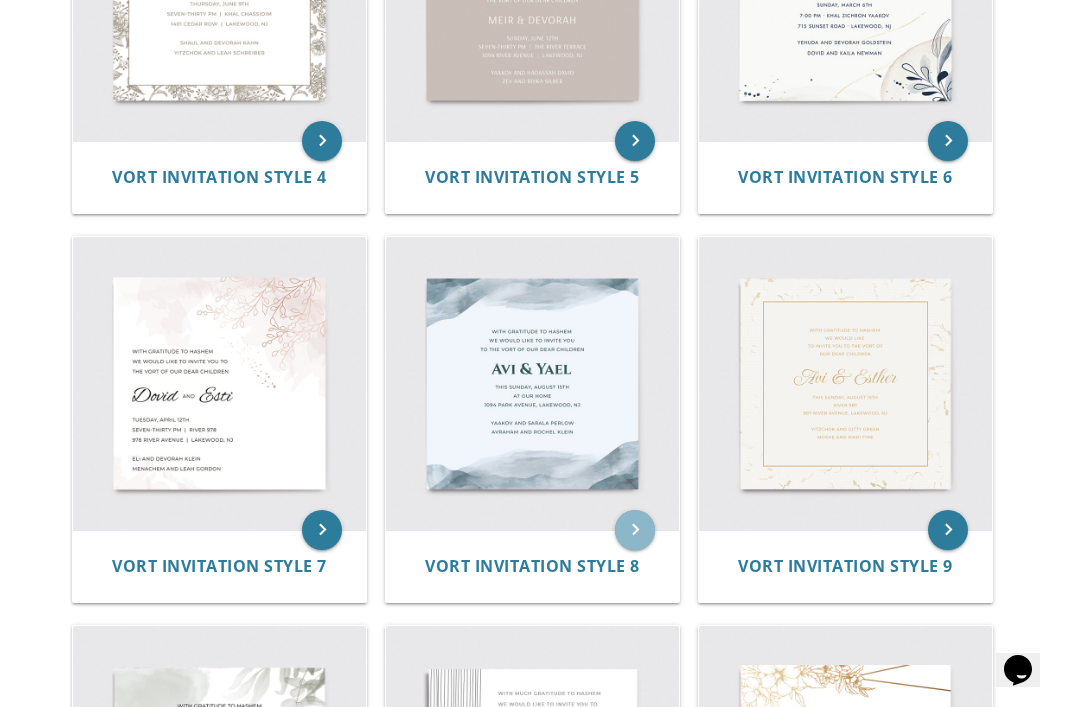 click on "keyboard_arrow_right" at bounding box center (635, 530) 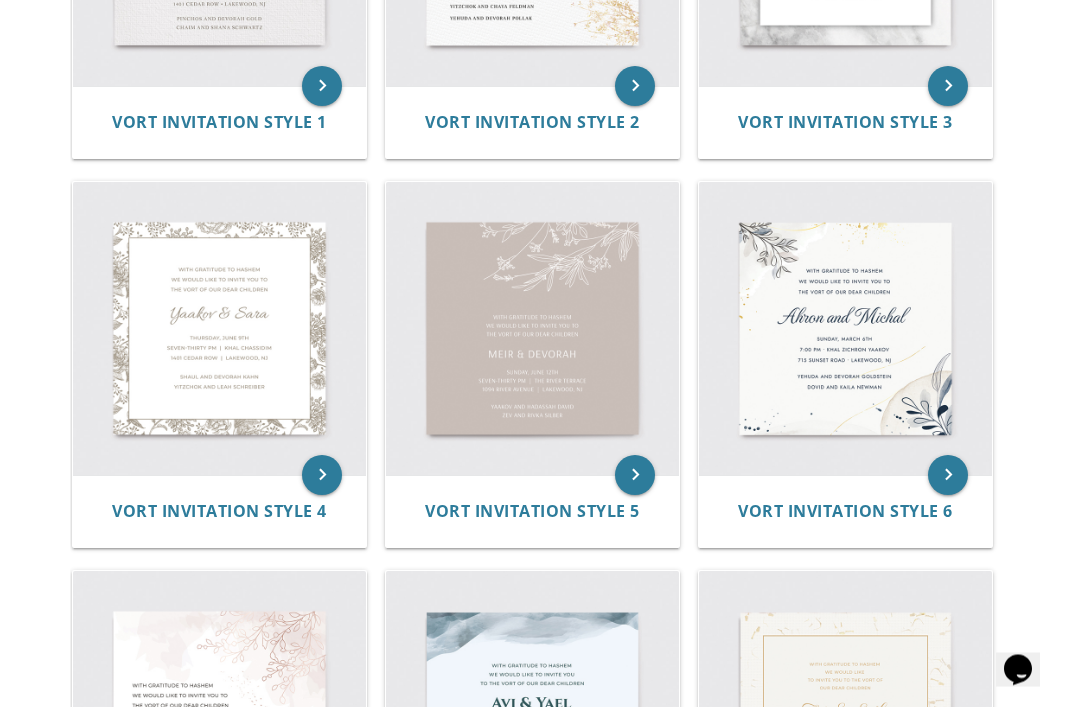 scroll, scrollTop: 739, scrollLeft: 0, axis: vertical 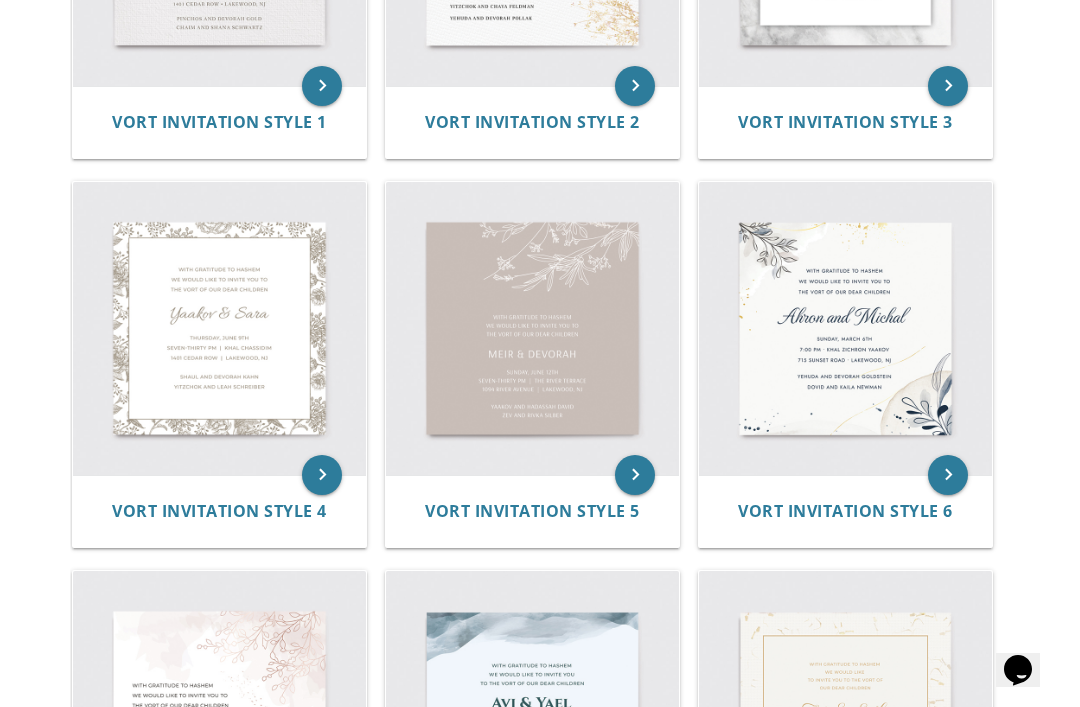 click at bounding box center (845, 328) 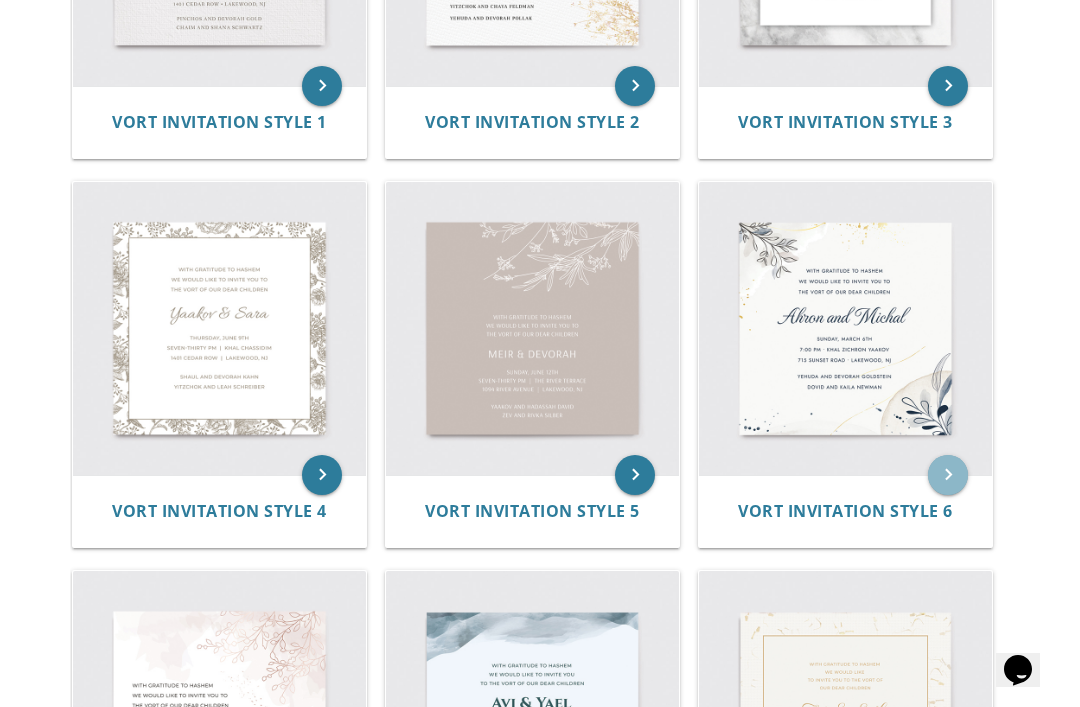 click on "keyboard_arrow_right" at bounding box center [948, 475] 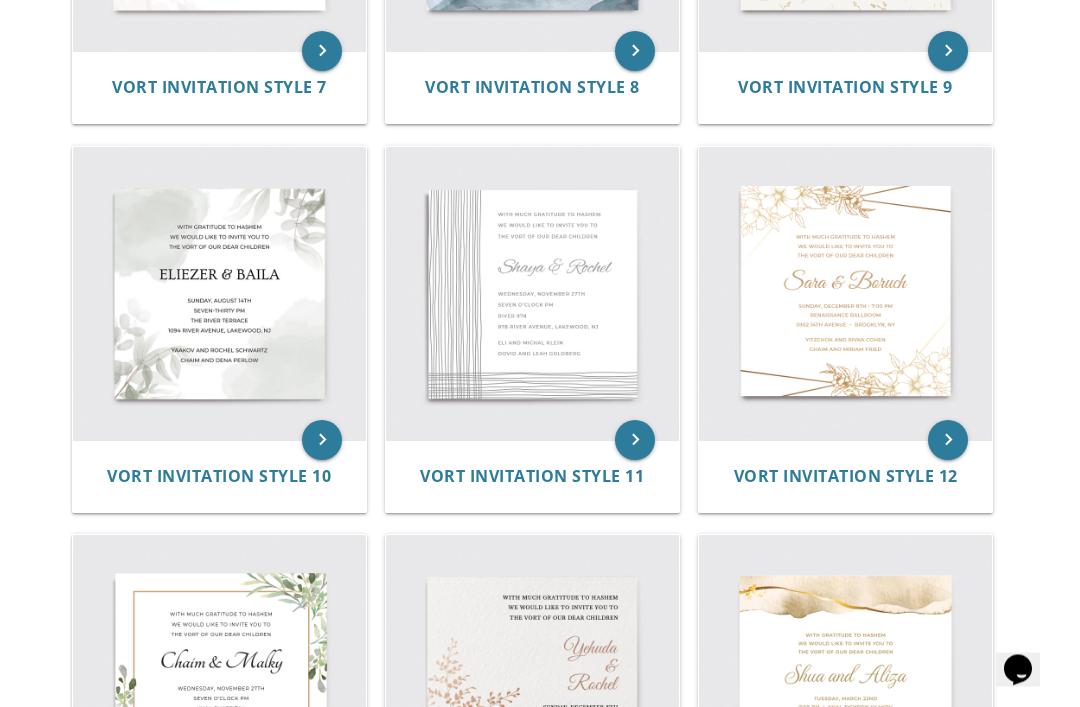 scroll, scrollTop: 1552, scrollLeft: 0, axis: vertical 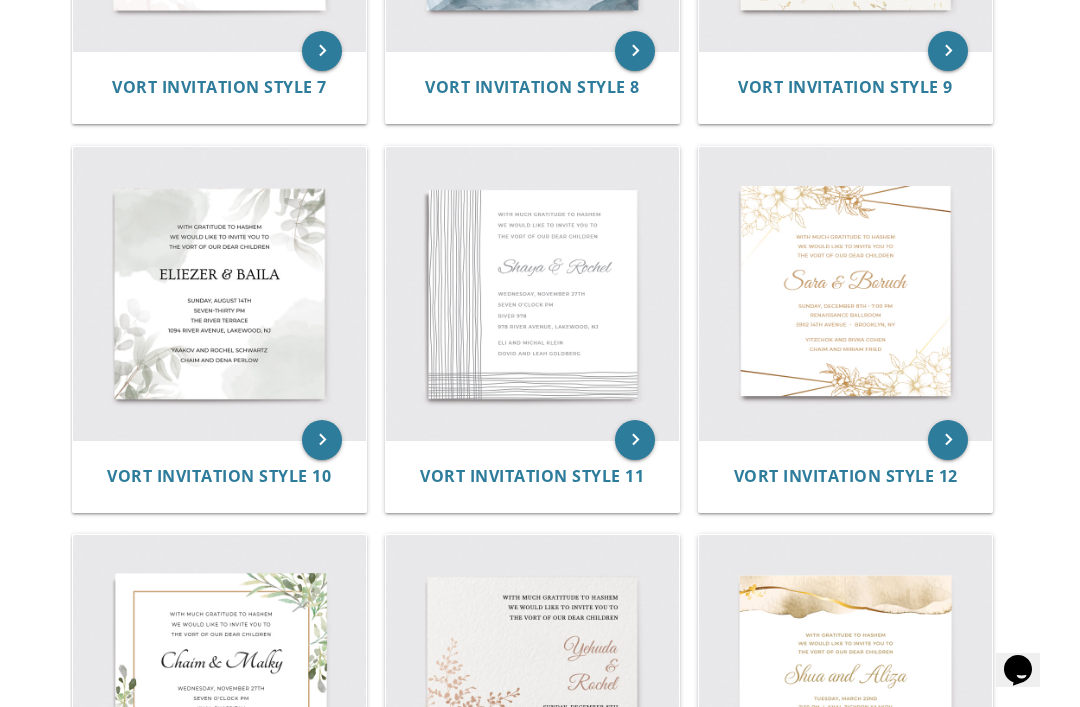 click at bounding box center (219, 293) 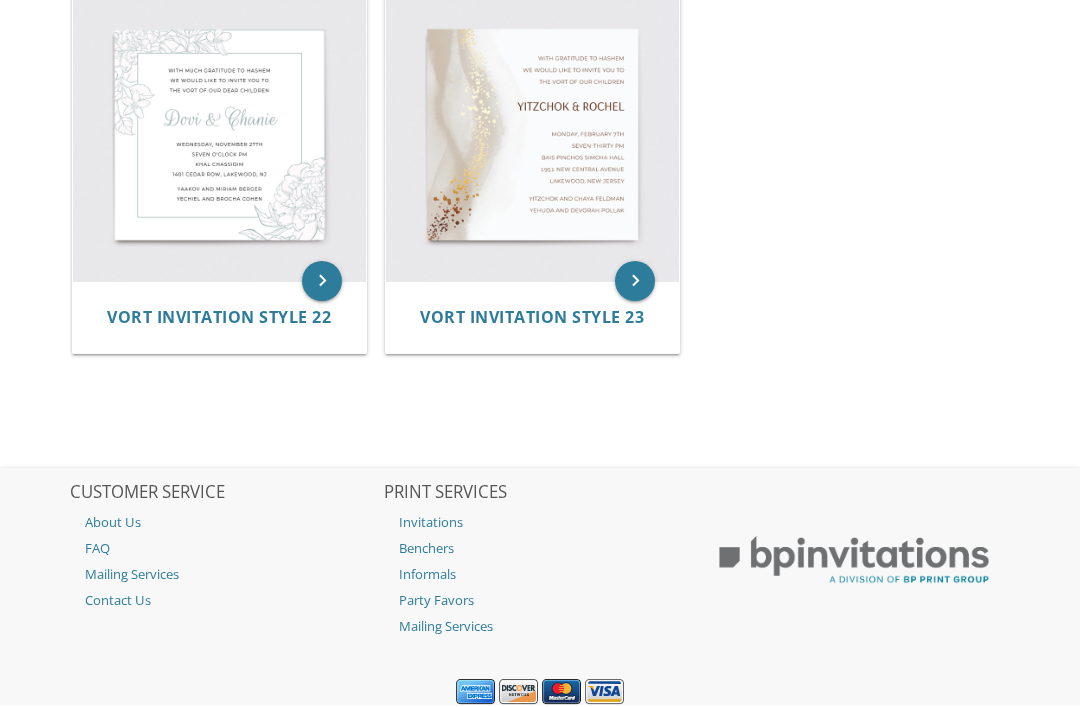 scroll, scrollTop: 3265, scrollLeft: 0, axis: vertical 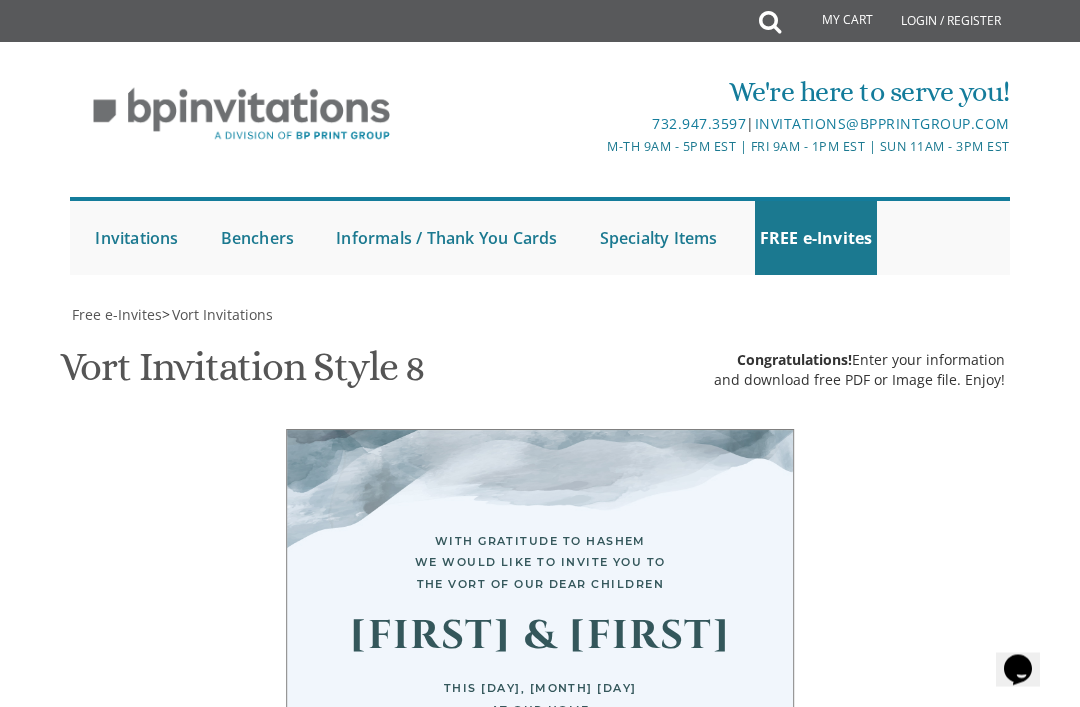 click on "With gratitude to Hashem
We would like to invite you to
The vort of our dear children" at bounding box center [691, 1101] 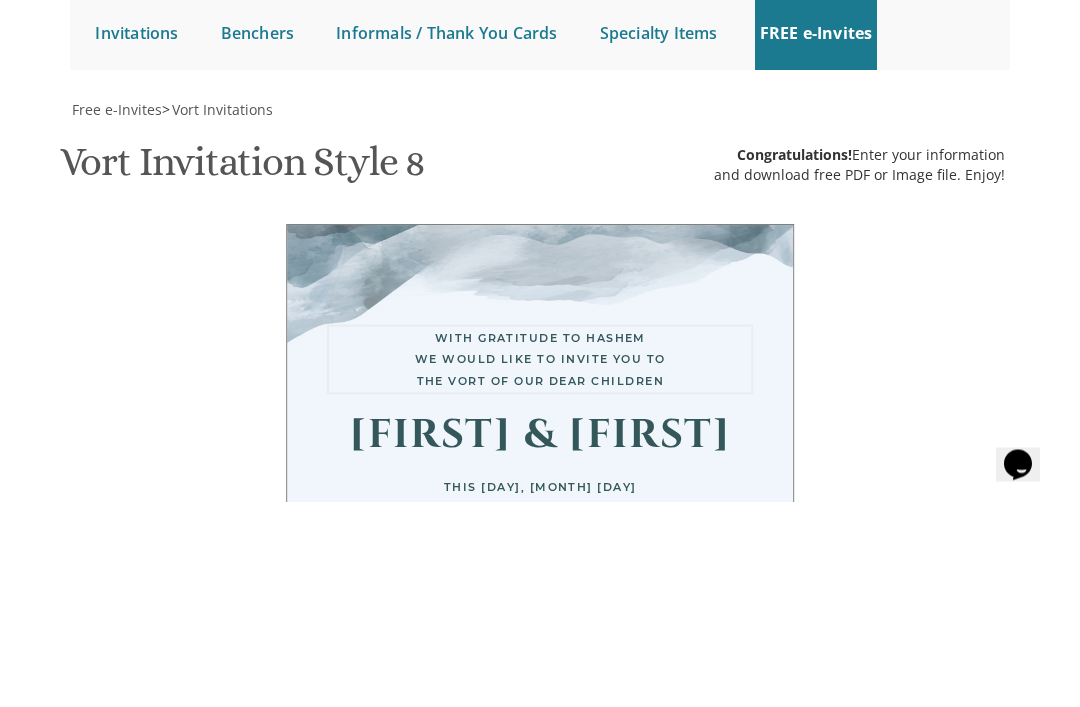 type on "With" 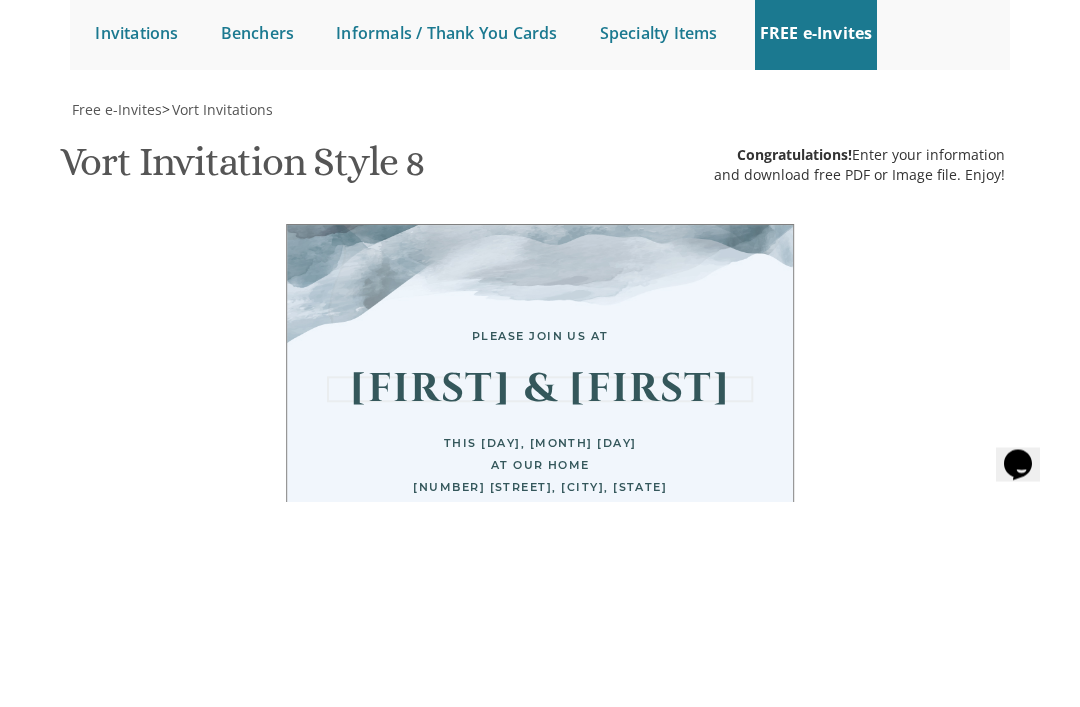 type on "A" 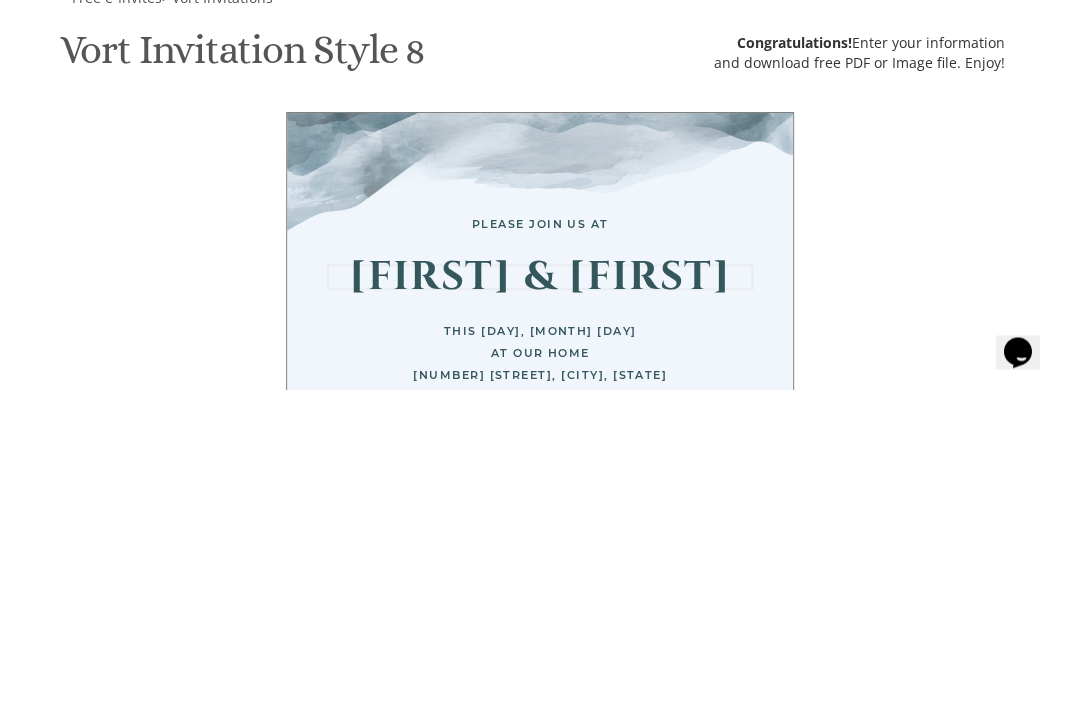 type on "Avrumy’s Upsherin" 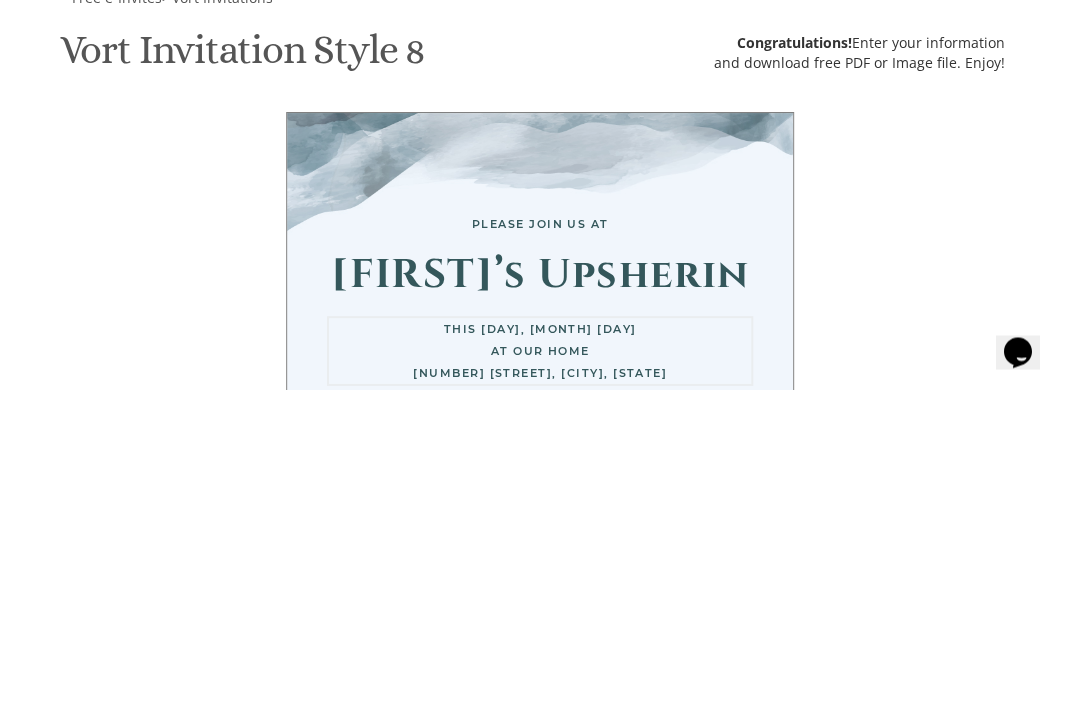 type on "This" 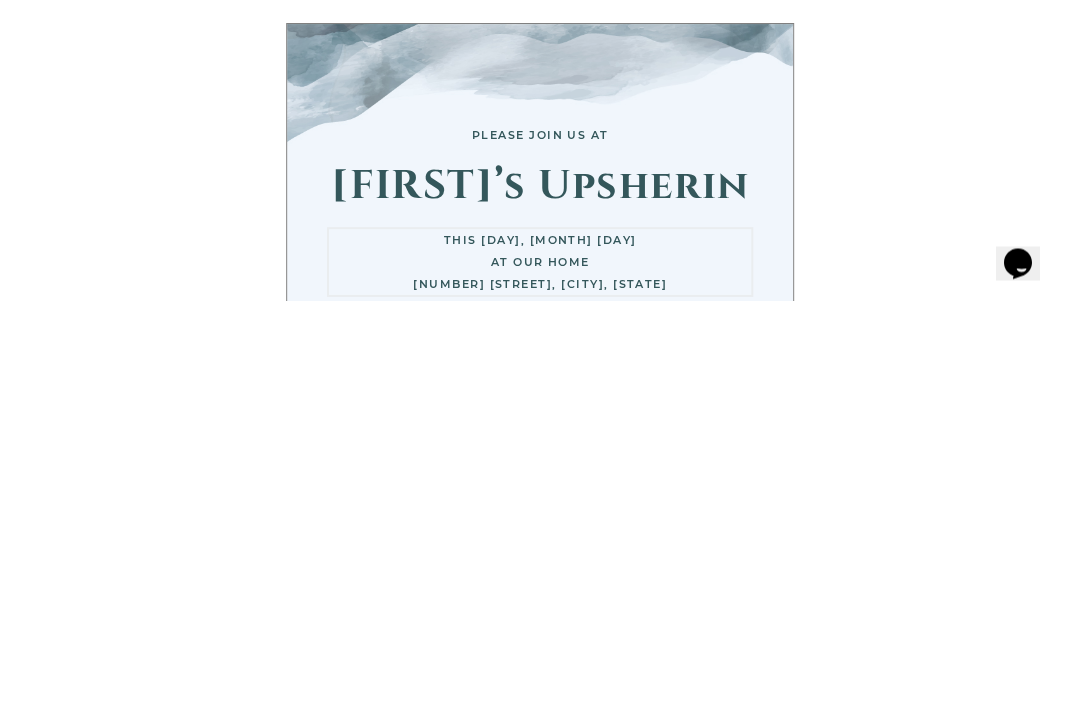 scroll, scrollTop: 755, scrollLeft: 0, axis: vertical 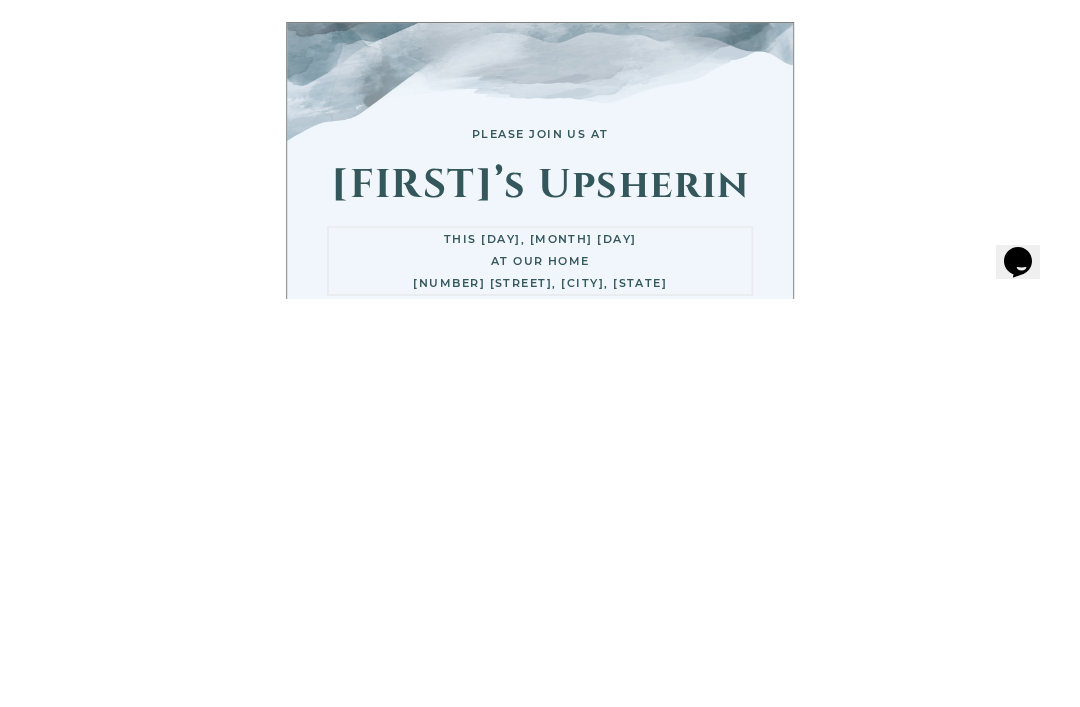 type on "Sunday, August 10
4:00pm" 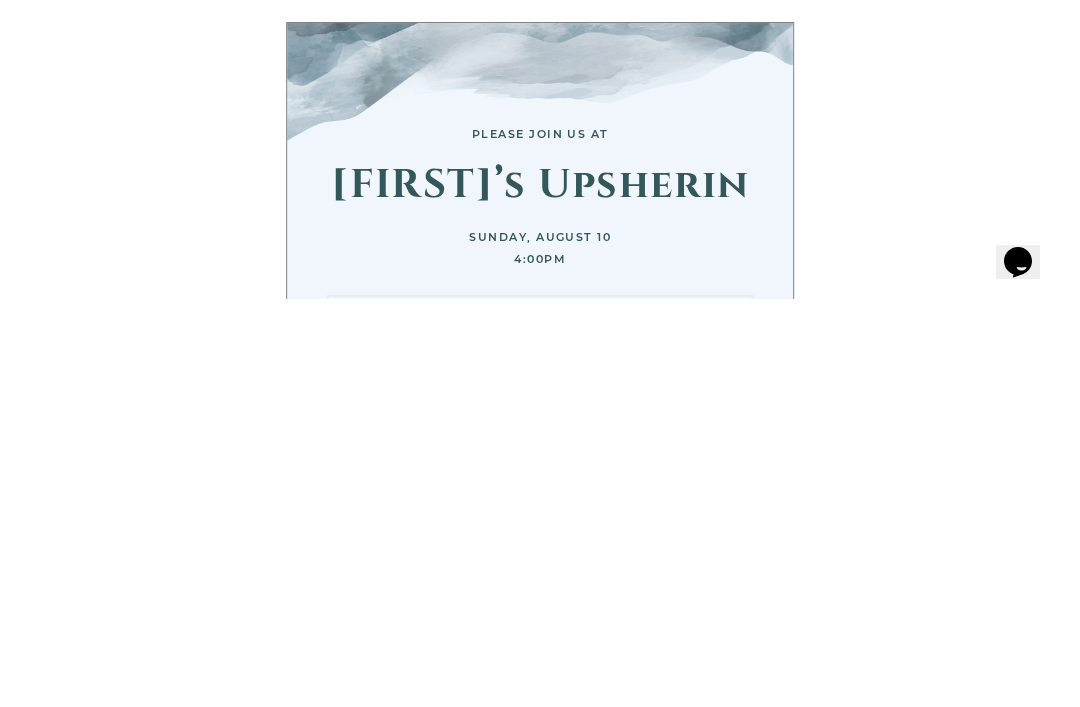 type on "Yaakov" 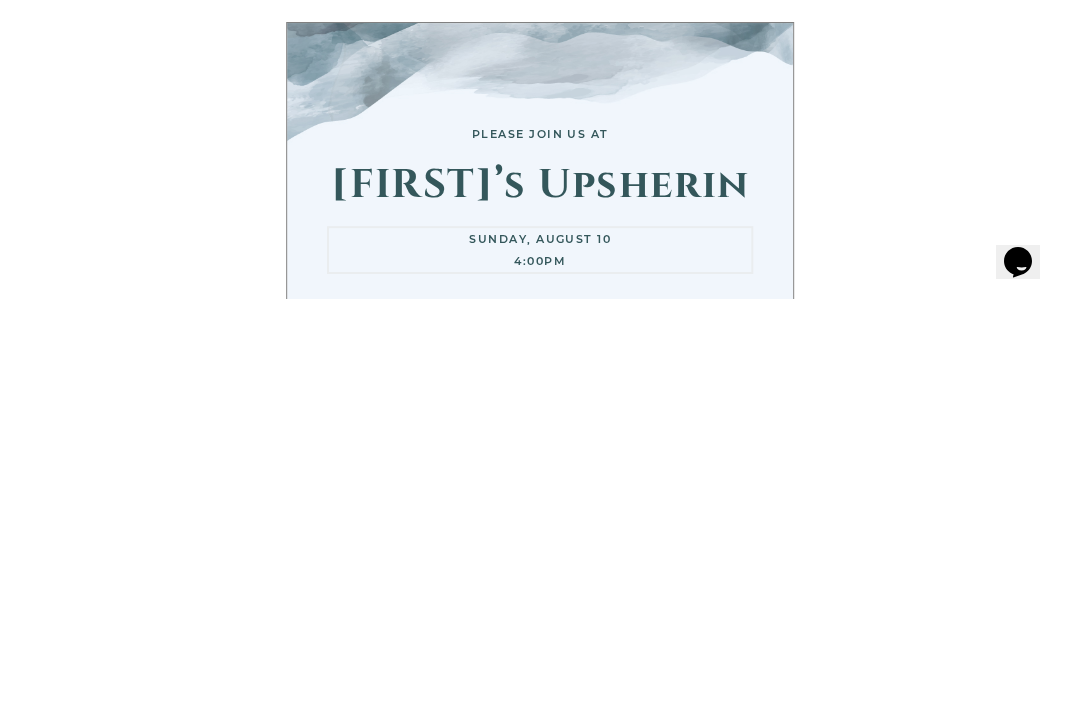 scroll, scrollTop: 502, scrollLeft: 0, axis: vertical 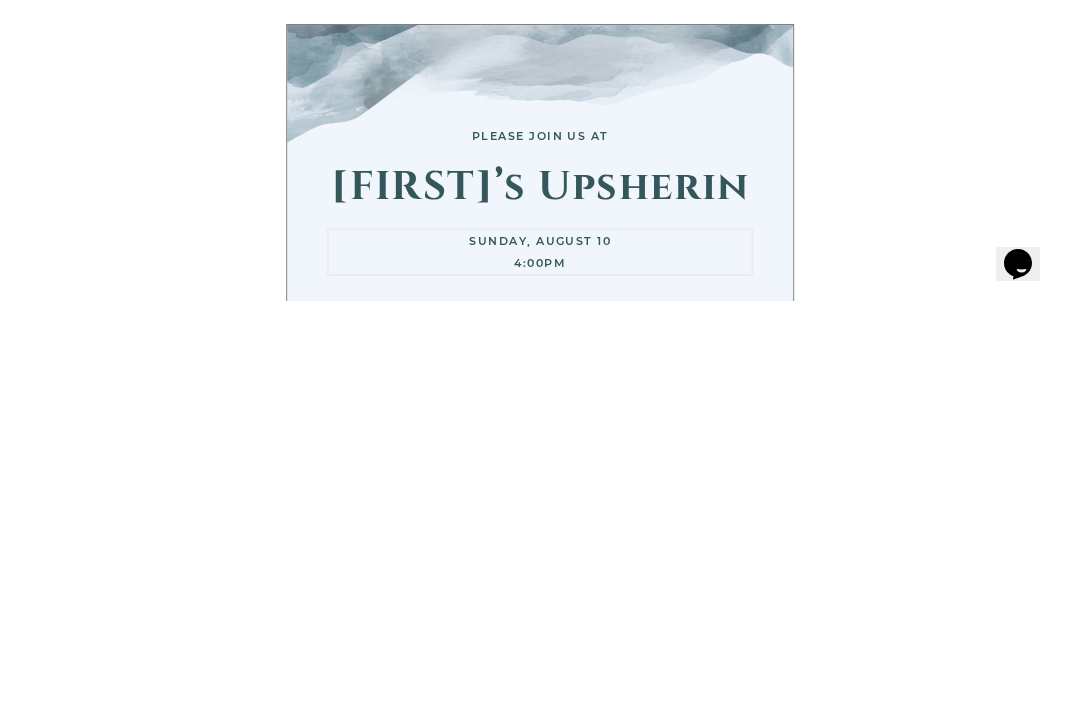 click on "Avi & Yael" at bounding box center (691, 1145) 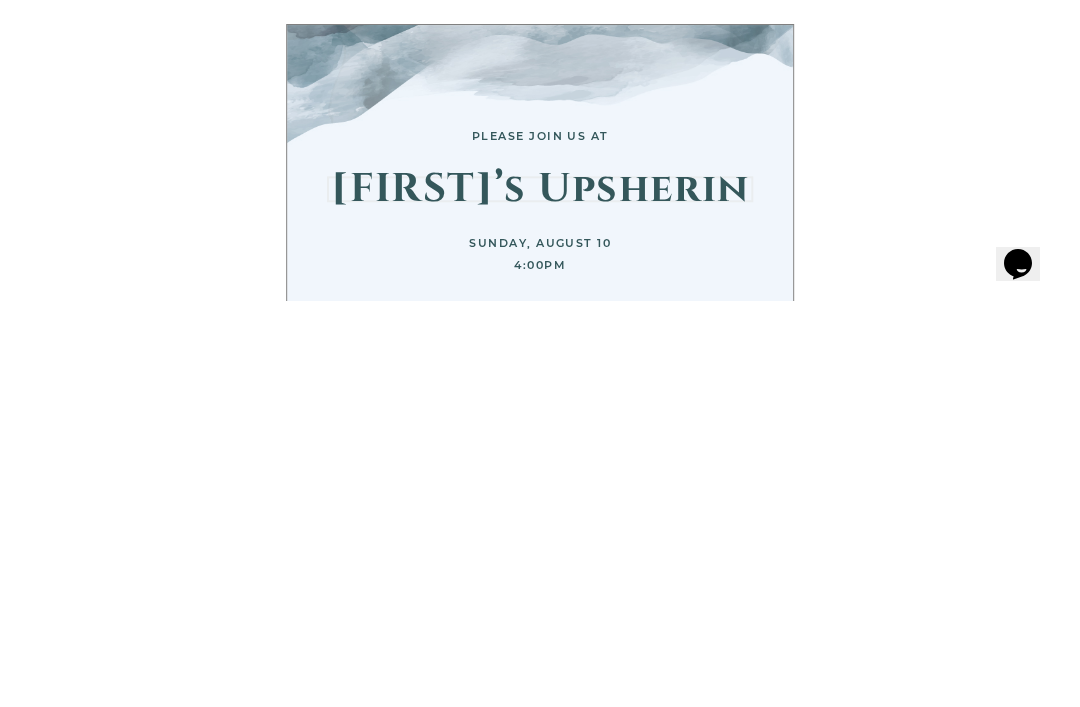 scroll, scrollTop: 14, scrollLeft: 0, axis: vertical 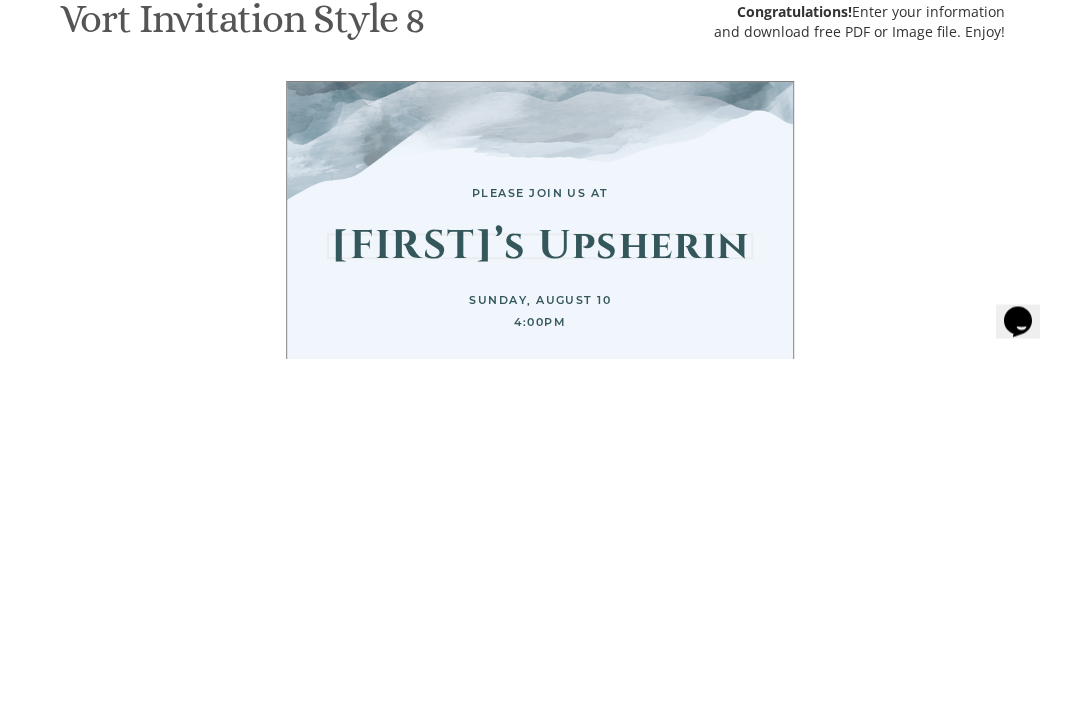 type on "Avrumy’s
Upsherin" 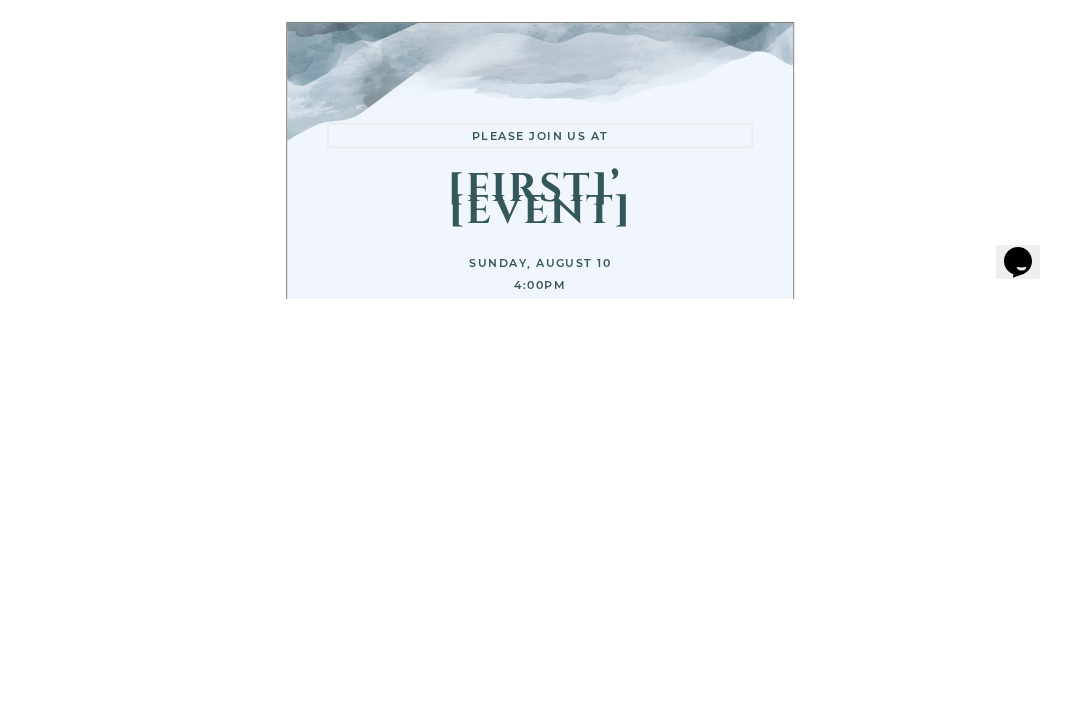 scroll, scrollTop: 623, scrollLeft: 0, axis: vertical 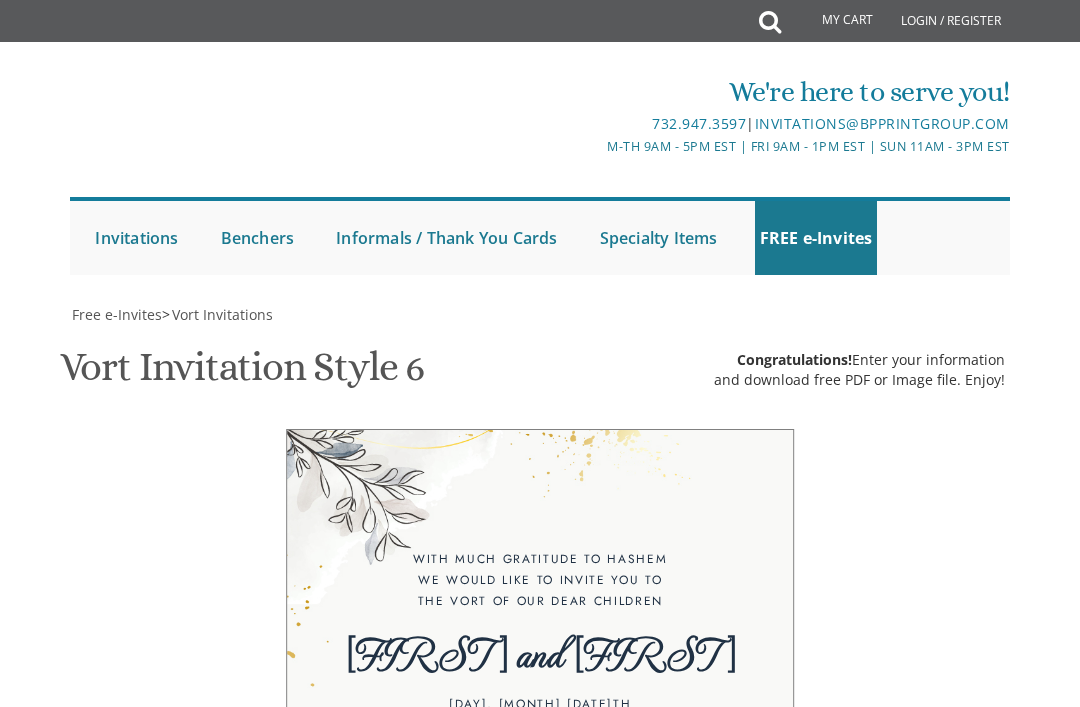 click on "[FIRST] and [FIRST]" at bounding box center [691, 1251] 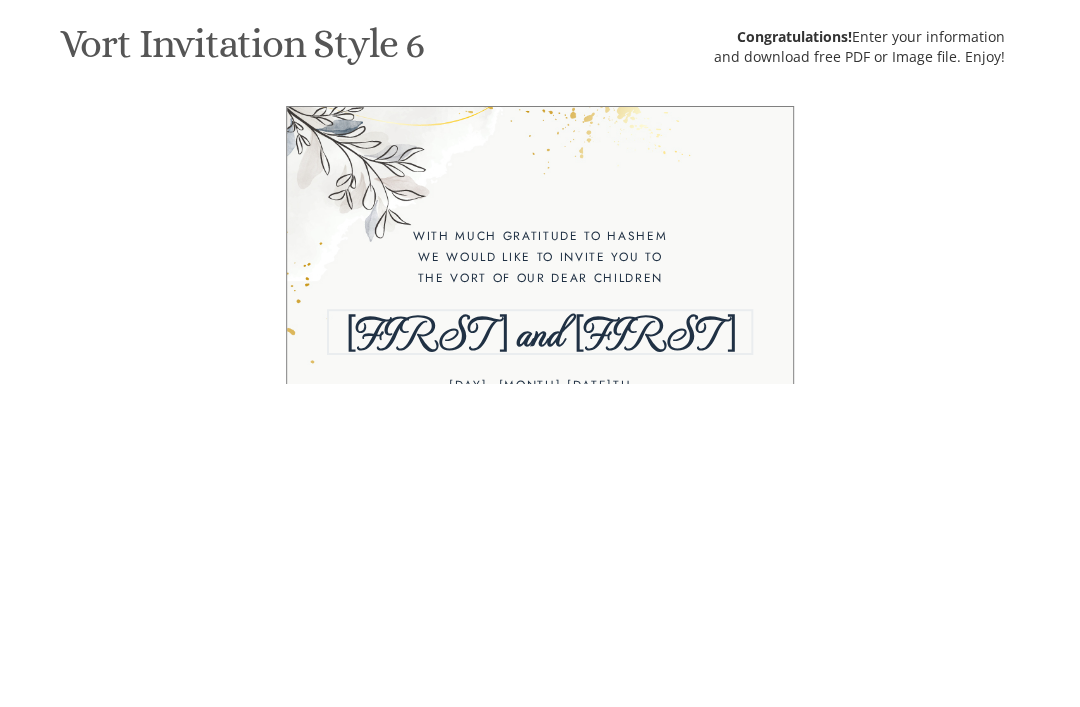 type on "A" 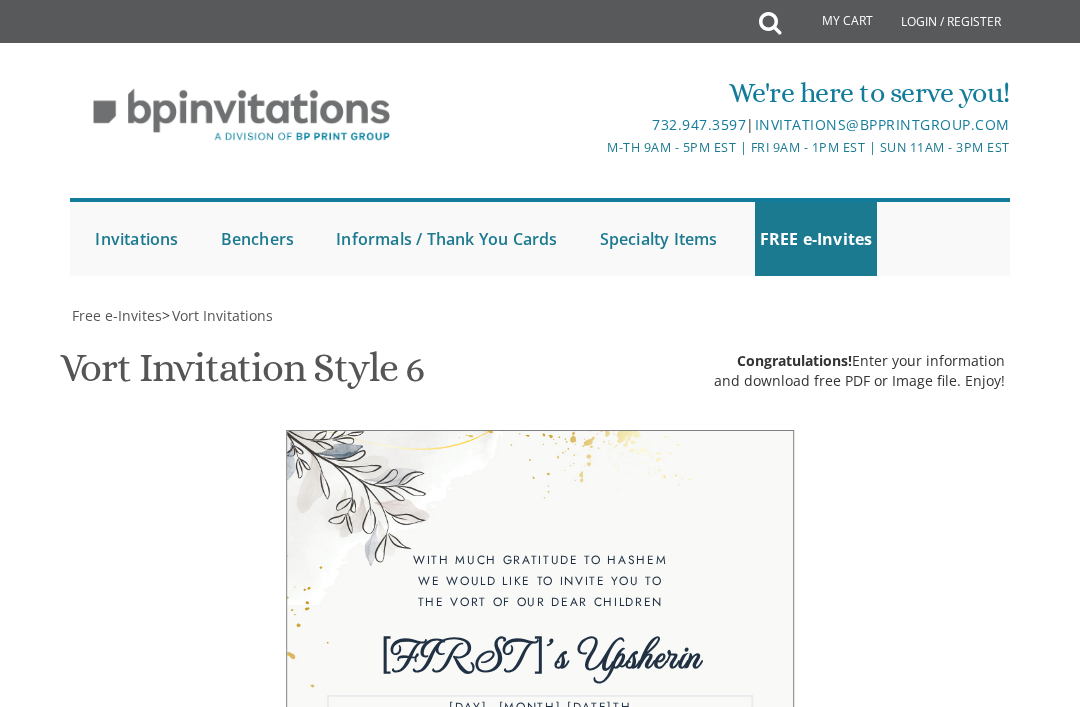scroll, scrollTop: 493, scrollLeft: 0, axis: vertical 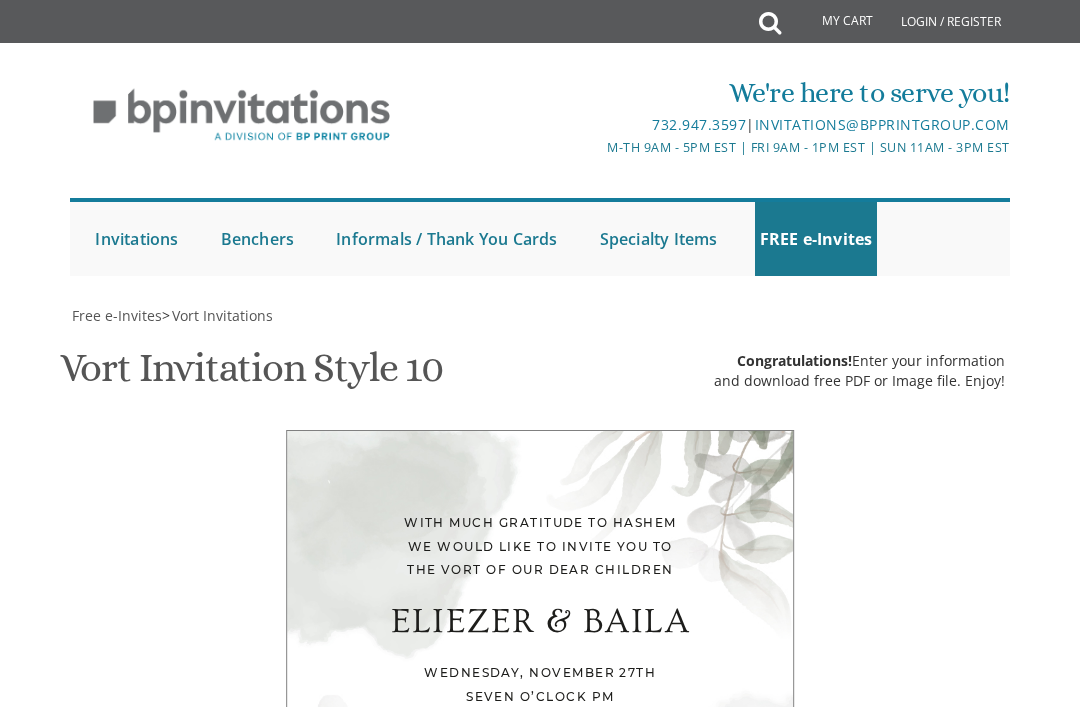 click on "Eliezer & Baila" at bounding box center [691, 1221] 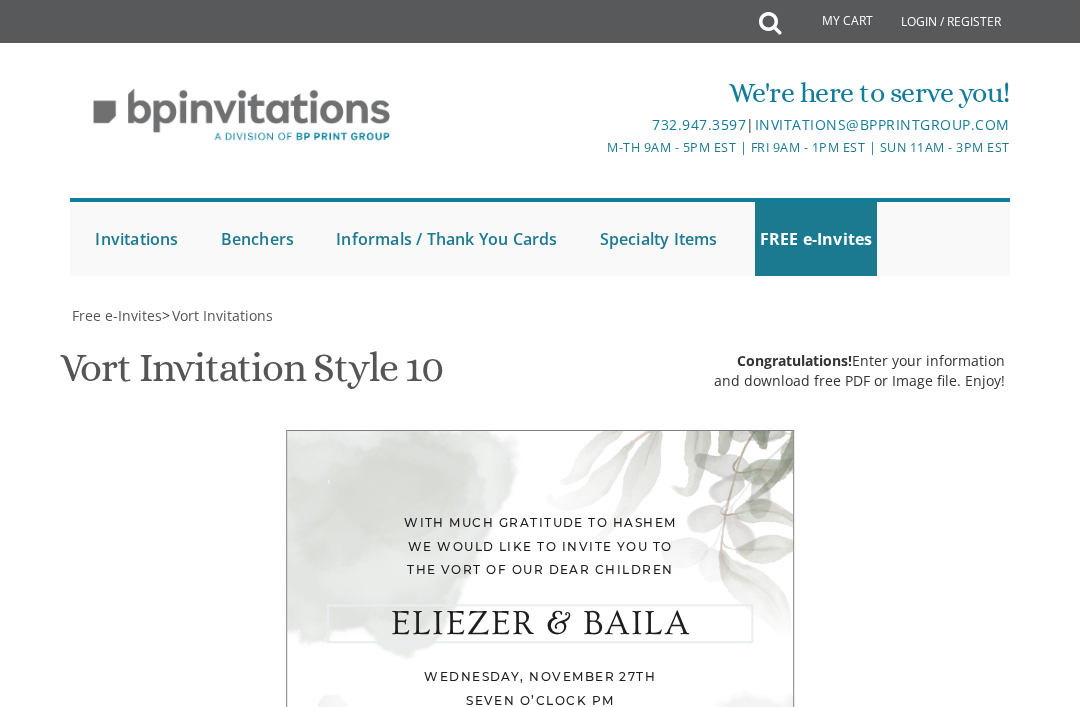 scroll, scrollTop: 634, scrollLeft: 0, axis: vertical 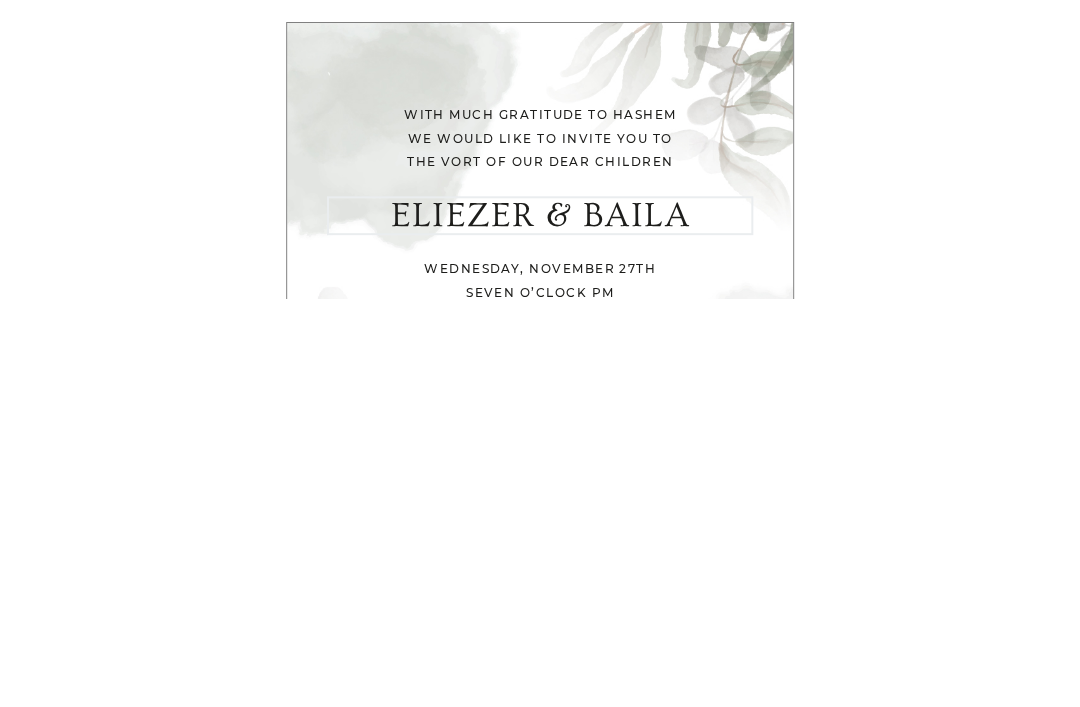 type on "E" 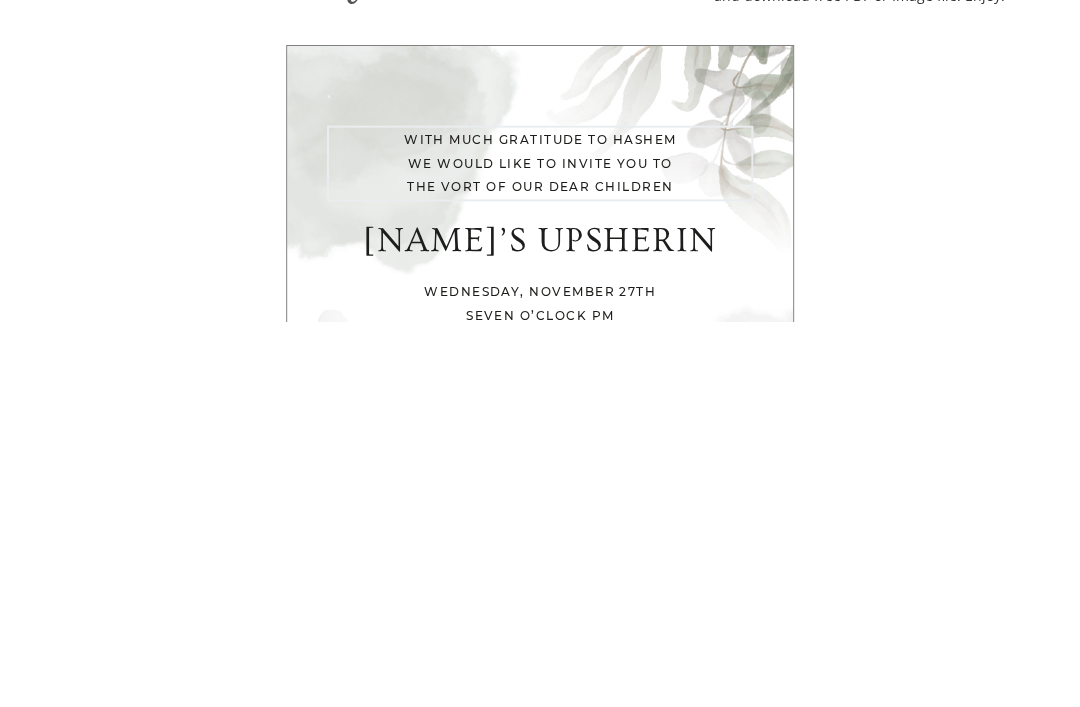 scroll, scrollTop: 465, scrollLeft: 0, axis: vertical 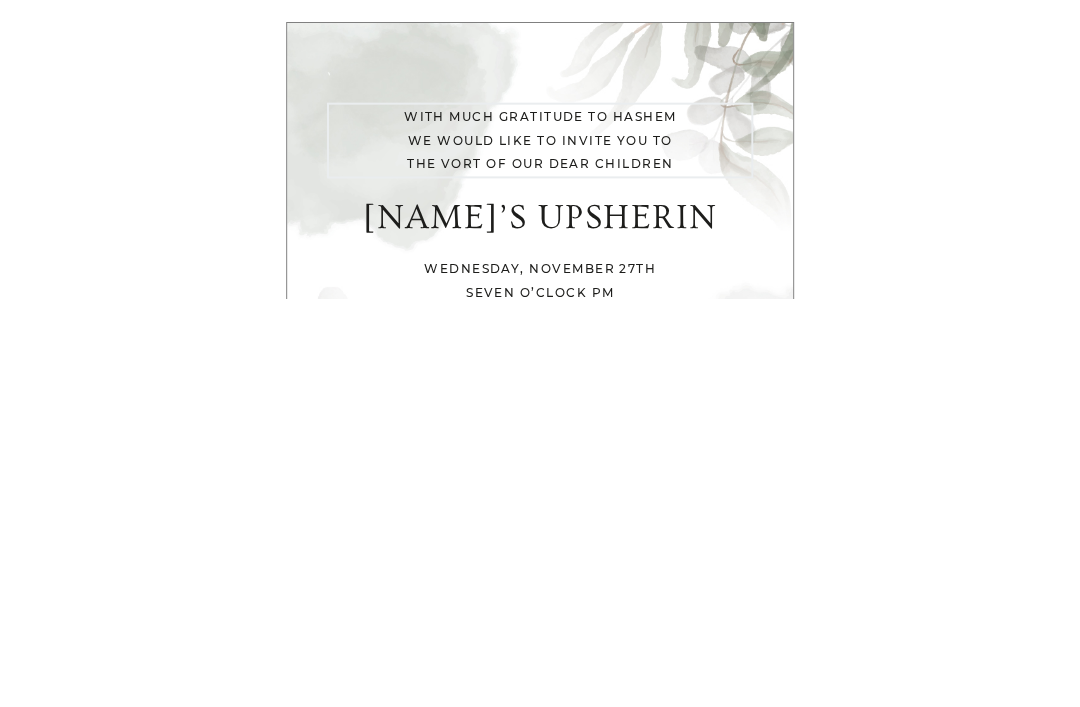 type on "With" 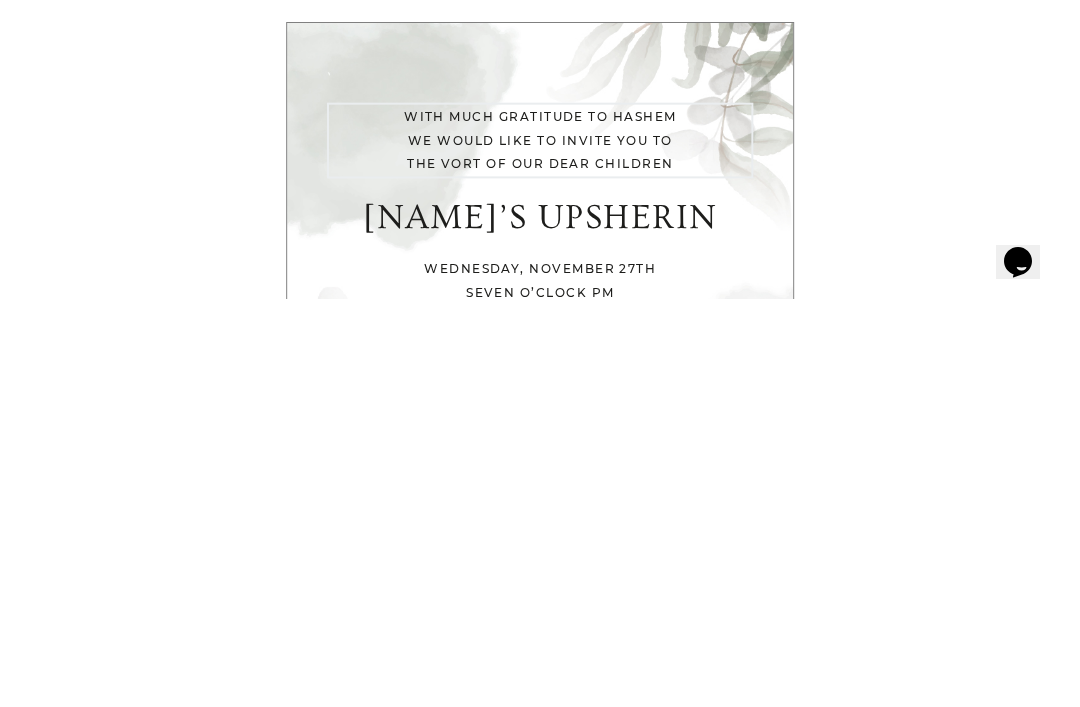 scroll, scrollTop: 0, scrollLeft: 0, axis: both 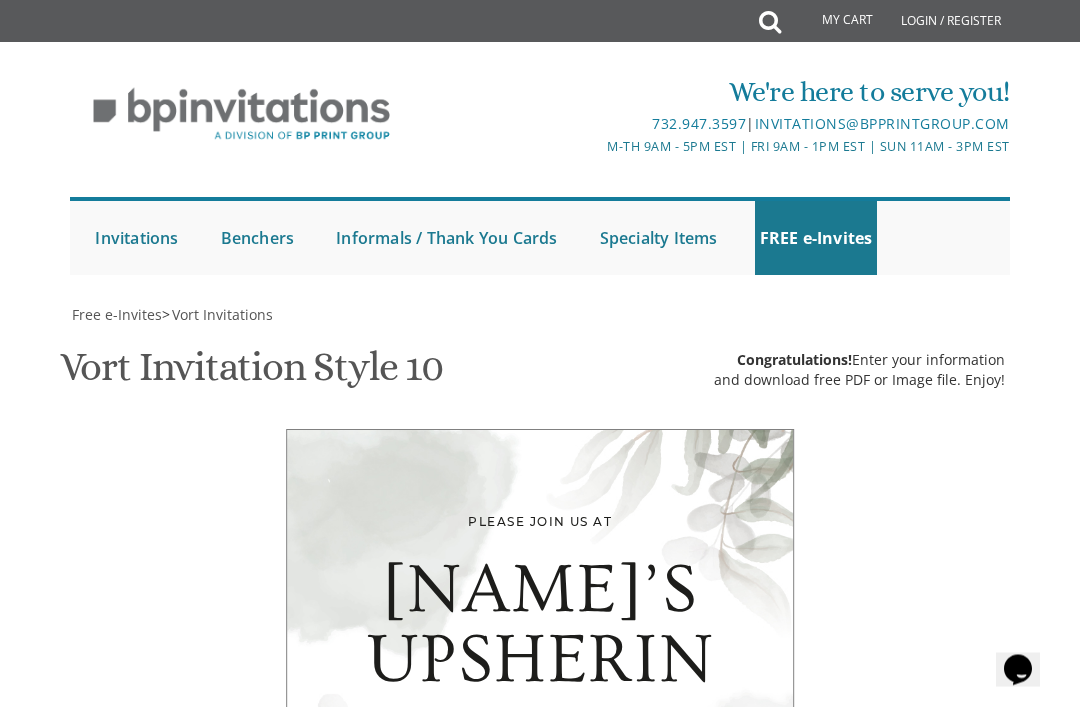 click on "40px 50px 60px 70px 80px" at bounding box center [691, 1225] 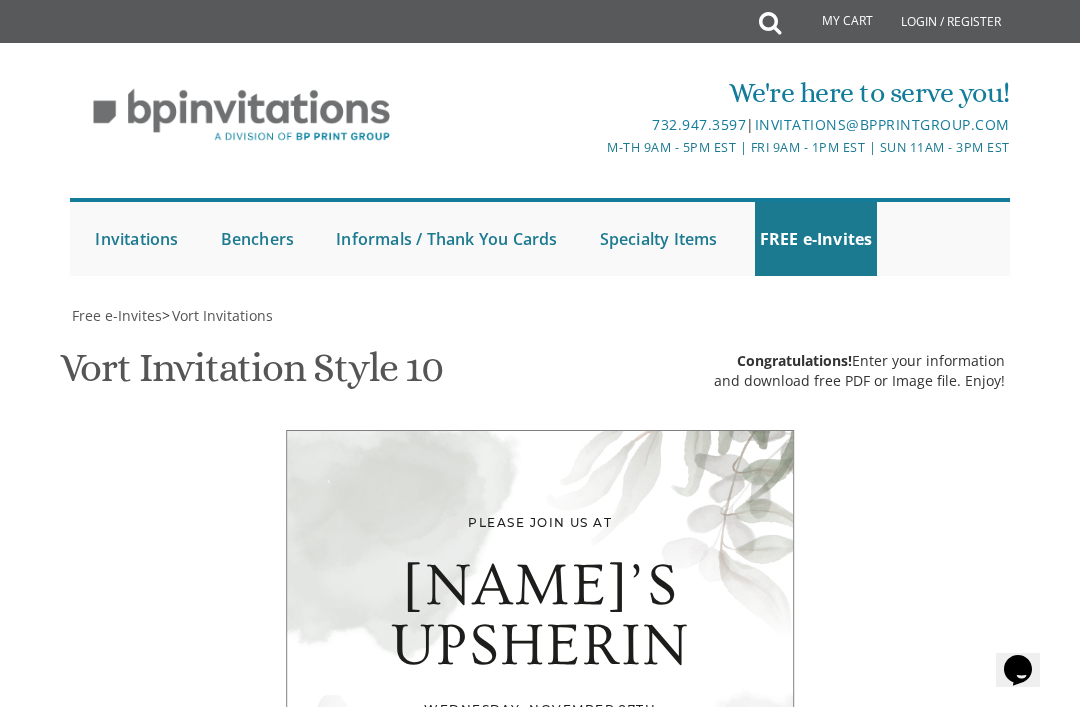 scroll, scrollTop: 692, scrollLeft: 0, axis: vertical 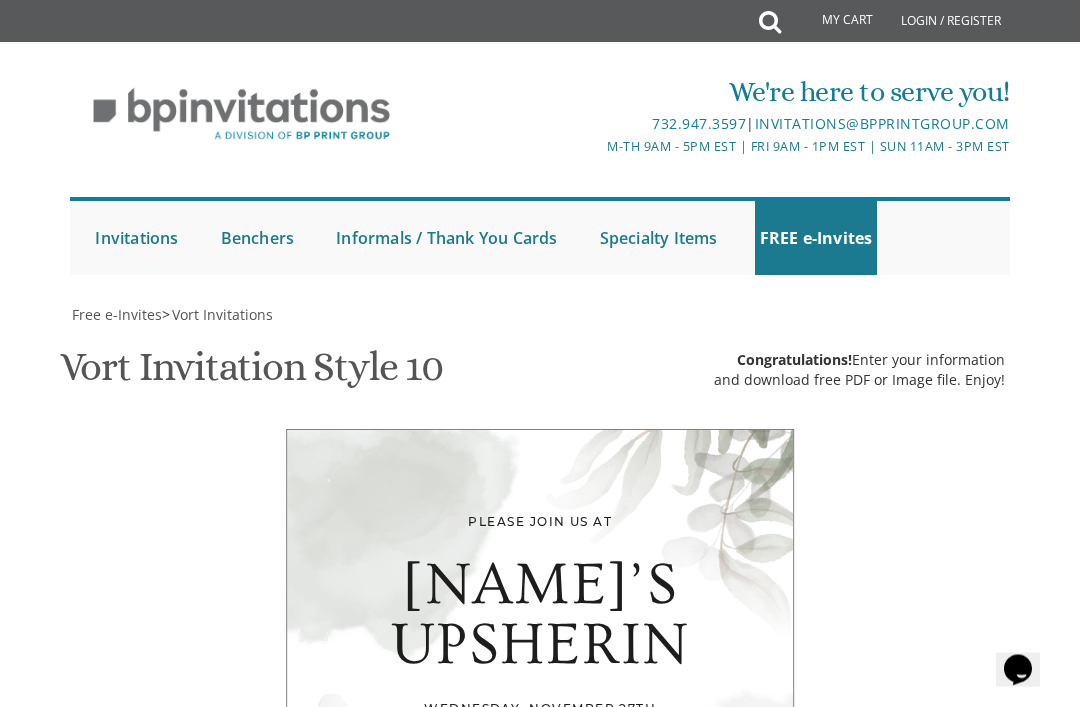 click on "40px 50px 60px 70px 80px" at bounding box center [691, 1205] 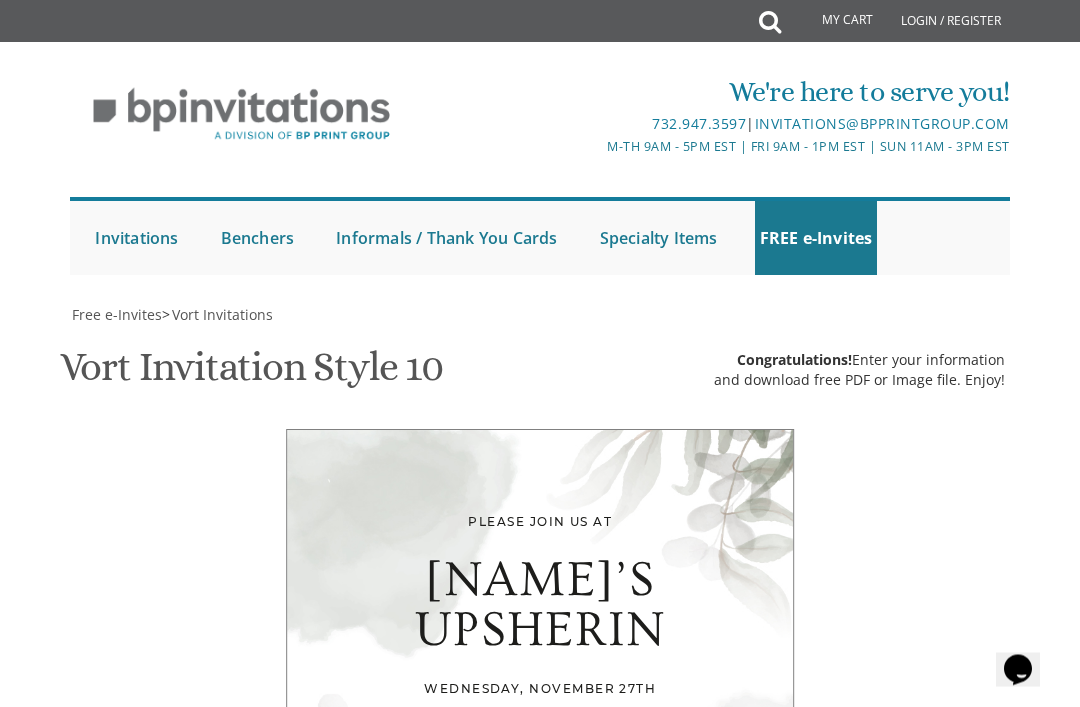 scroll, scrollTop: 757, scrollLeft: 0, axis: vertical 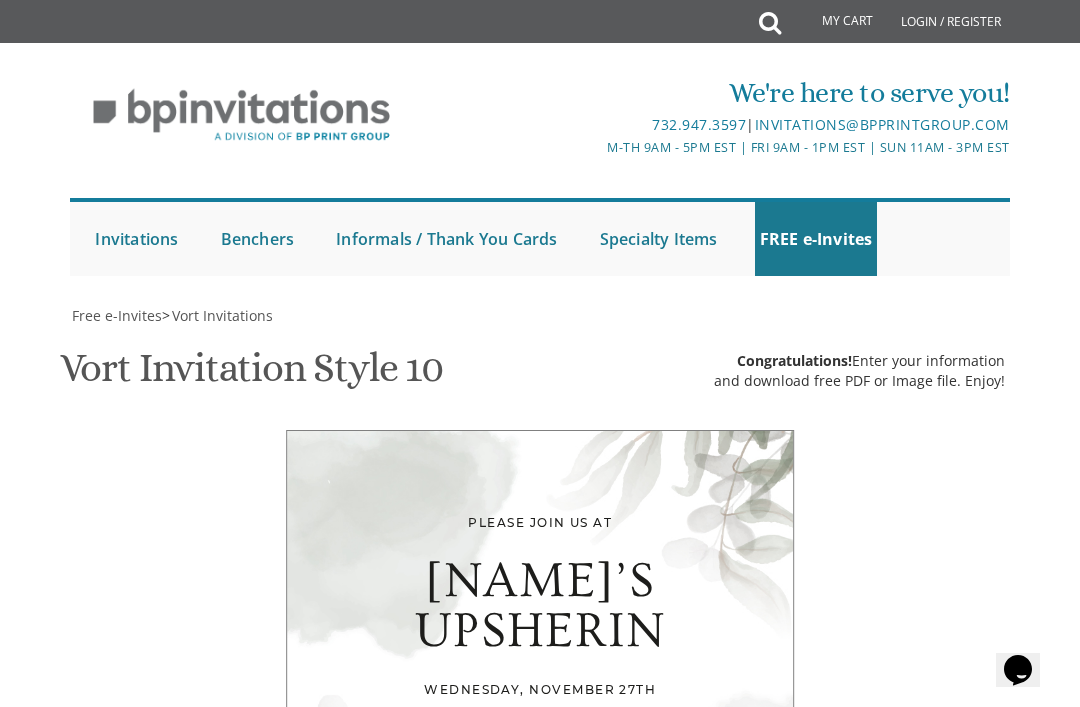 click on "Wednesday, November 27th
seven o’clock pm
Khal Chassidim
1401 Cedar Row, Lakewood, NJ" at bounding box center (691, 1323) 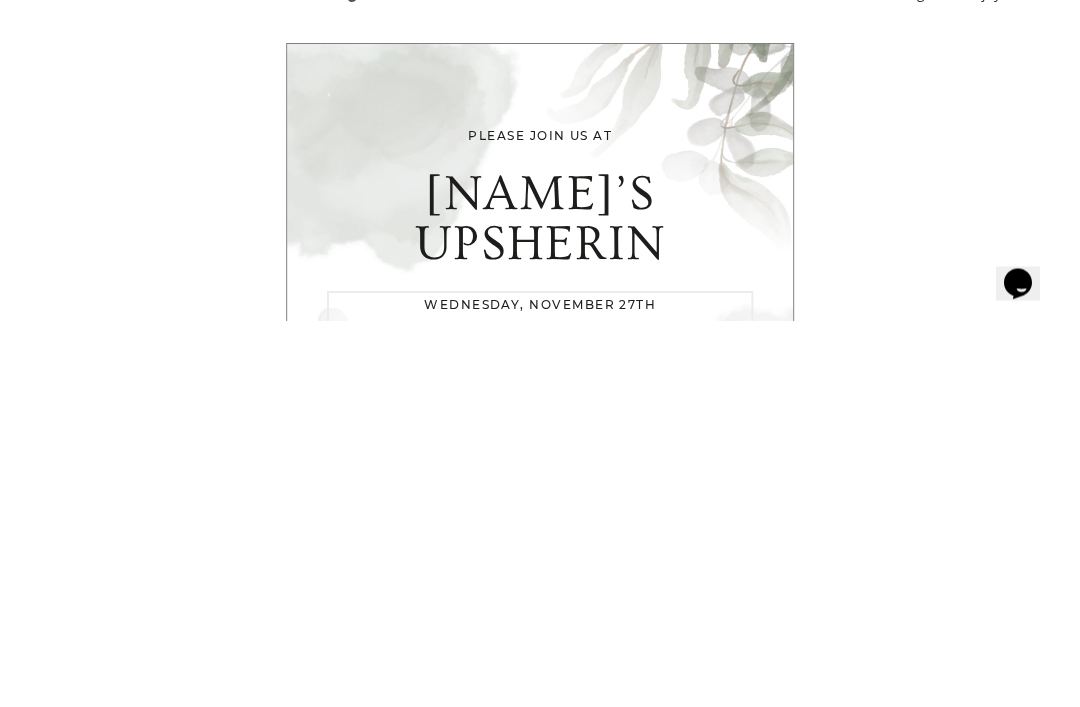 type on "Wednesday," 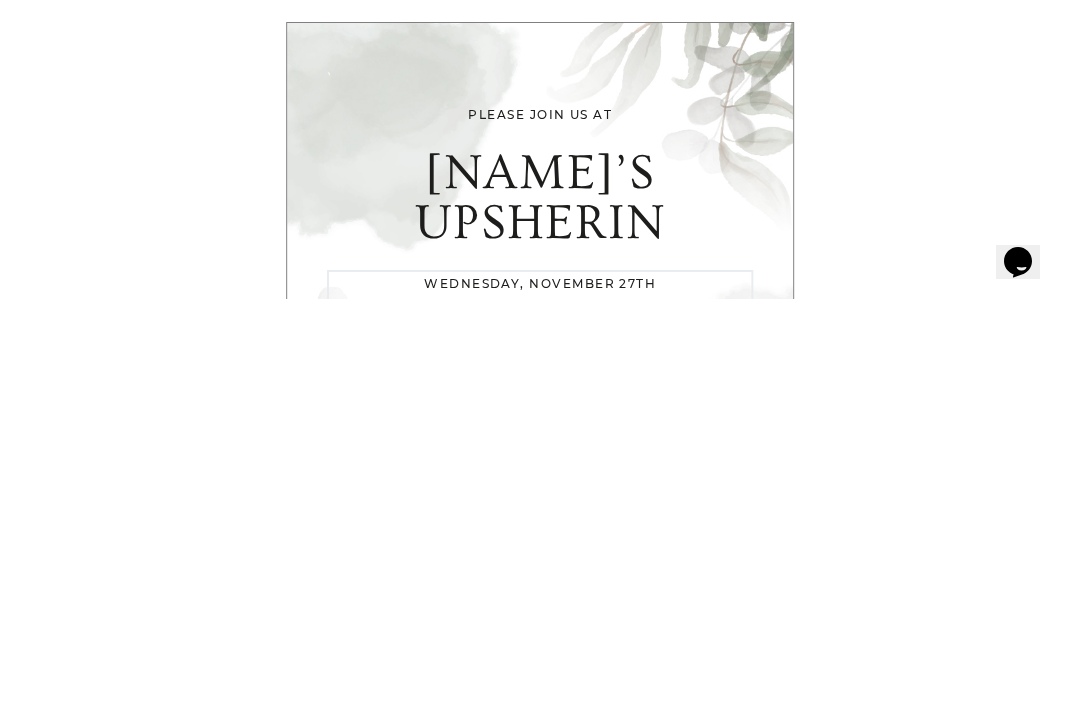 scroll, scrollTop: 710, scrollLeft: 0, axis: vertical 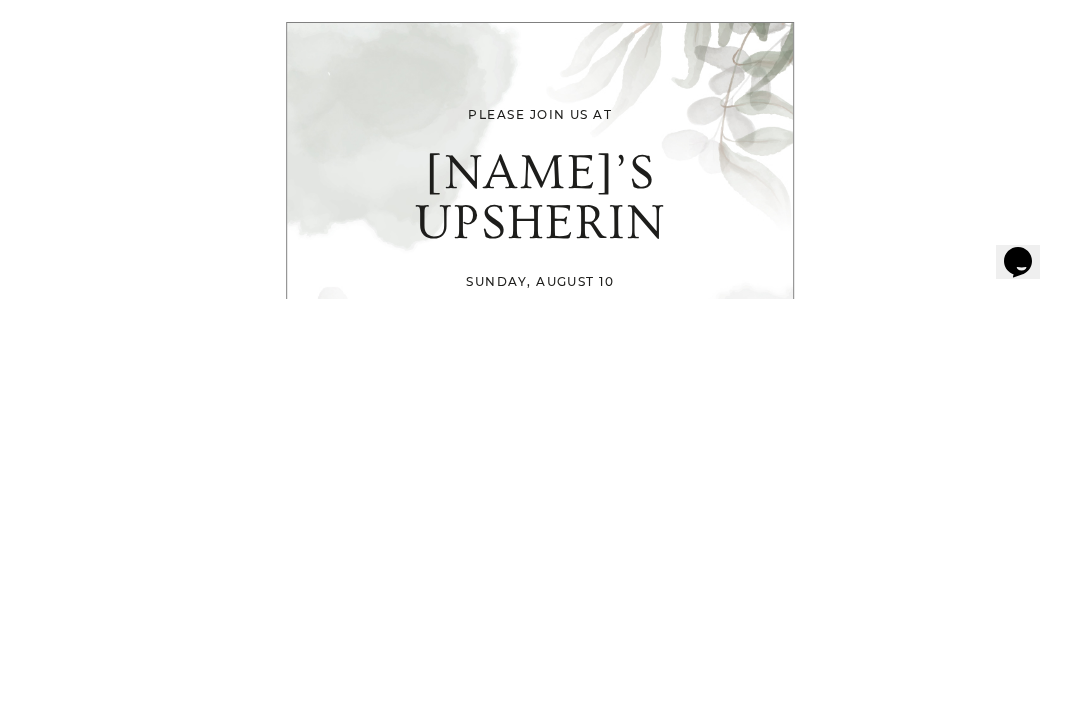 type on "[FIRST]" 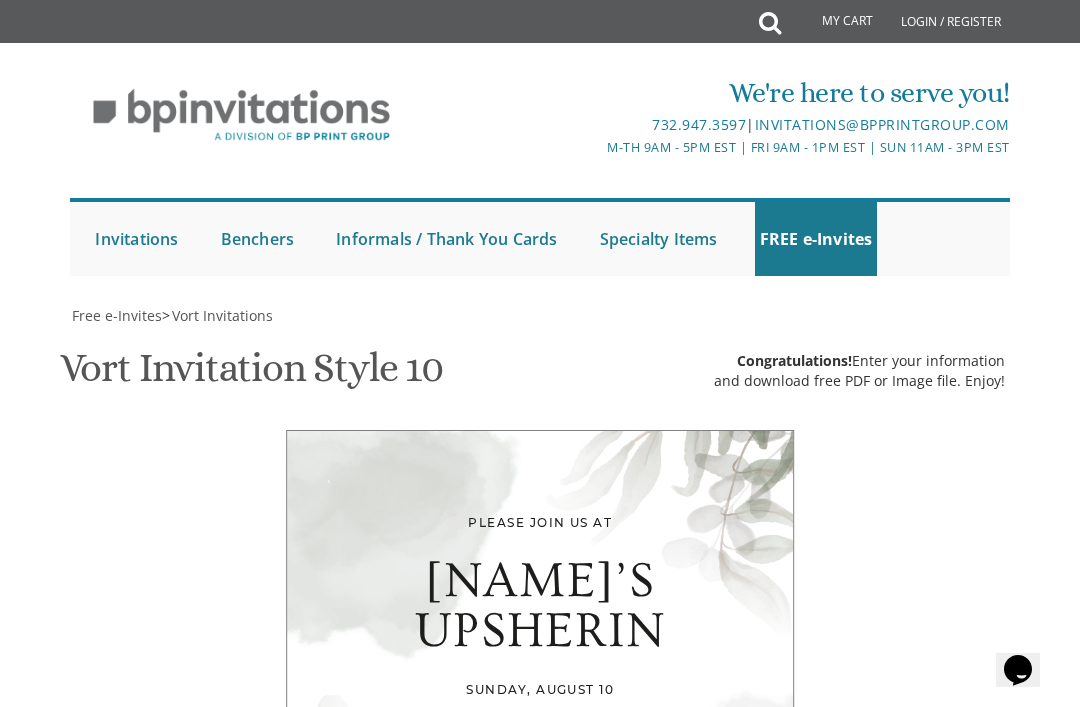 click on "Email Address*" at bounding box center (540, 1462) 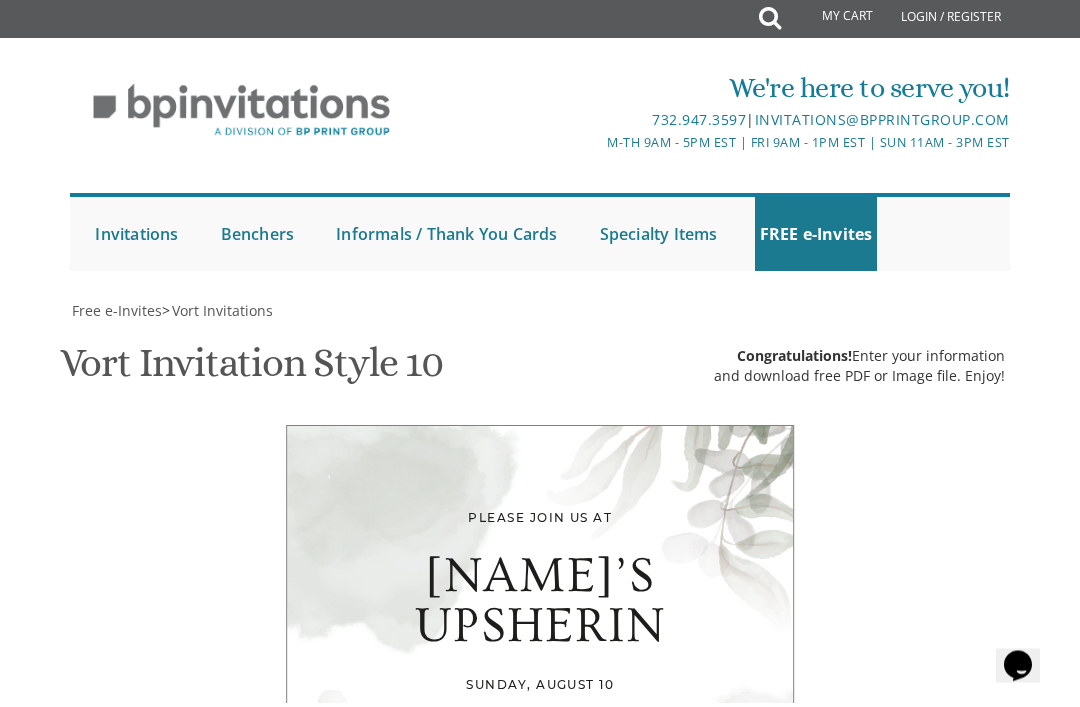 scroll, scrollTop: 1326, scrollLeft: 0, axis: vertical 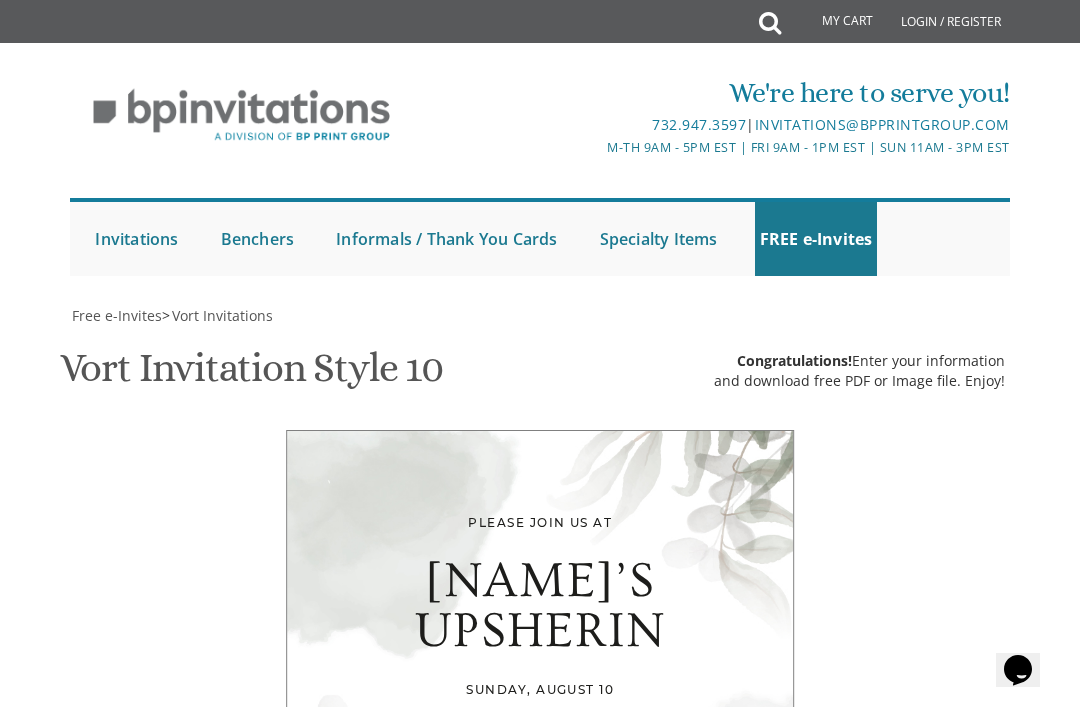 click on "Email Address*" at bounding box center [540, 1462] 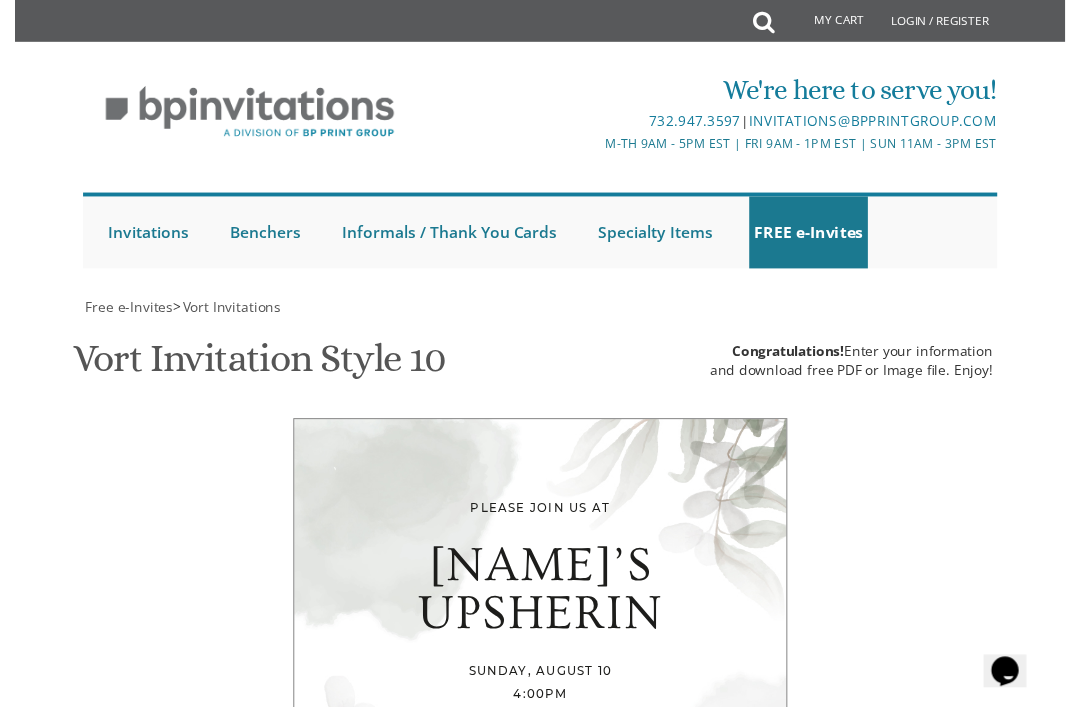 scroll, scrollTop: 1326, scrollLeft: 0, axis: vertical 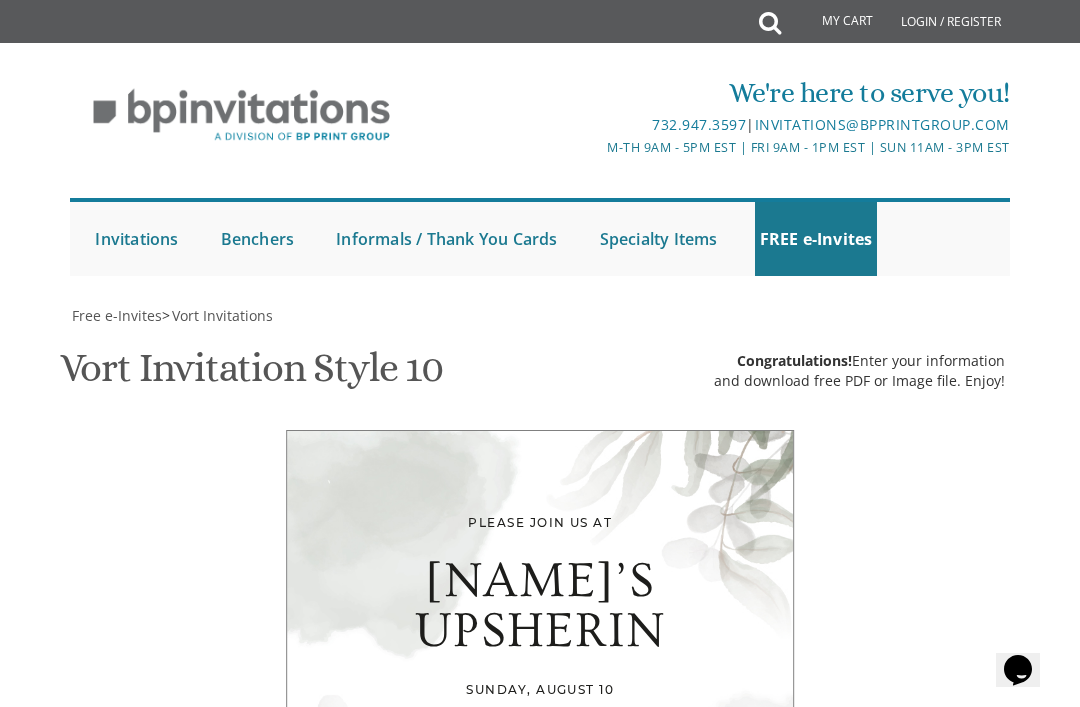 click on "Download PDF" at bounding box center [655, 1549] 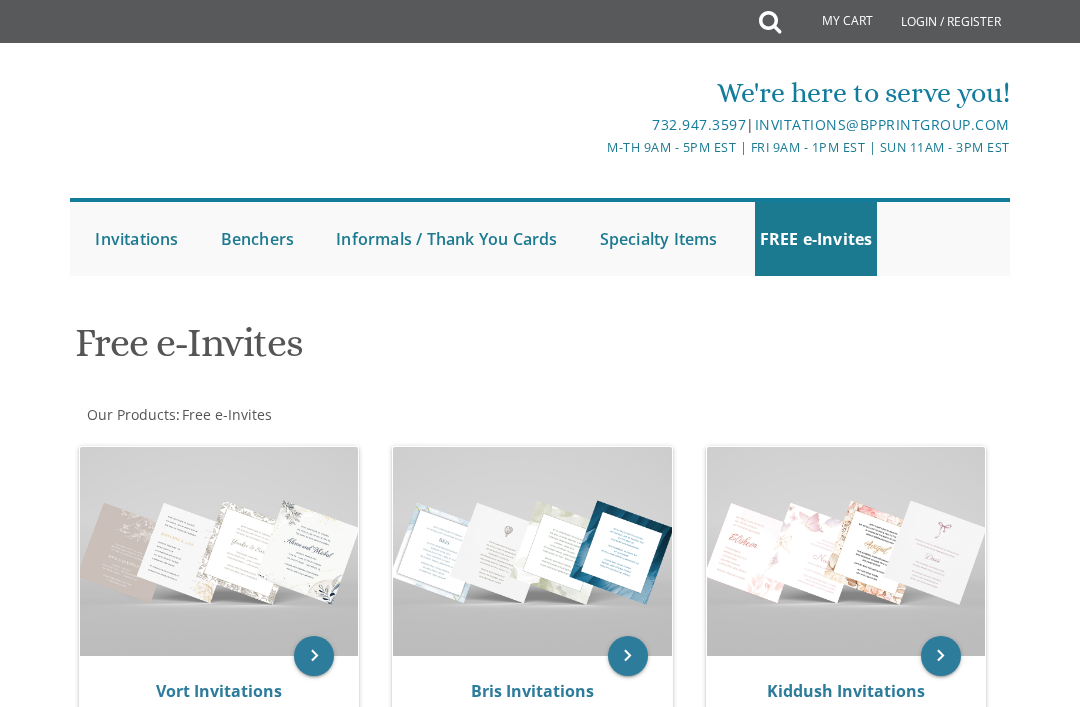scroll, scrollTop: 215, scrollLeft: 0, axis: vertical 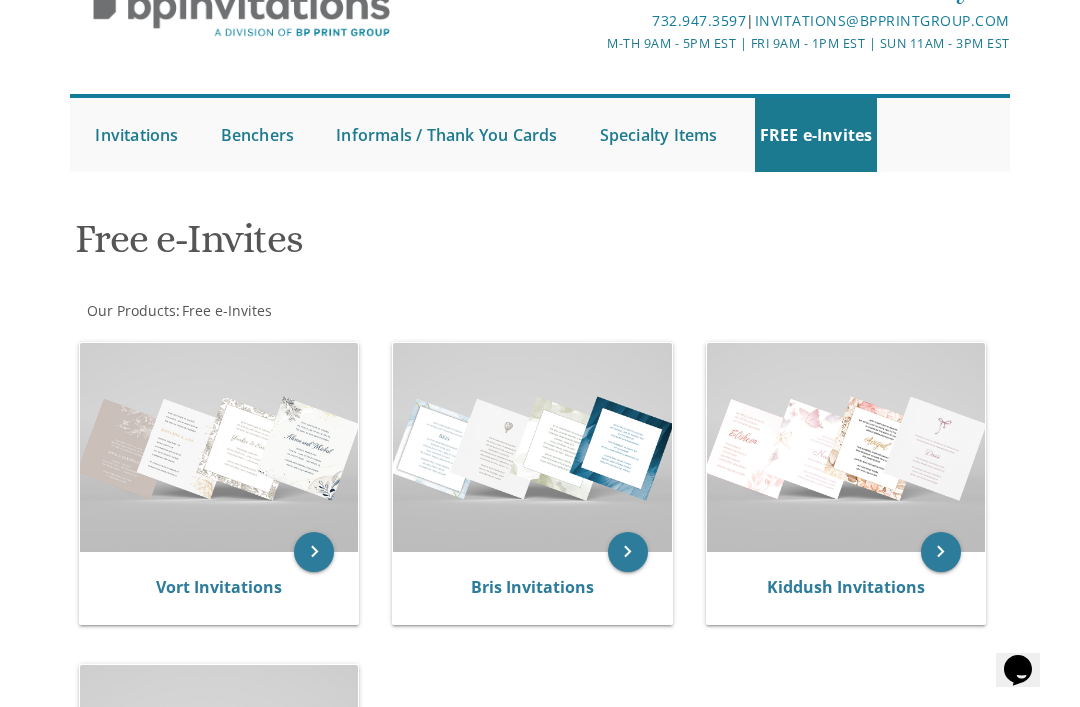 click on "Vort Invitations" at bounding box center [219, 588] 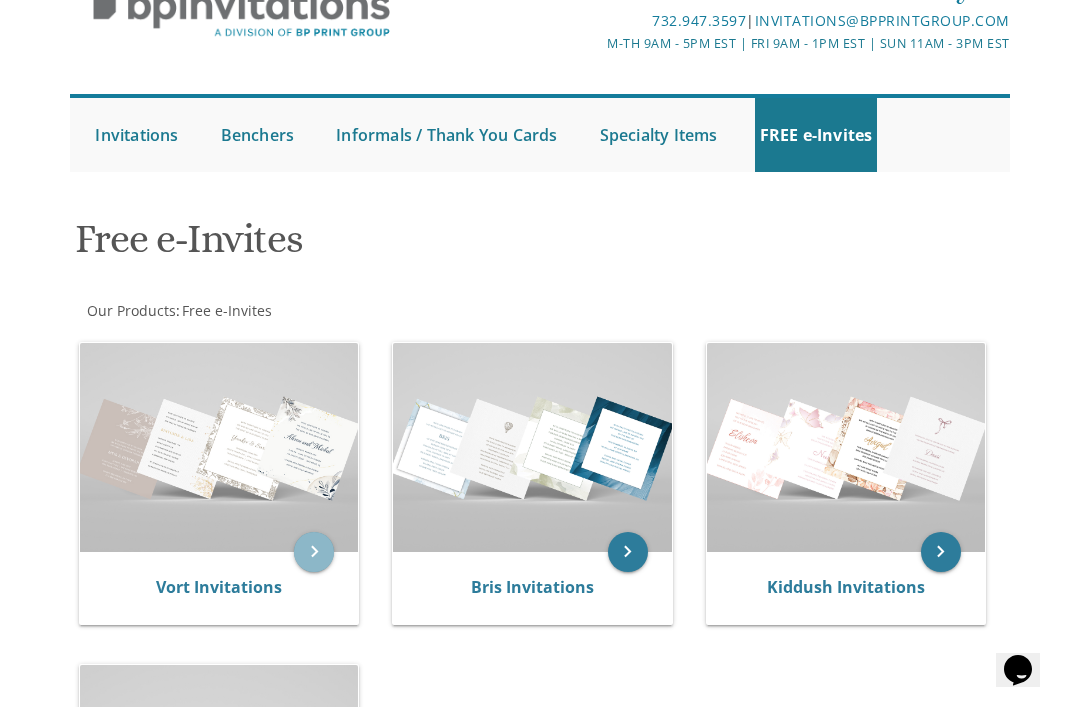 click on "keyboard_arrow_right" at bounding box center [314, 552] 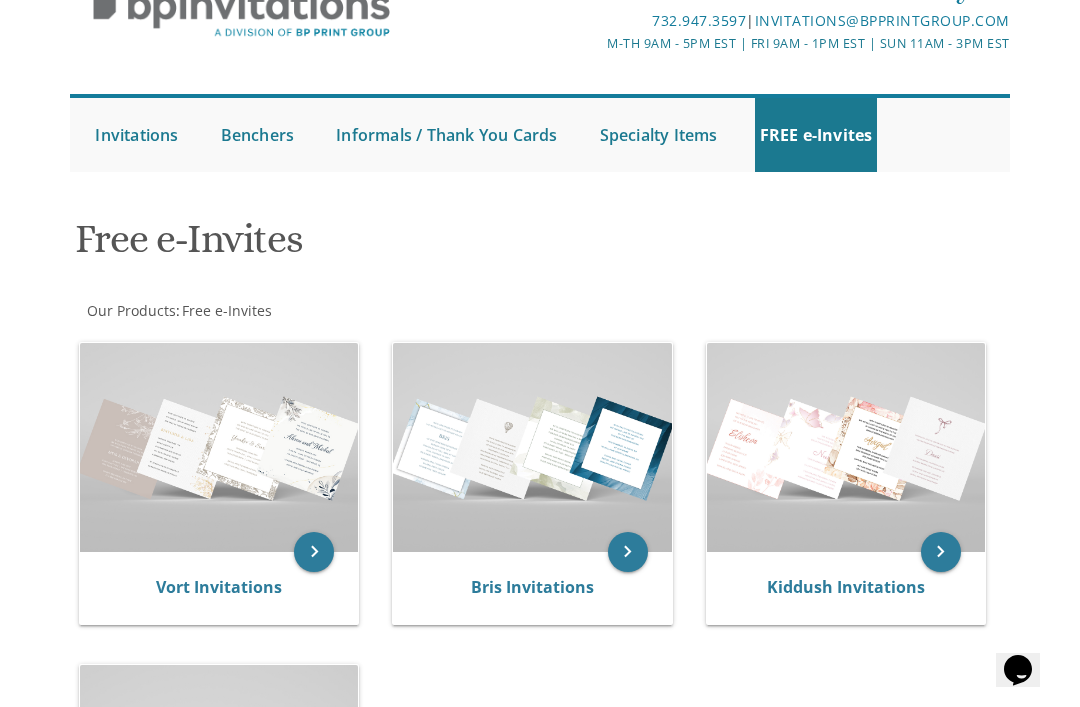 click at bounding box center [219, 447] 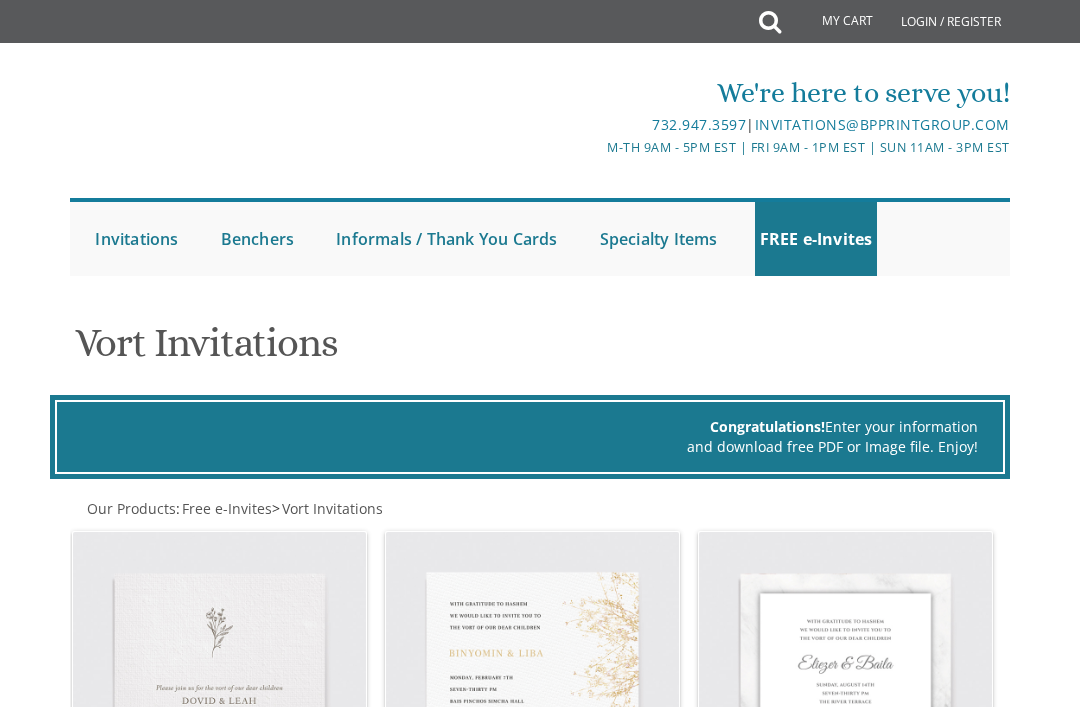 scroll, scrollTop: 0, scrollLeft: 0, axis: both 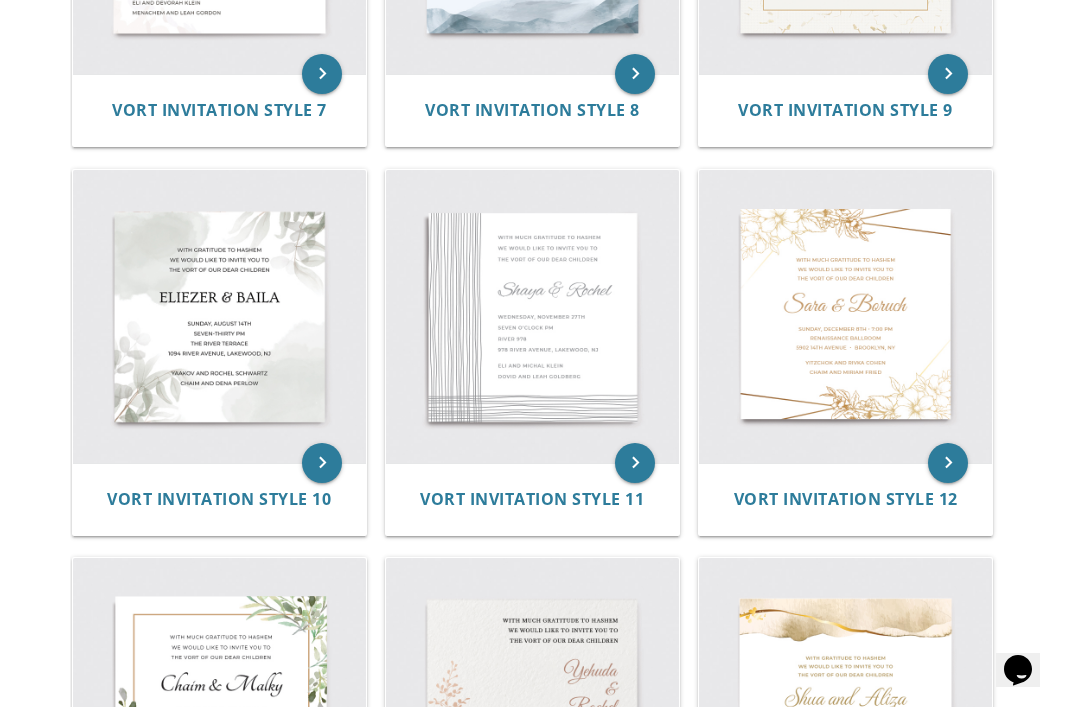 click at bounding box center [219, 316] 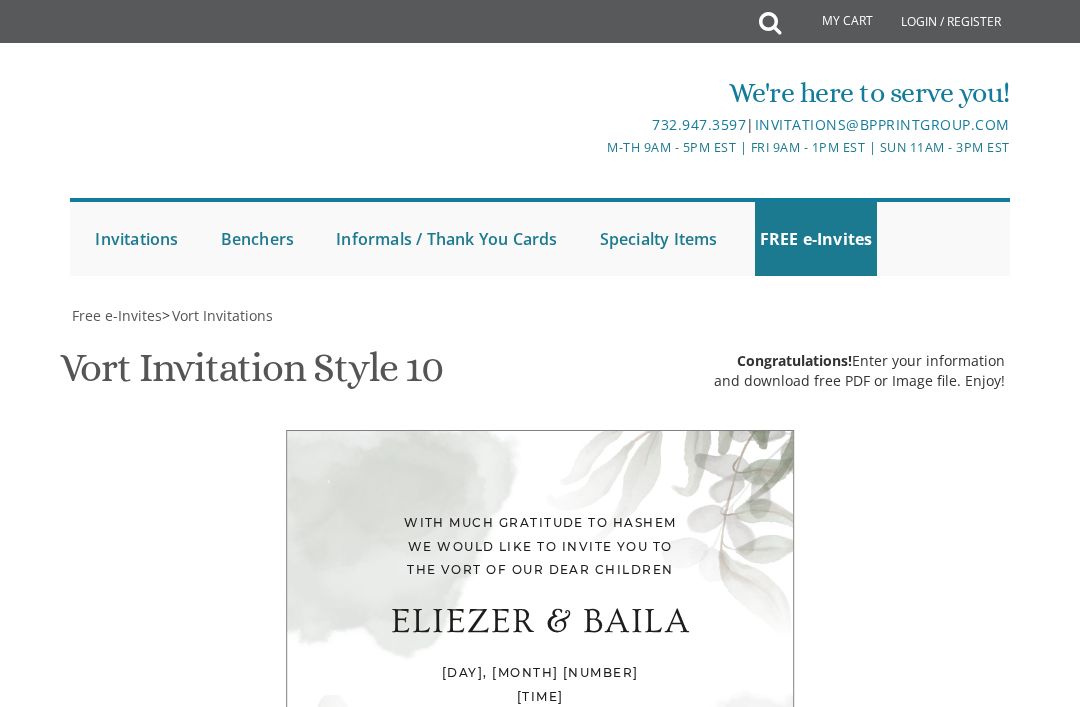 scroll, scrollTop: 0, scrollLeft: 0, axis: both 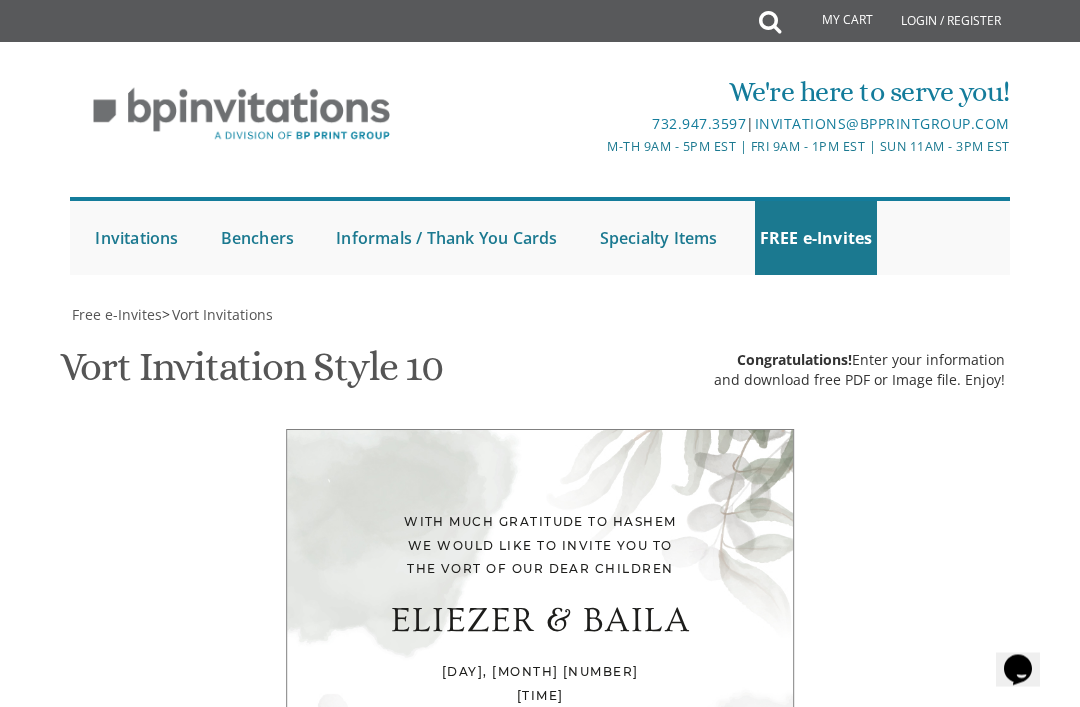 click on "With much gratitude to Hashem
We would like to invite you to
The vort of our dear children" at bounding box center [691, 1093] 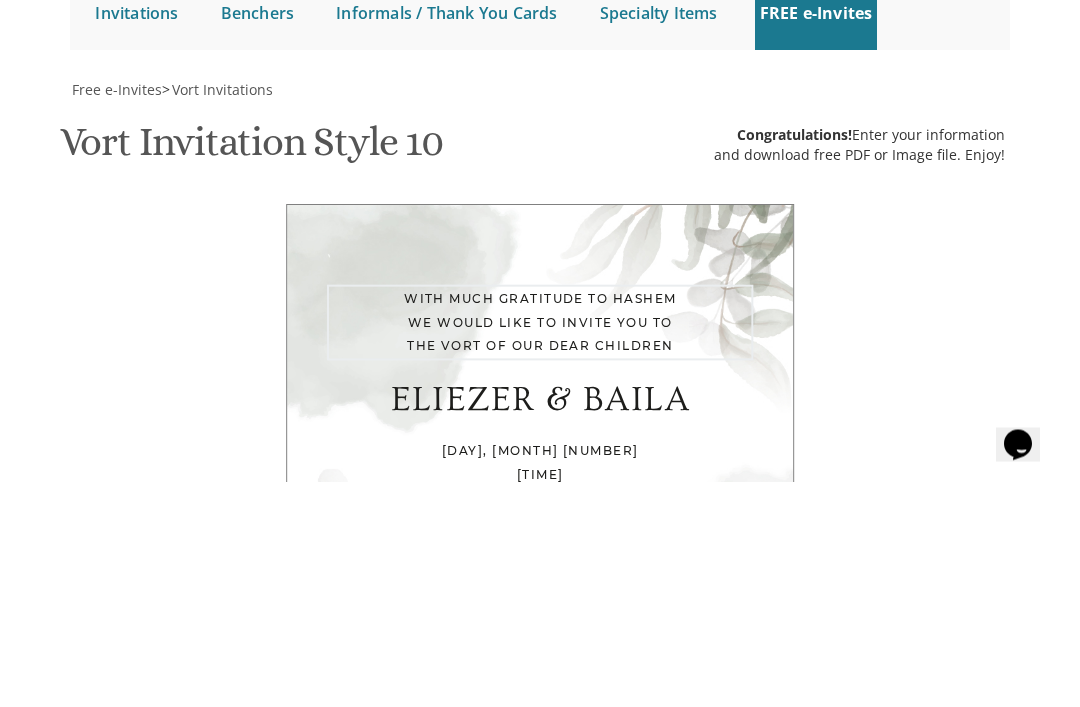 type on "With much" 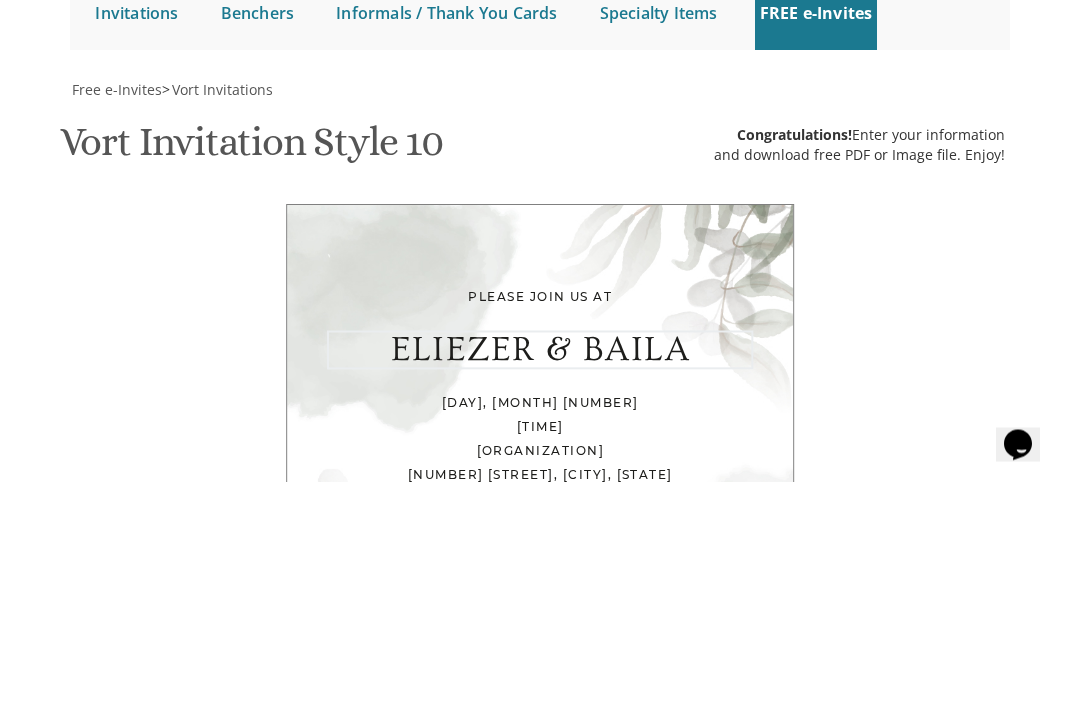 type on "E" 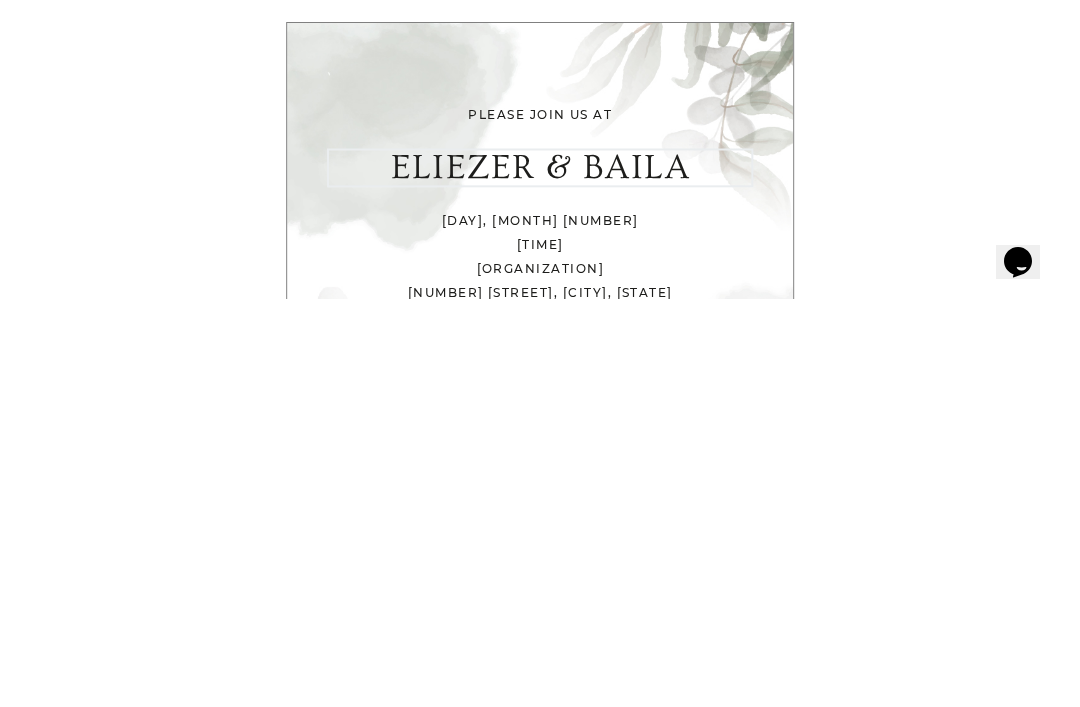 scroll, scrollTop: 582, scrollLeft: 0, axis: vertical 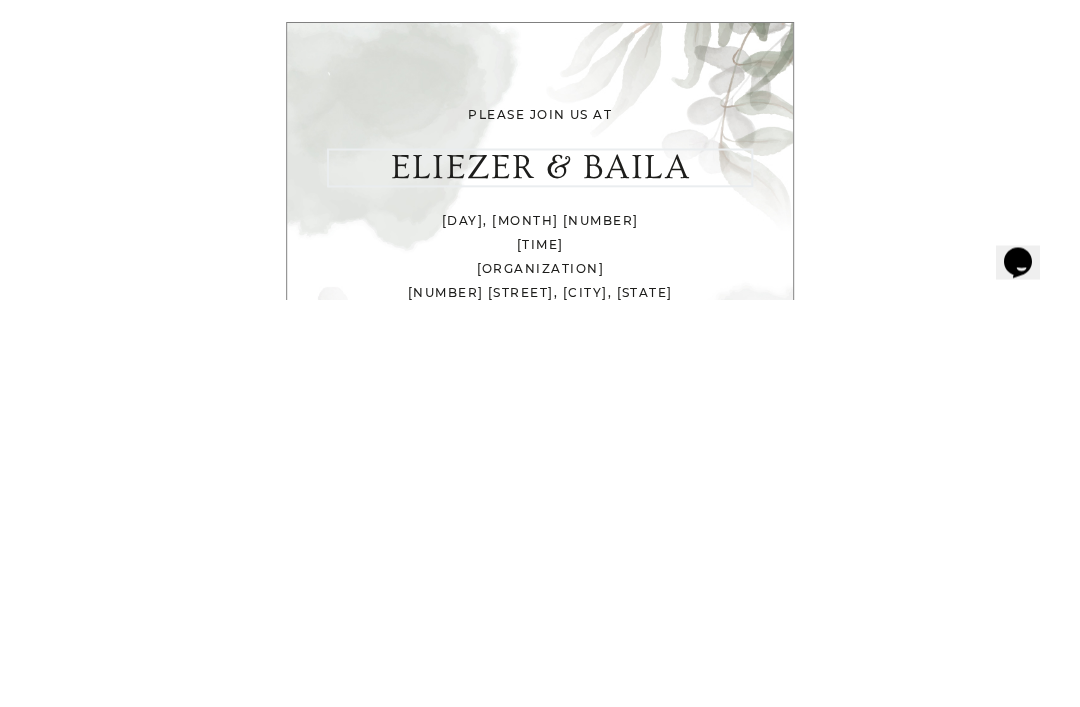 type on "[FIRST]'s [EVENT]" 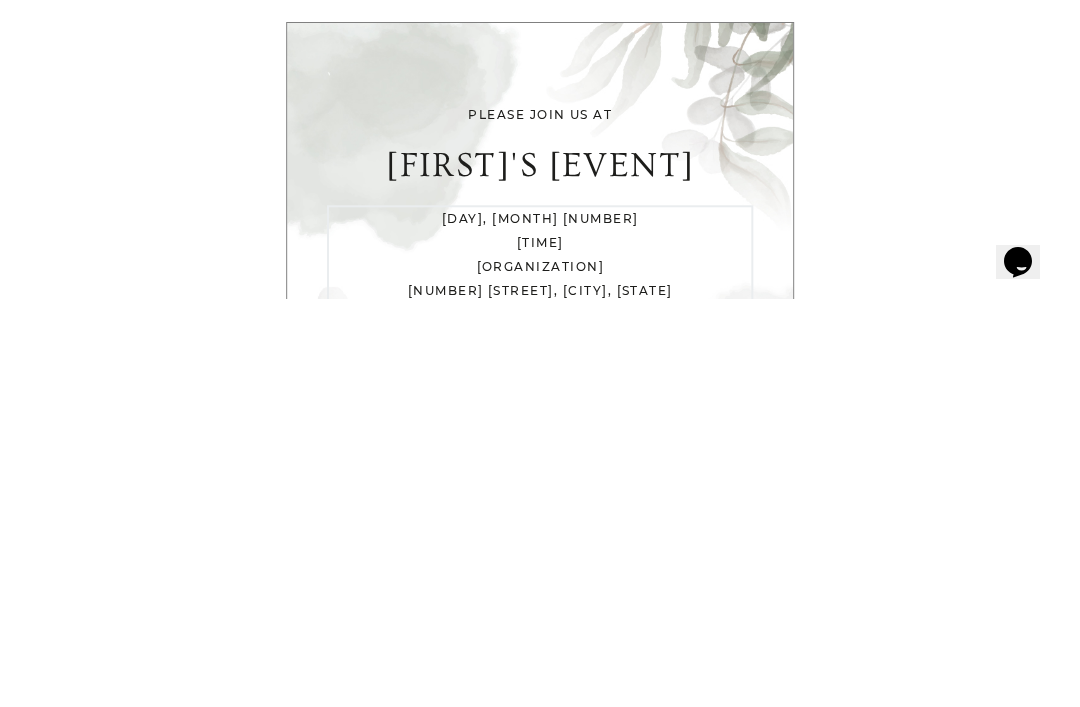 scroll, scrollTop: 598, scrollLeft: 0, axis: vertical 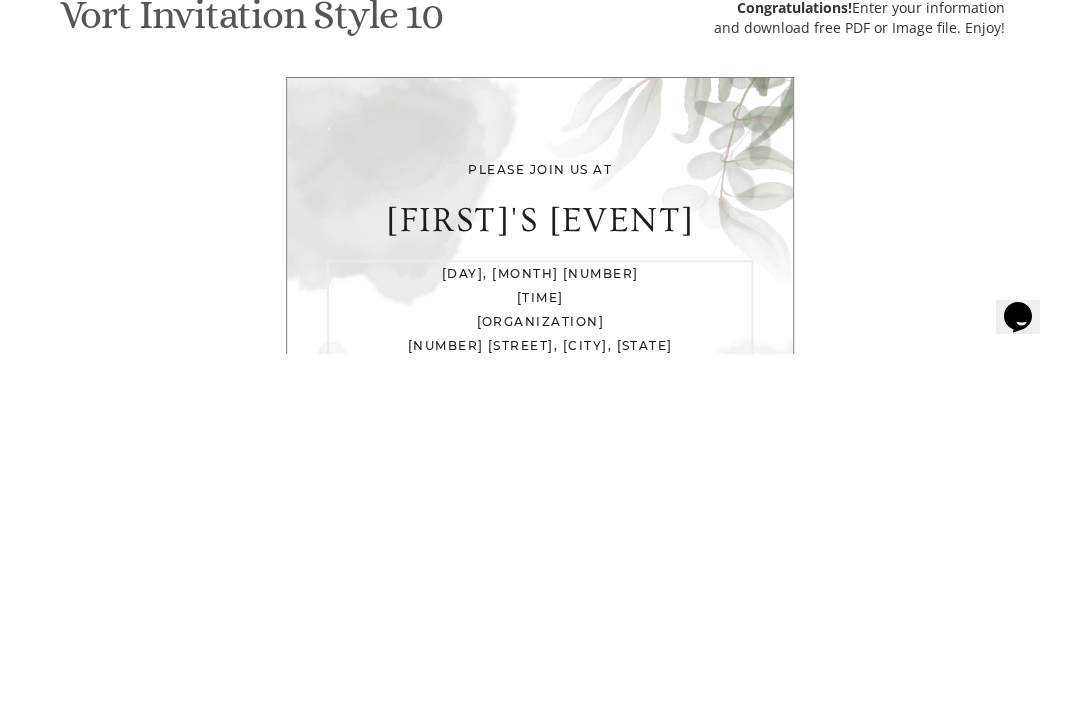 type on "Sunday, August 10
4:00PM
553 East 4th Street
Brooklyn, NY" 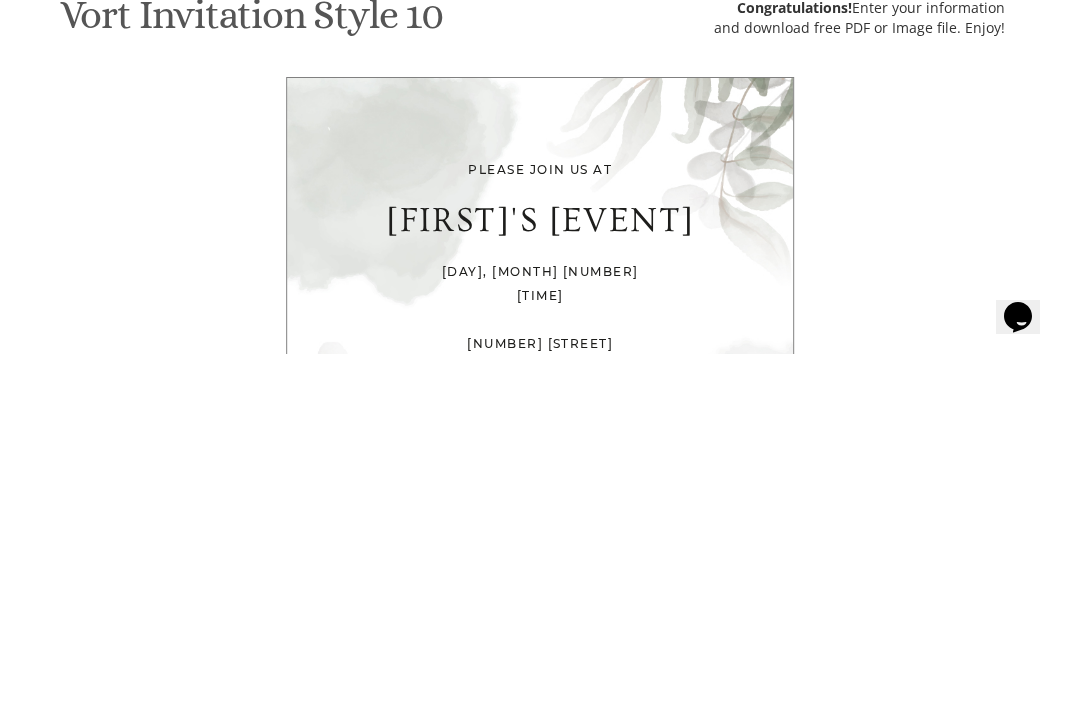scroll, scrollTop: 789, scrollLeft: 0, axis: vertical 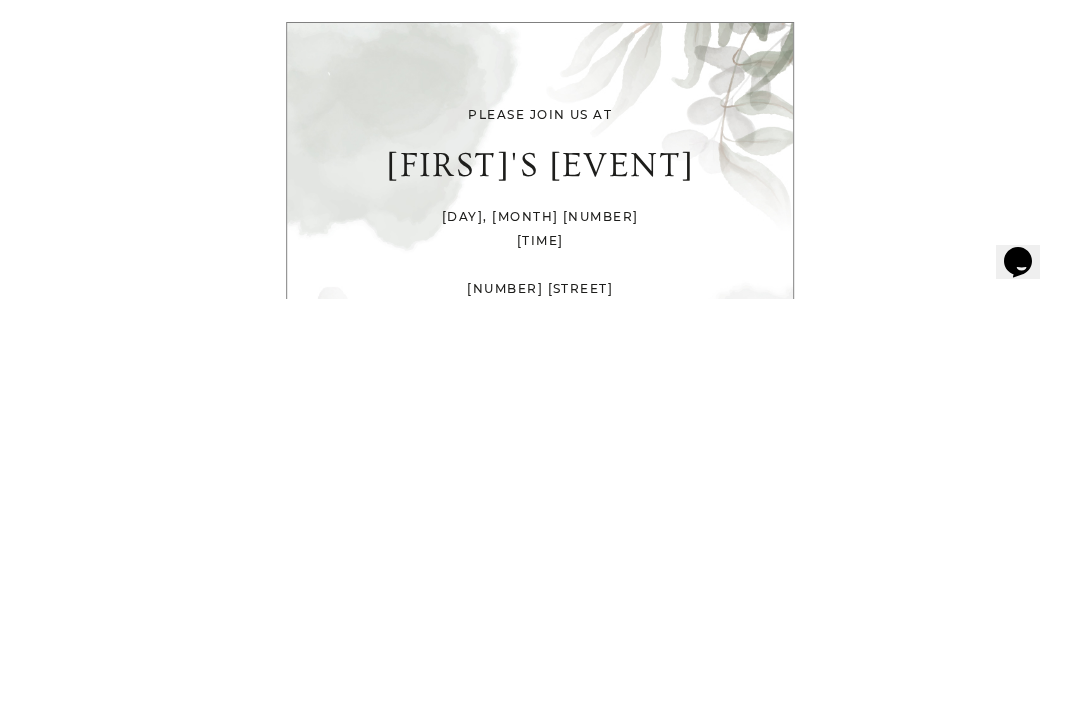 type on "Yaakov" 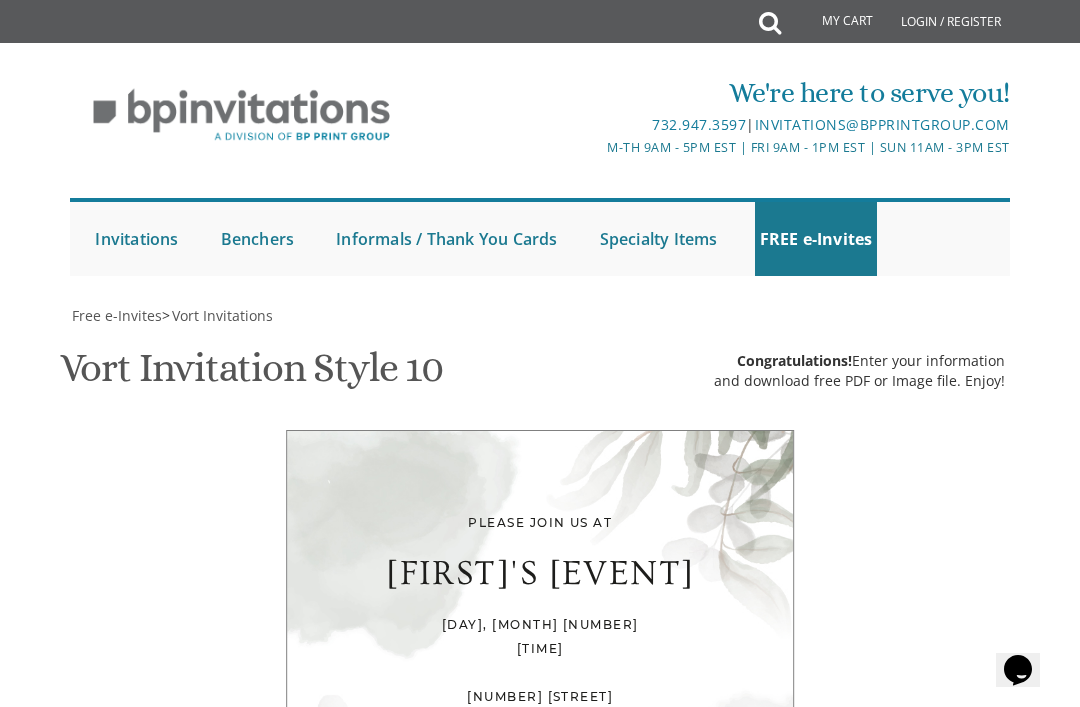 scroll, scrollTop: 508, scrollLeft: 0, axis: vertical 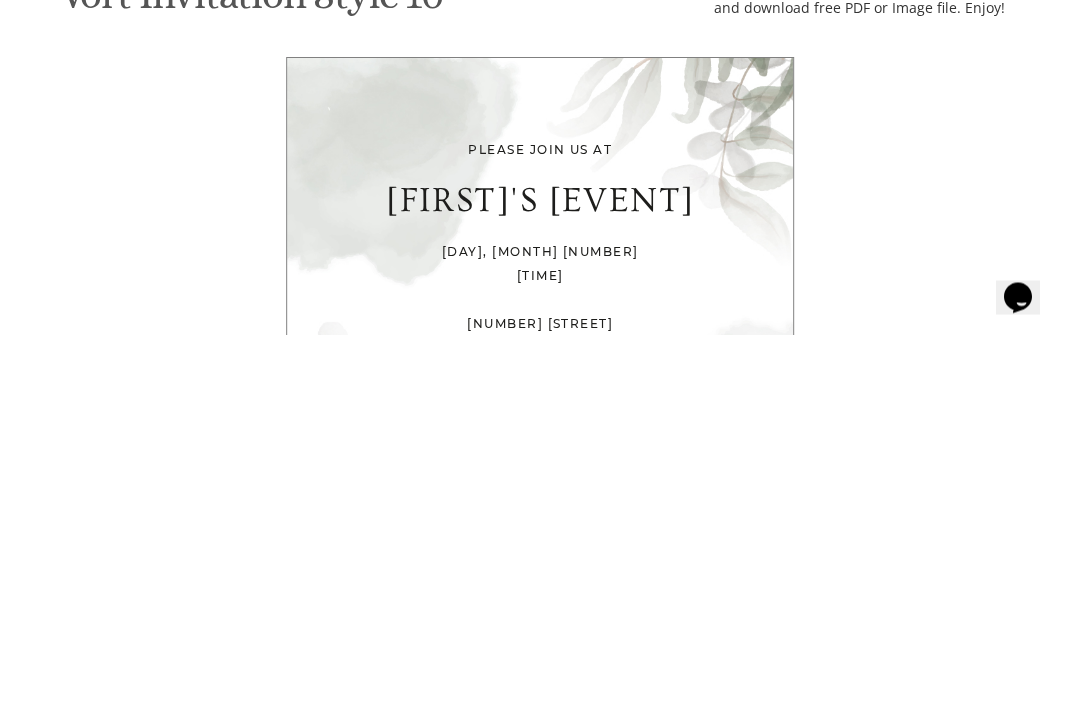 type 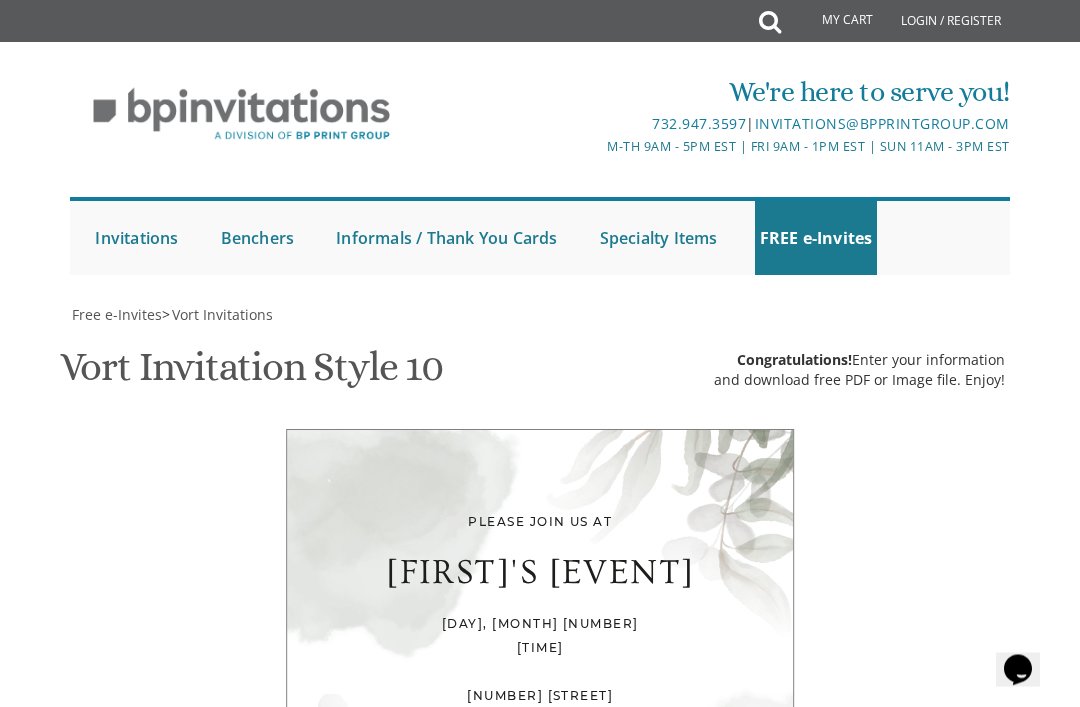 scroll, scrollTop: 771, scrollLeft: 0, axis: vertical 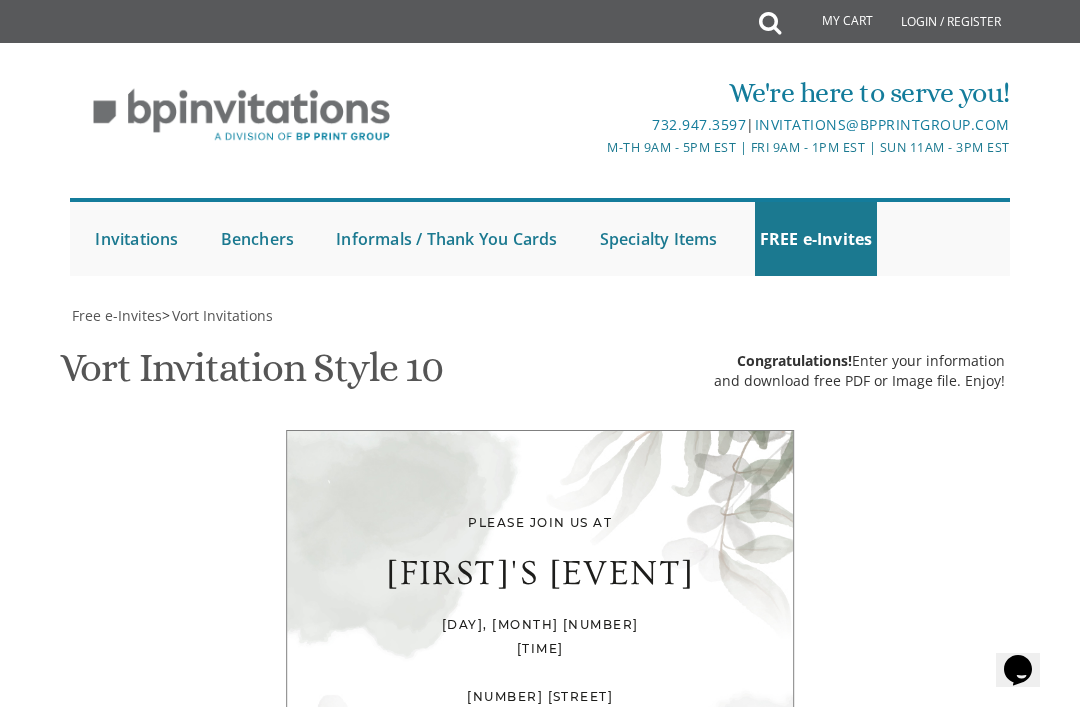 click on "40px 50px 60px 70px 80px" at bounding box center (691, 1096) 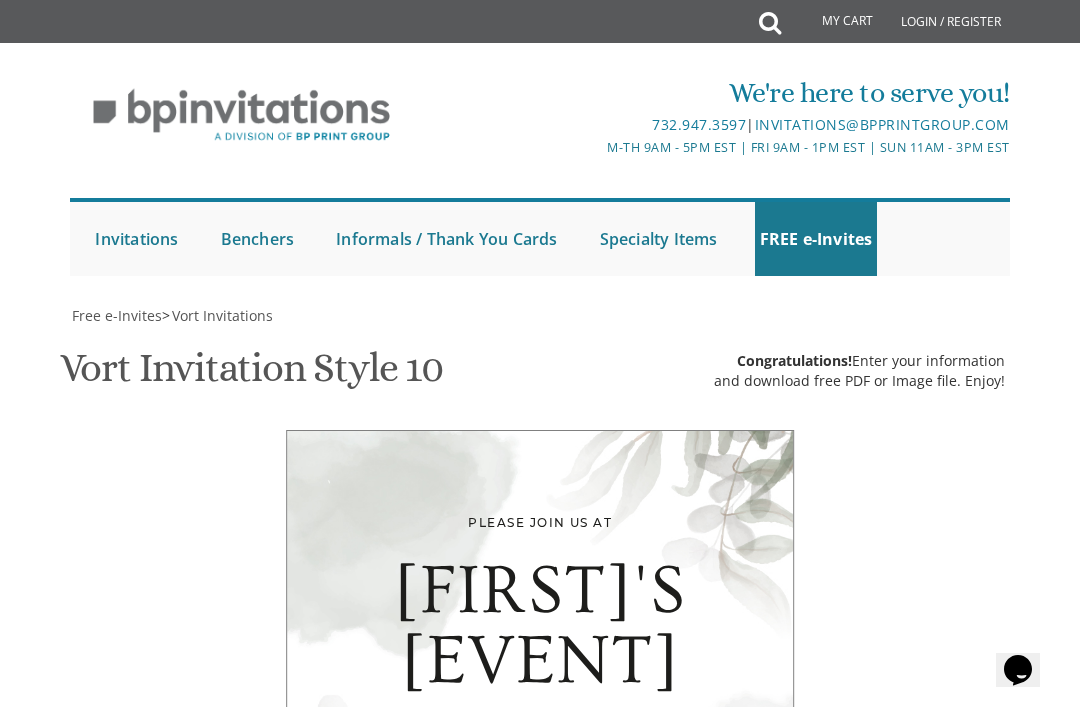 scroll, scrollTop: 570, scrollLeft: 0, axis: vertical 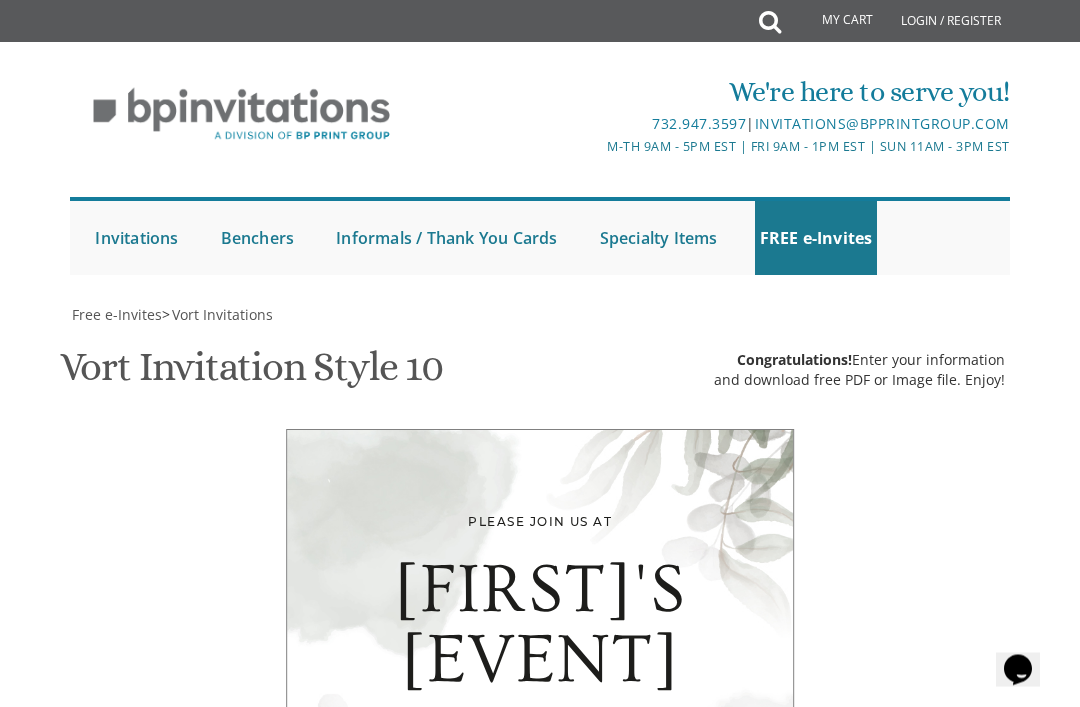 click on "40px 50px 60px 70px 80px" at bounding box center (691, 1201) 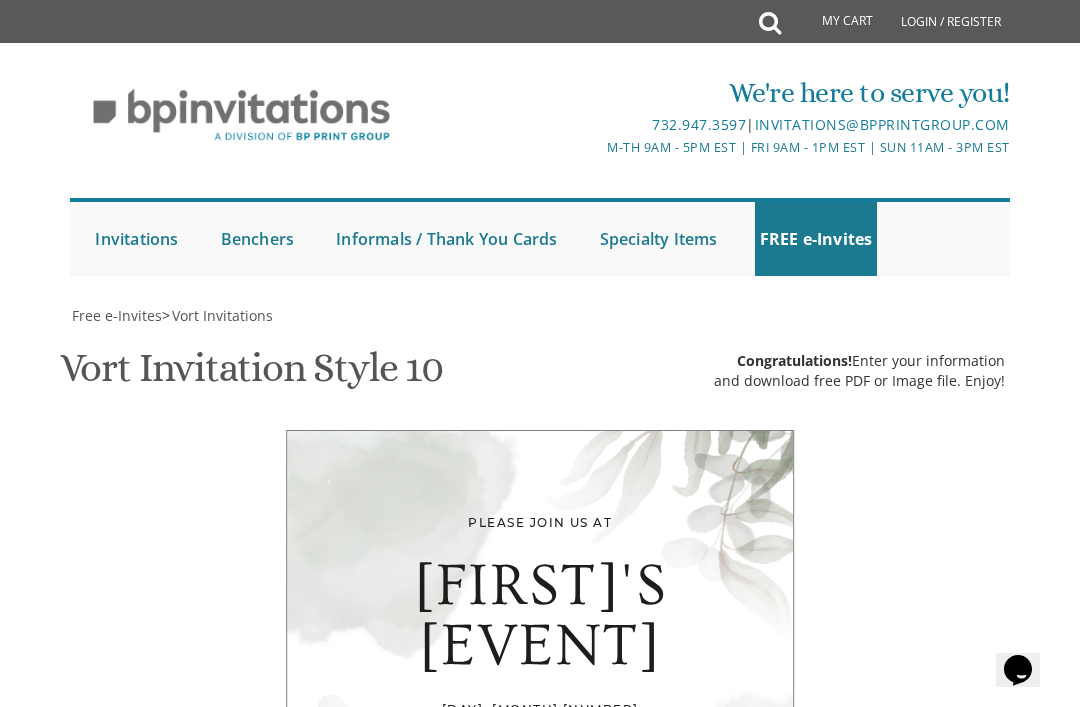 scroll, scrollTop: 609, scrollLeft: 0, axis: vertical 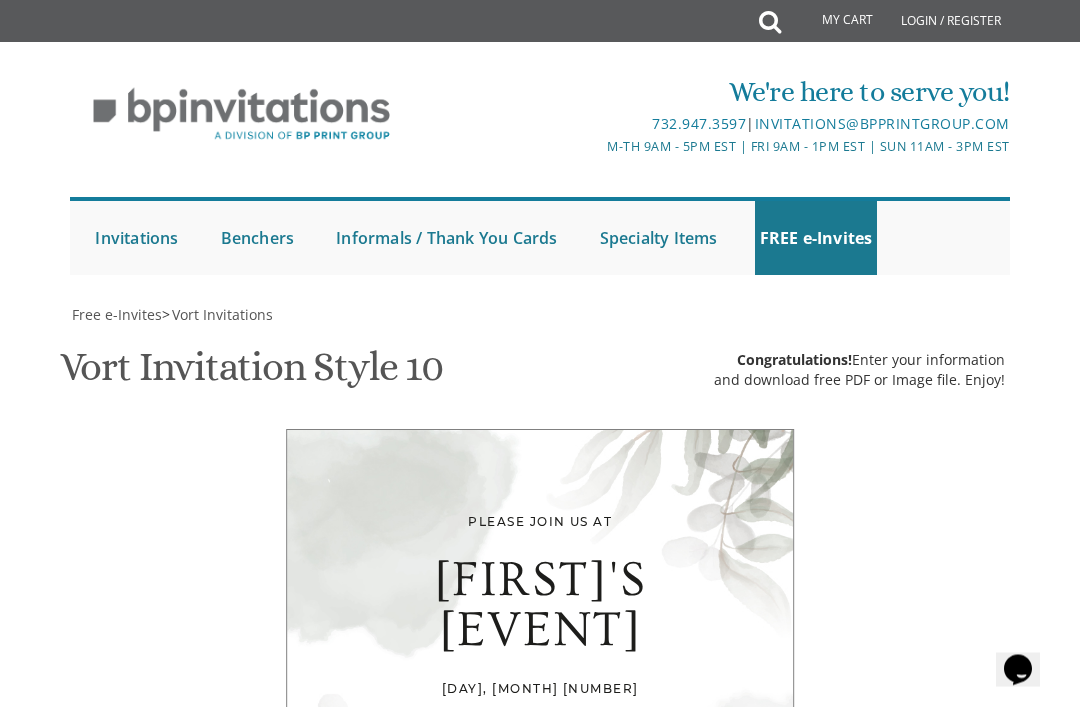 click on "Download PDF" at bounding box center [655, 1573] 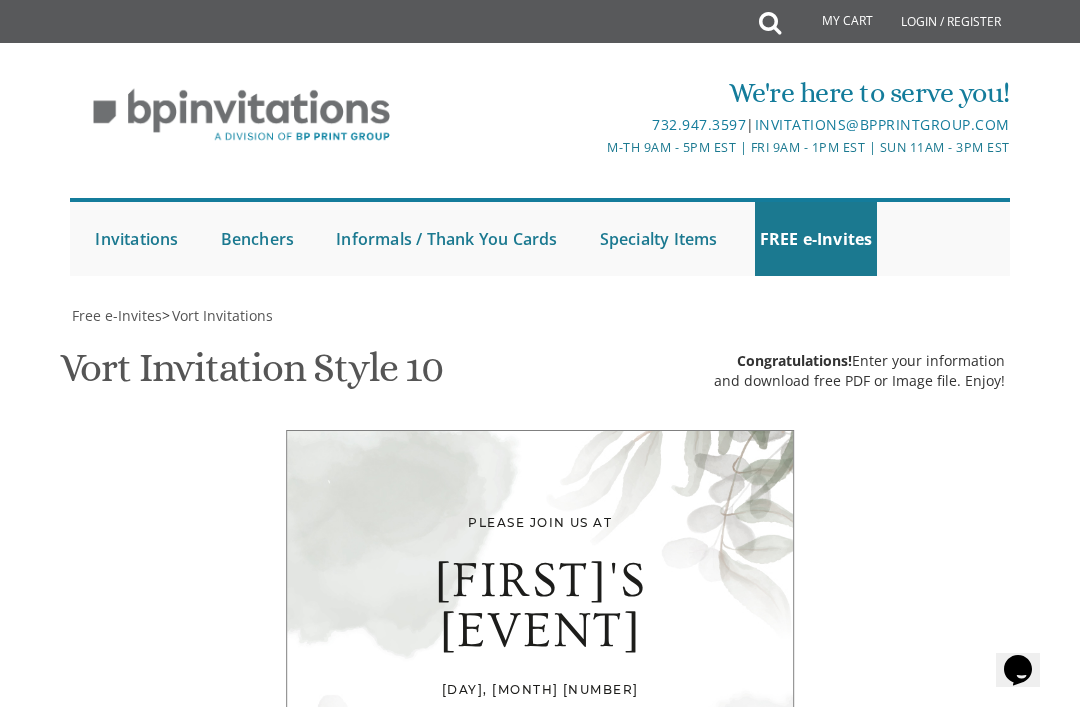 scroll, scrollTop: 1159, scrollLeft: 0, axis: vertical 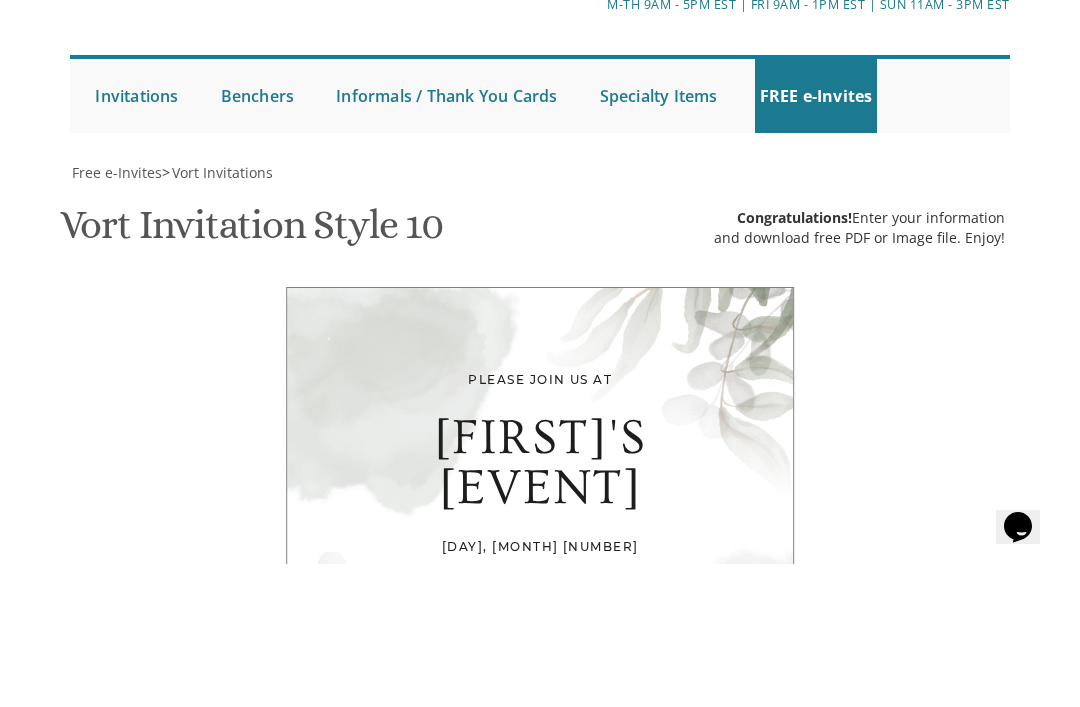 type on "chanifriedman94@gmail.com" 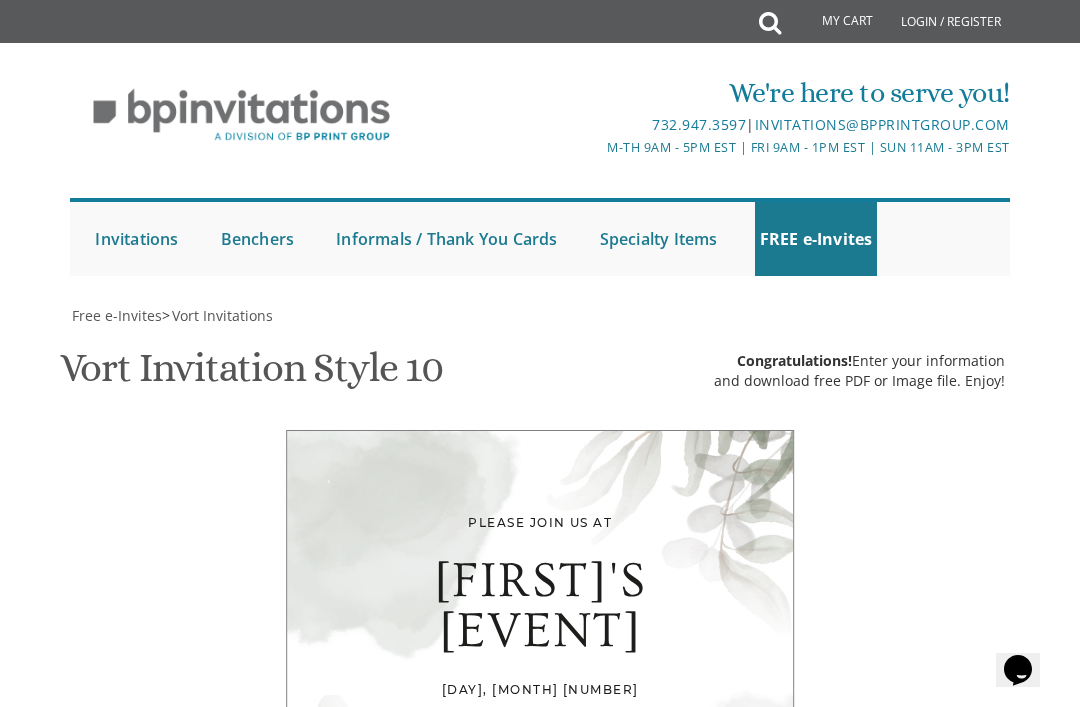 click on "Download PDF" at bounding box center (655, 1573) 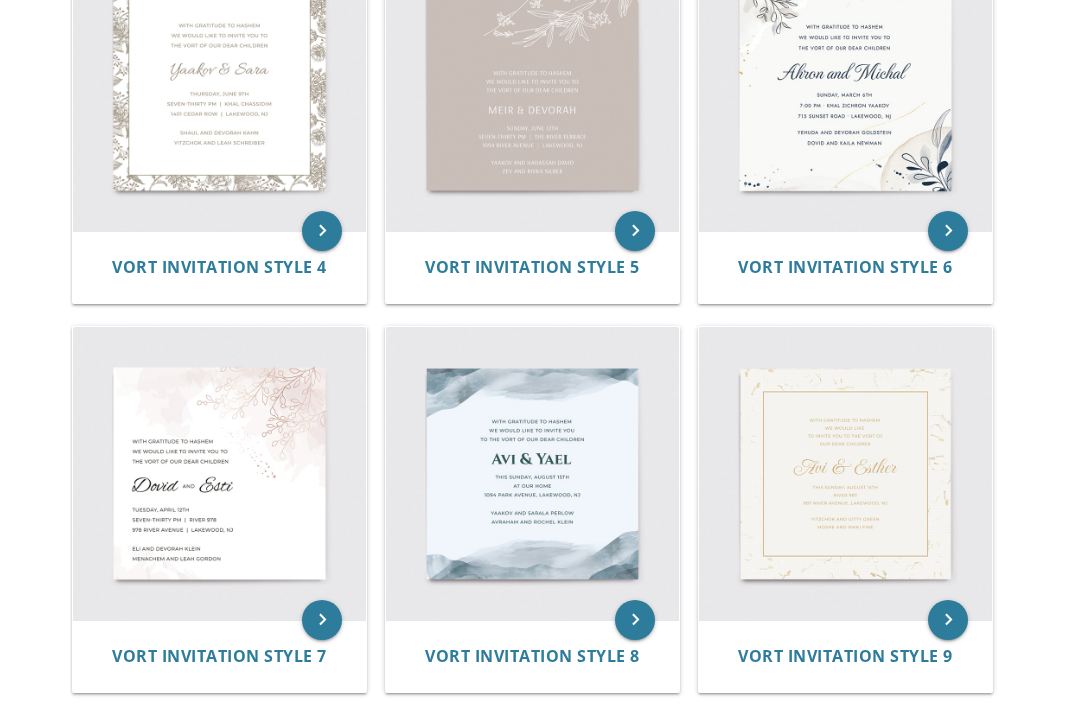 scroll, scrollTop: 983, scrollLeft: 0, axis: vertical 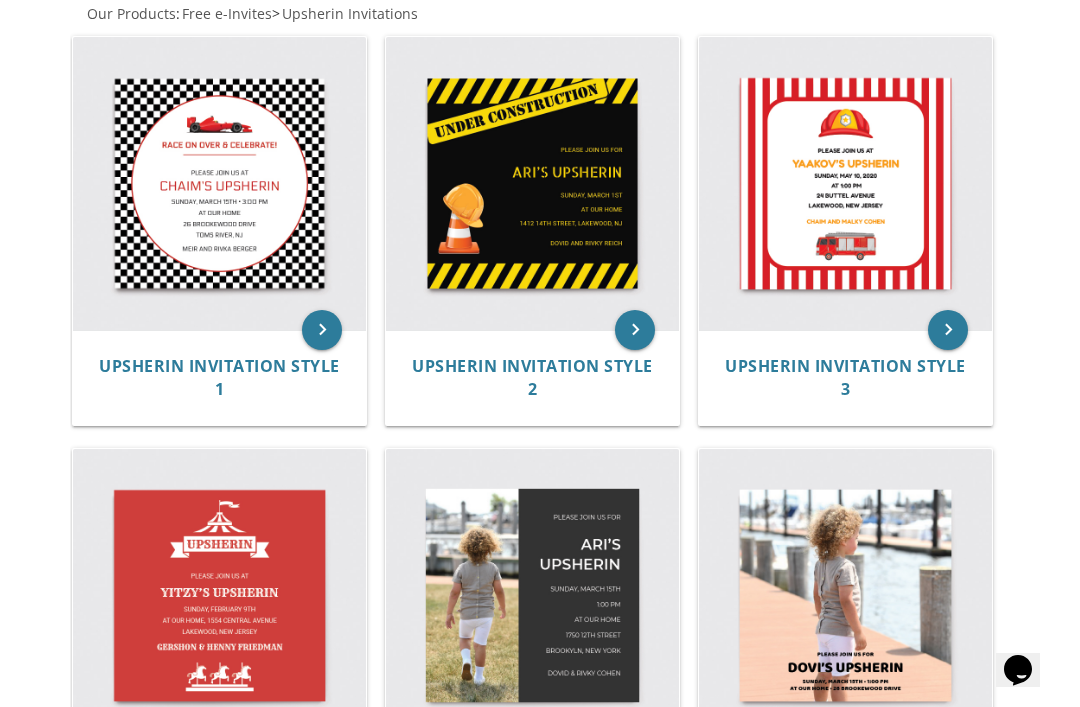 click on "Upsherin Invitation Style 1" at bounding box center [219, 377] 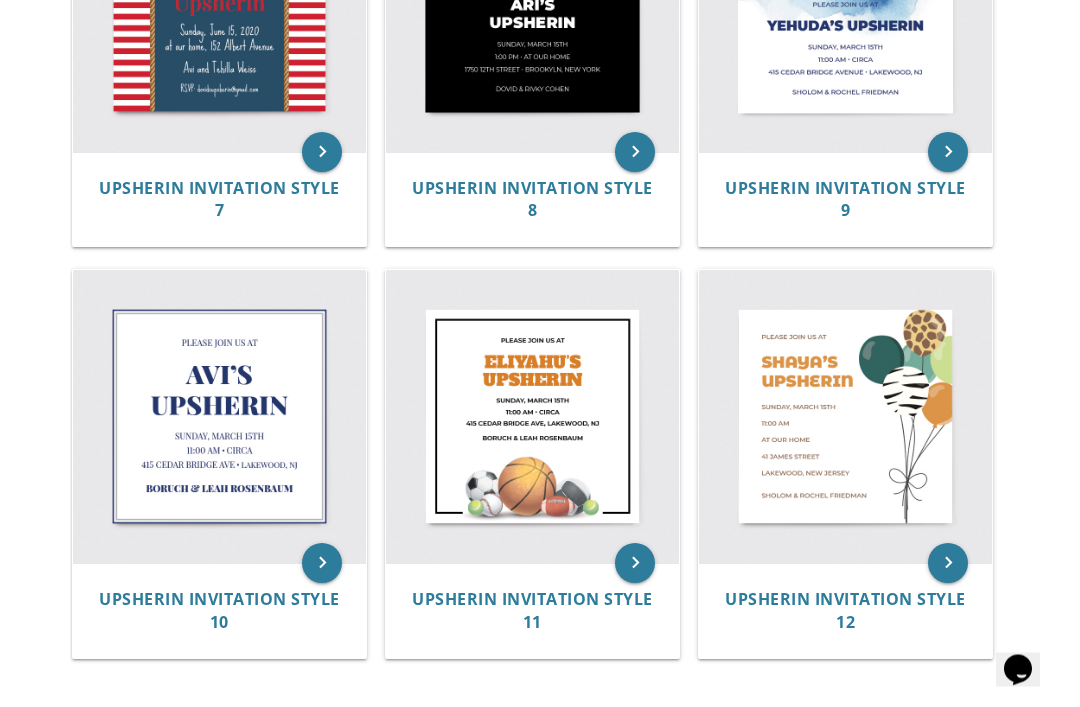 scroll, scrollTop: 1405, scrollLeft: 0, axis: vertical 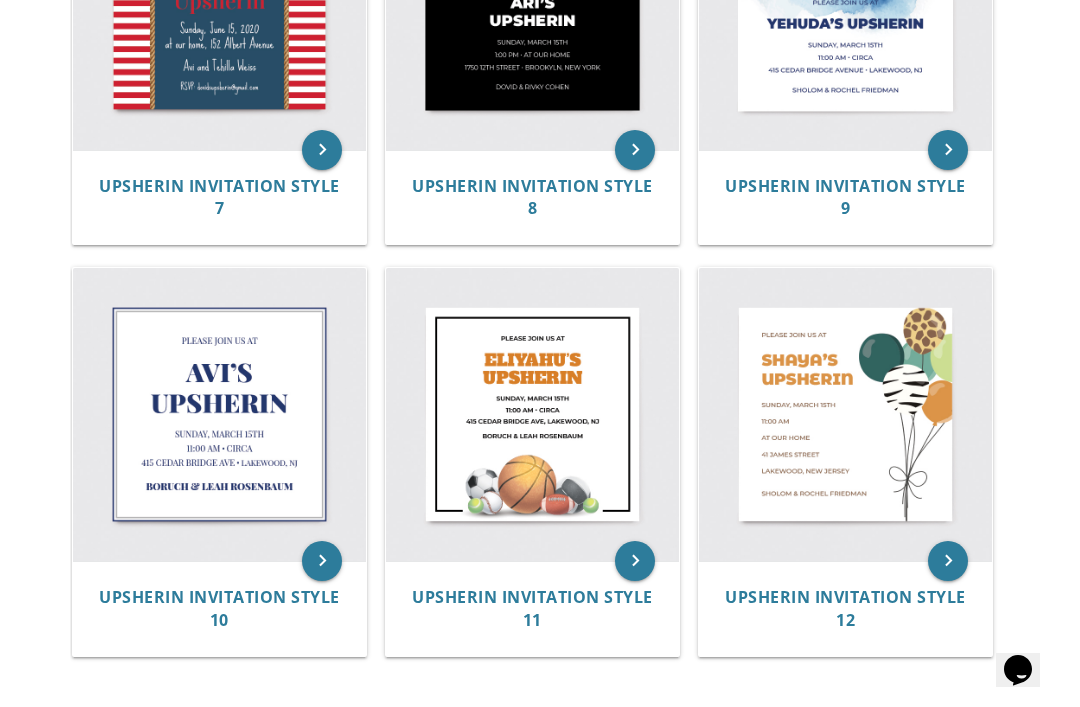 click at bounding box center (845, 414) 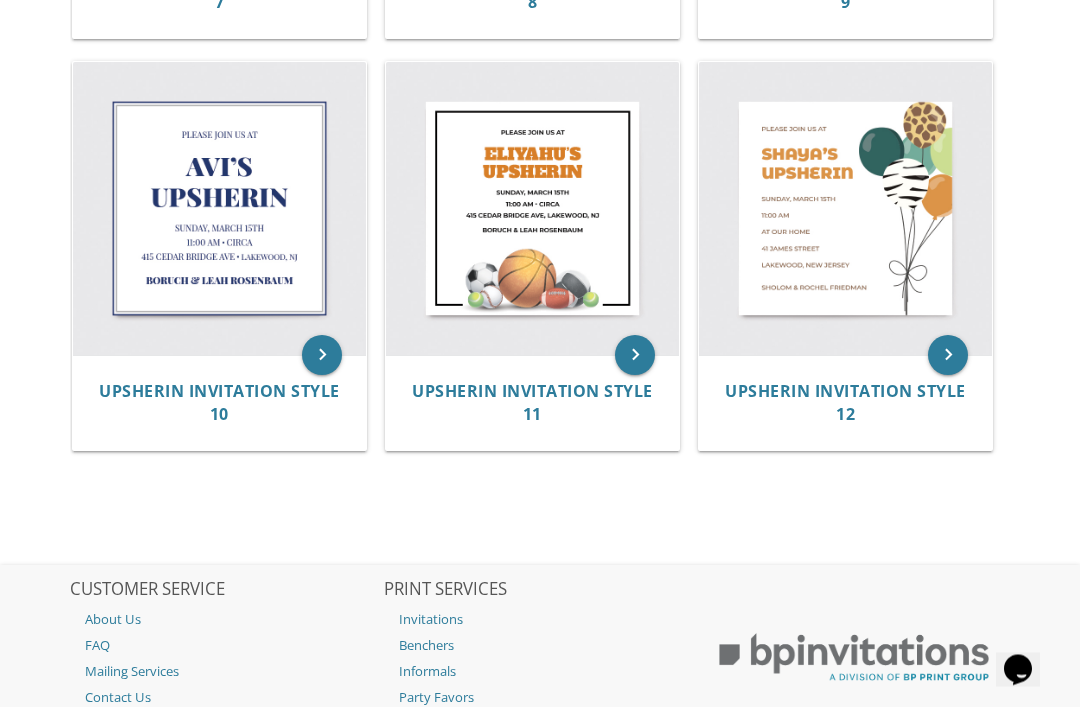 scroll, scrollTop: 1612, scrollLeft: 0, axis: vertical 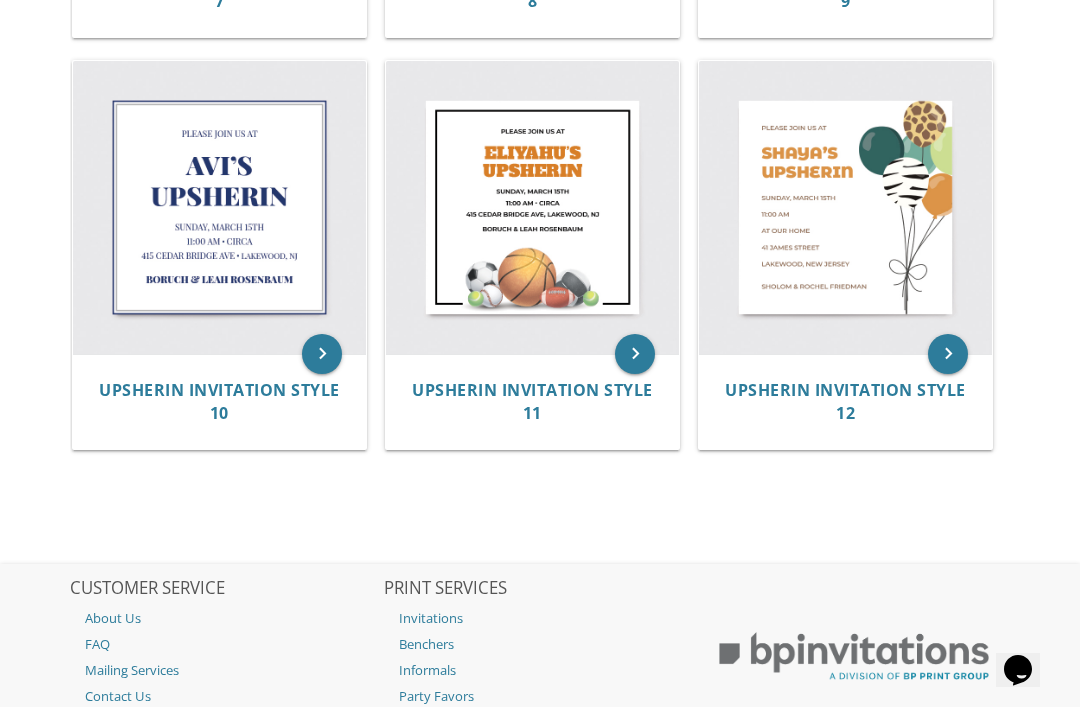click at bounding box center [219, 207] 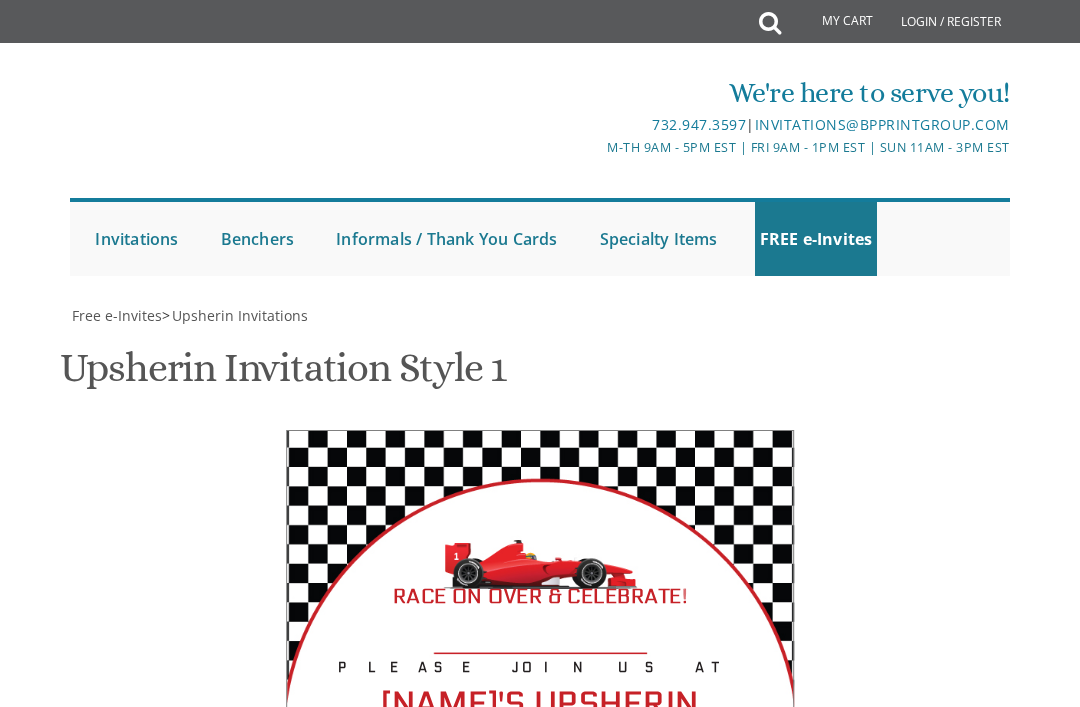 scroll, scrollTop: 0, scrollLeft: 0, axis: both 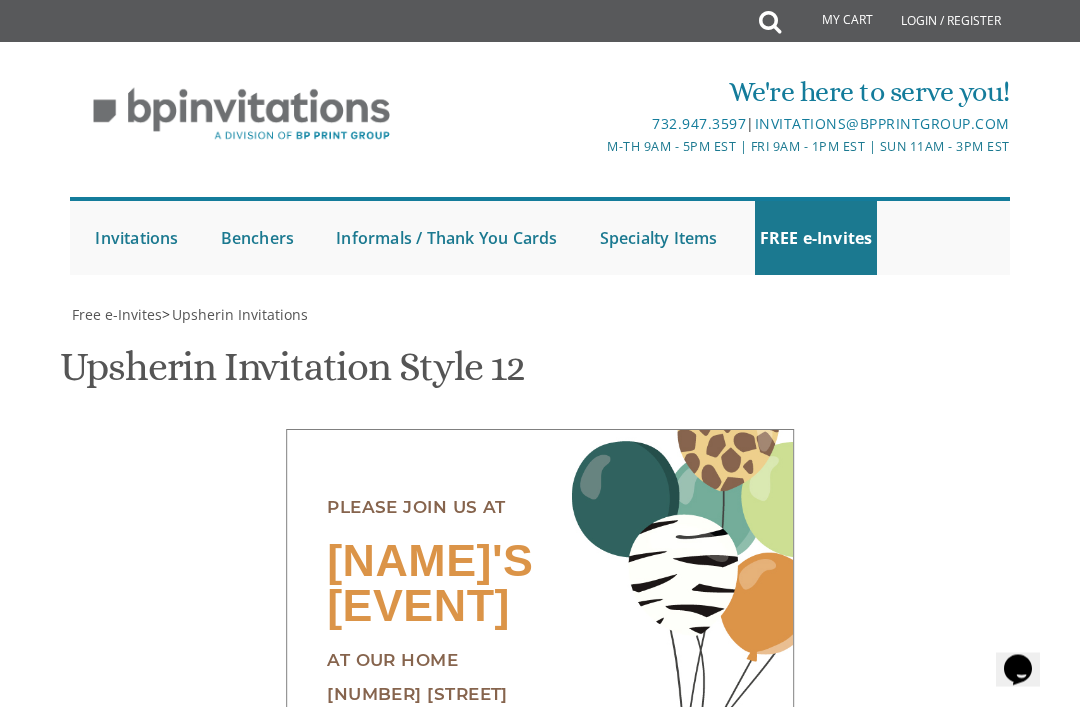 click on "[NAME]'s
[EVENT]" at bounding box center [691, 1125] 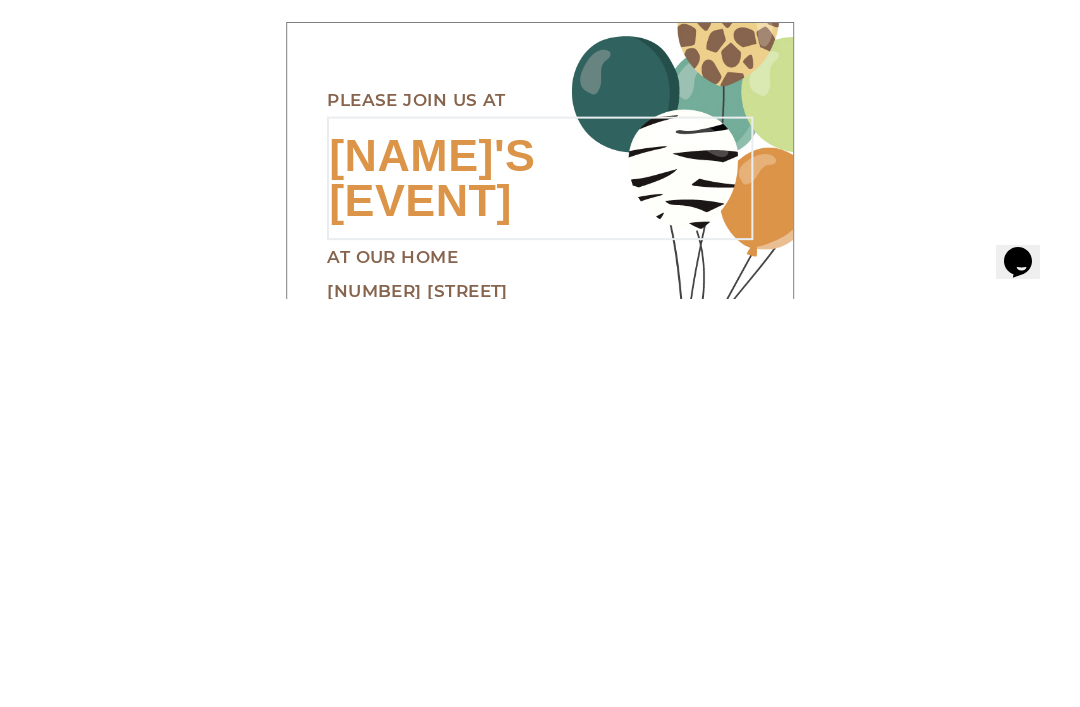 type on "[NAME]’s
[EVENT]" 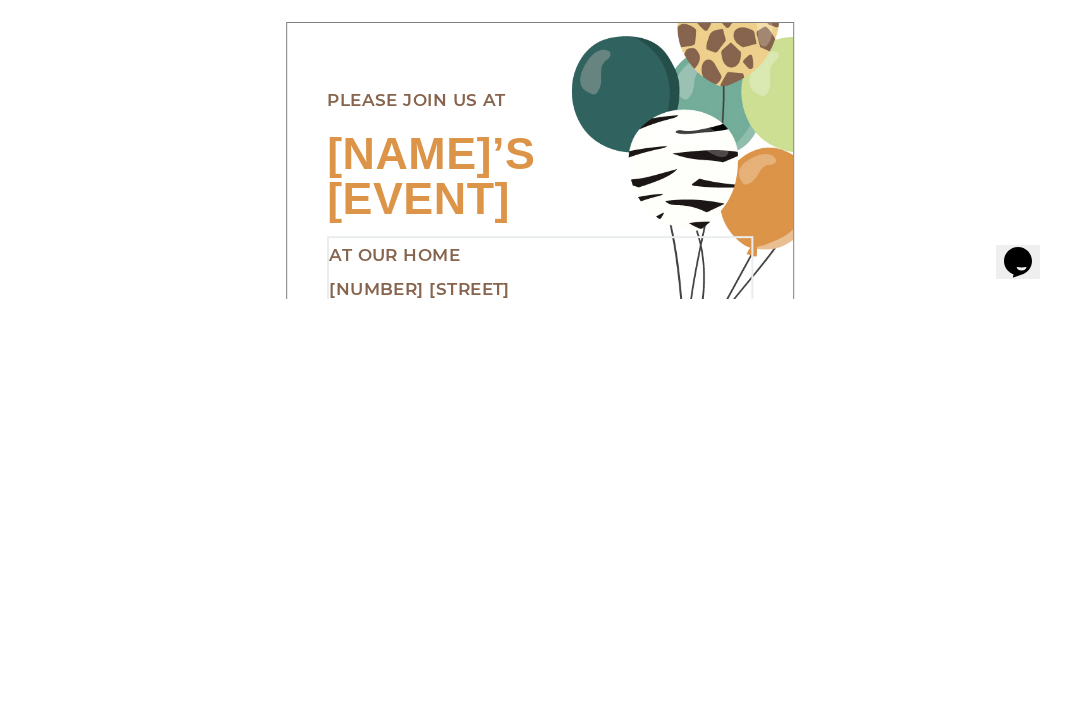 scroll, scrollTop: 711, scrollLeft: 0, axis: vertical 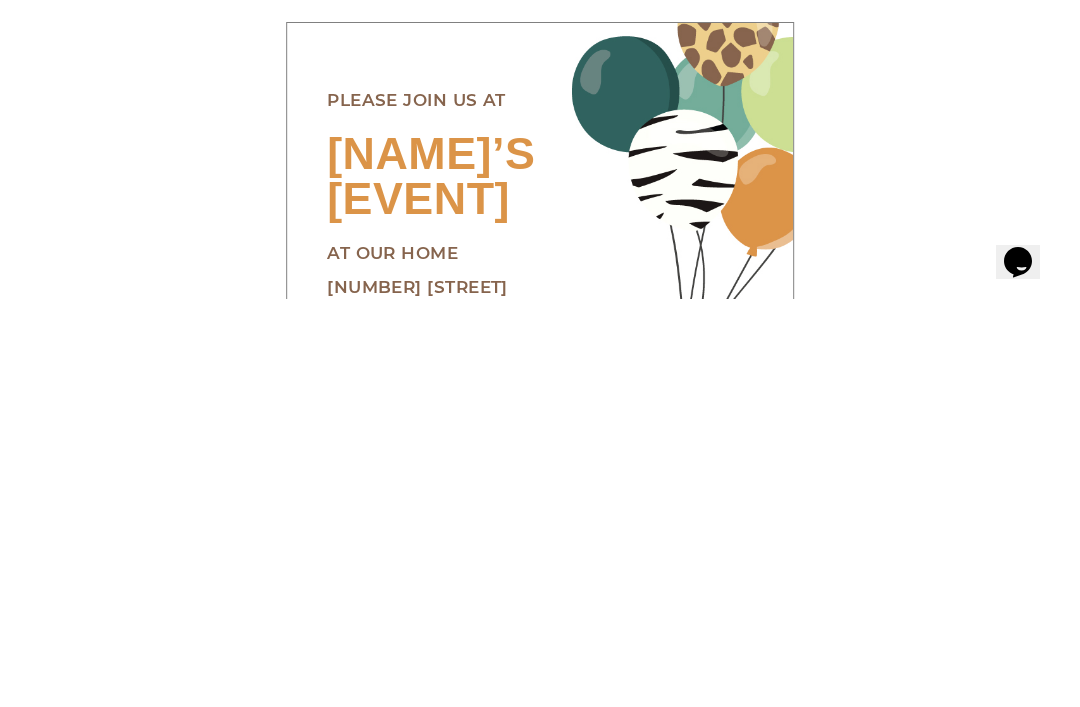 type on "Sho" 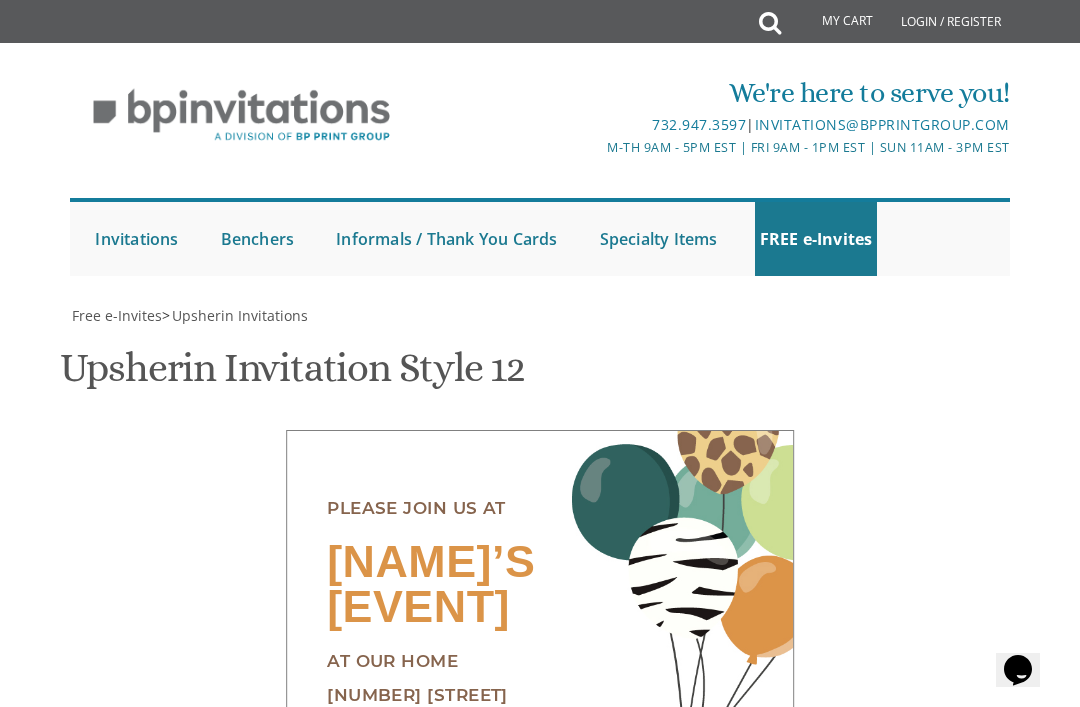 scroll, scrollTop: 556, scrollLeft: 0, axis: vertical 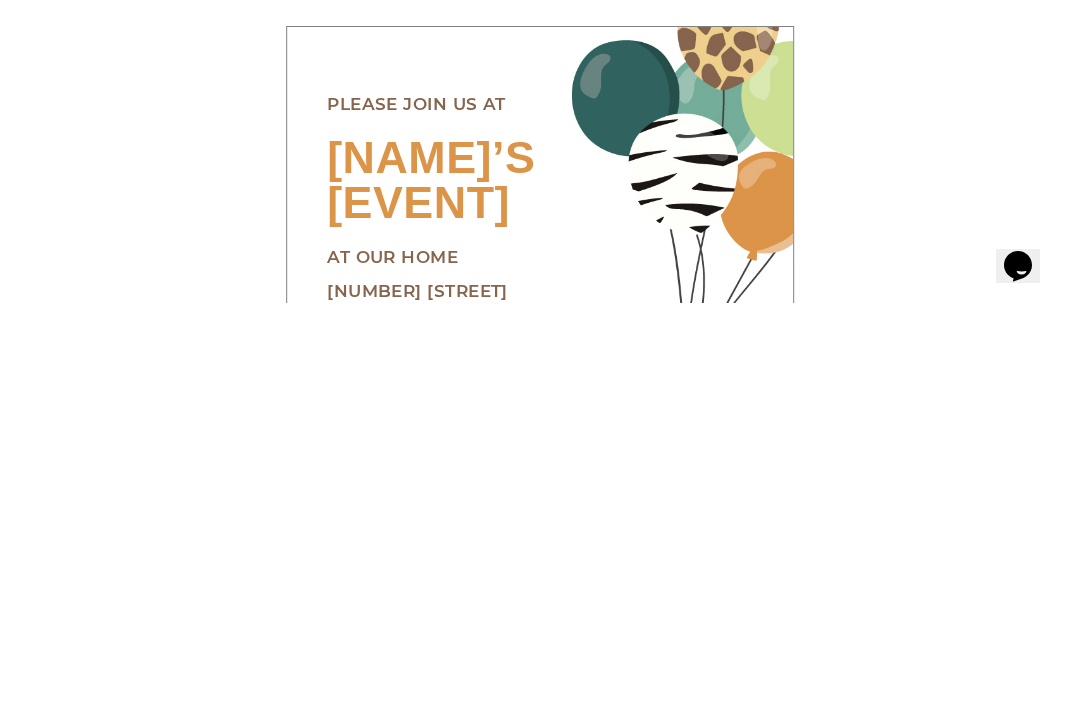 type 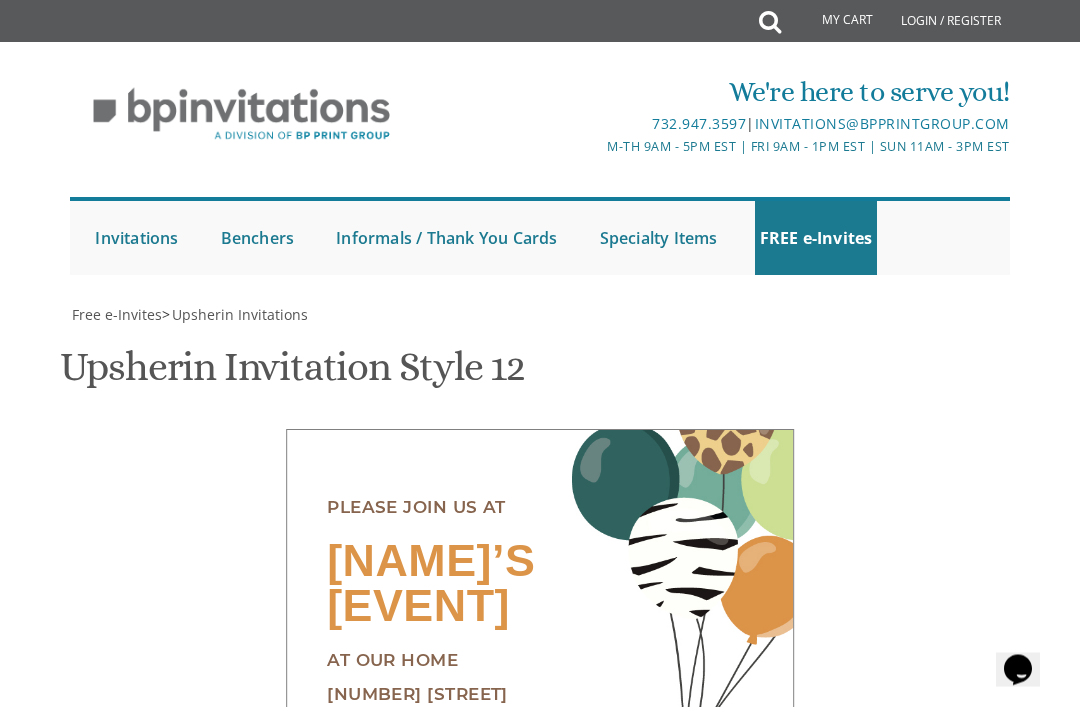 scroll, scrollTop: 1055, scrollLeft: 0, axis: vertical 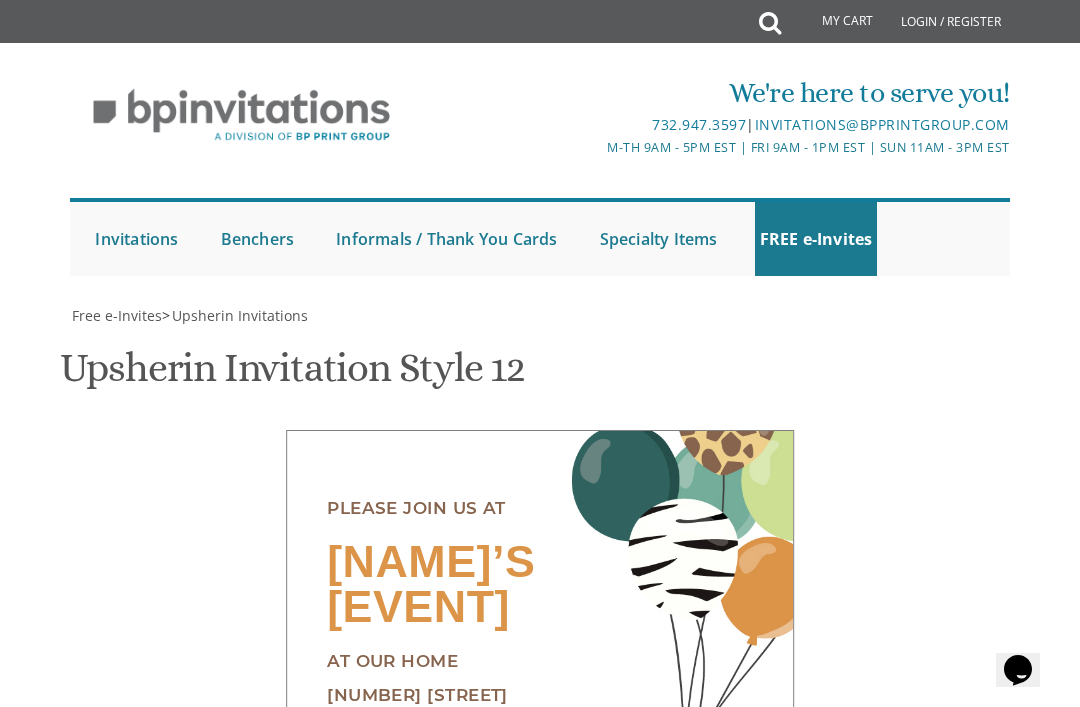 click on "Email Address*" at bounding box center [540, 1373] 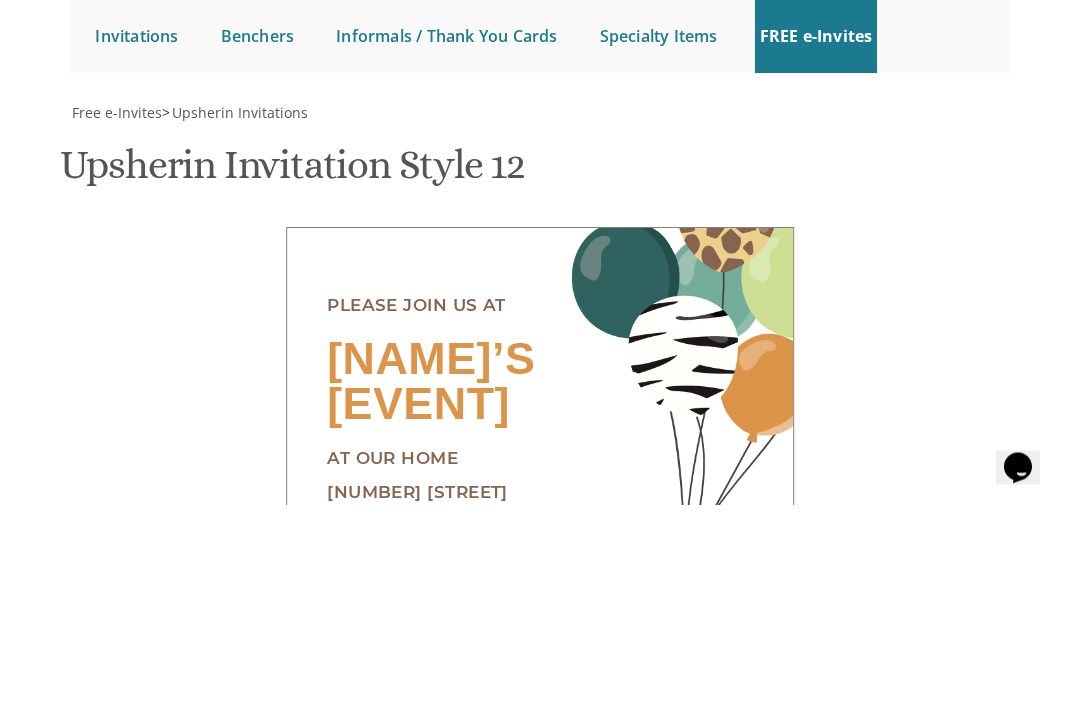 type on "[EMAIL]" 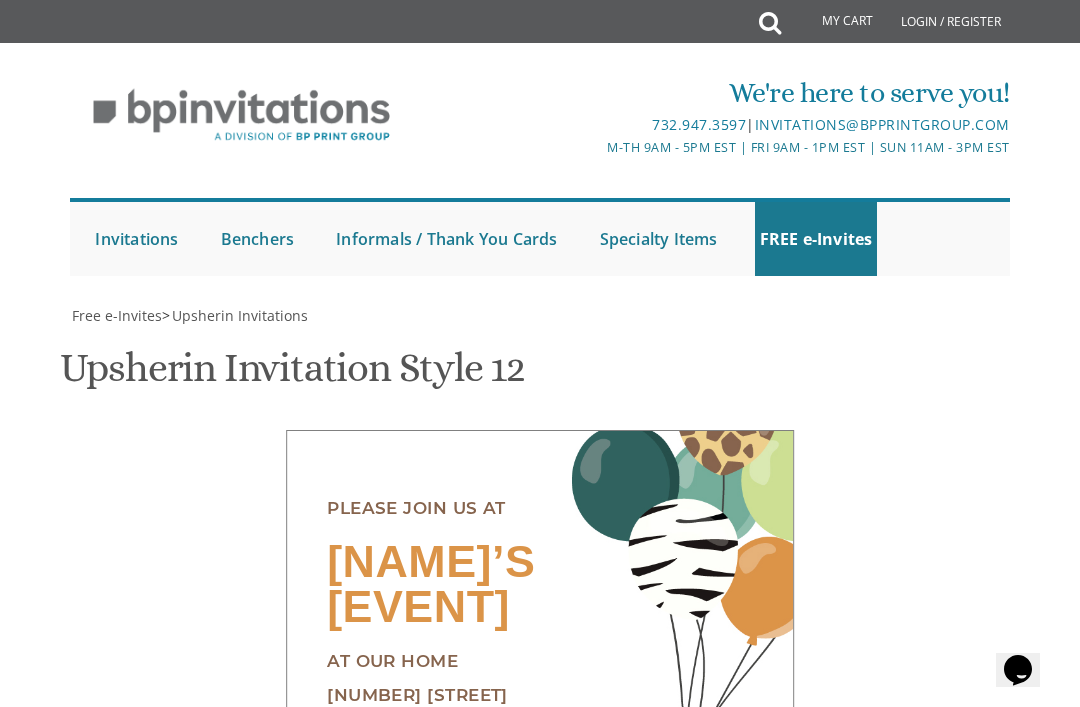 scroll, scrollTop: 1322, scrollLeft: 0, axis: vertical 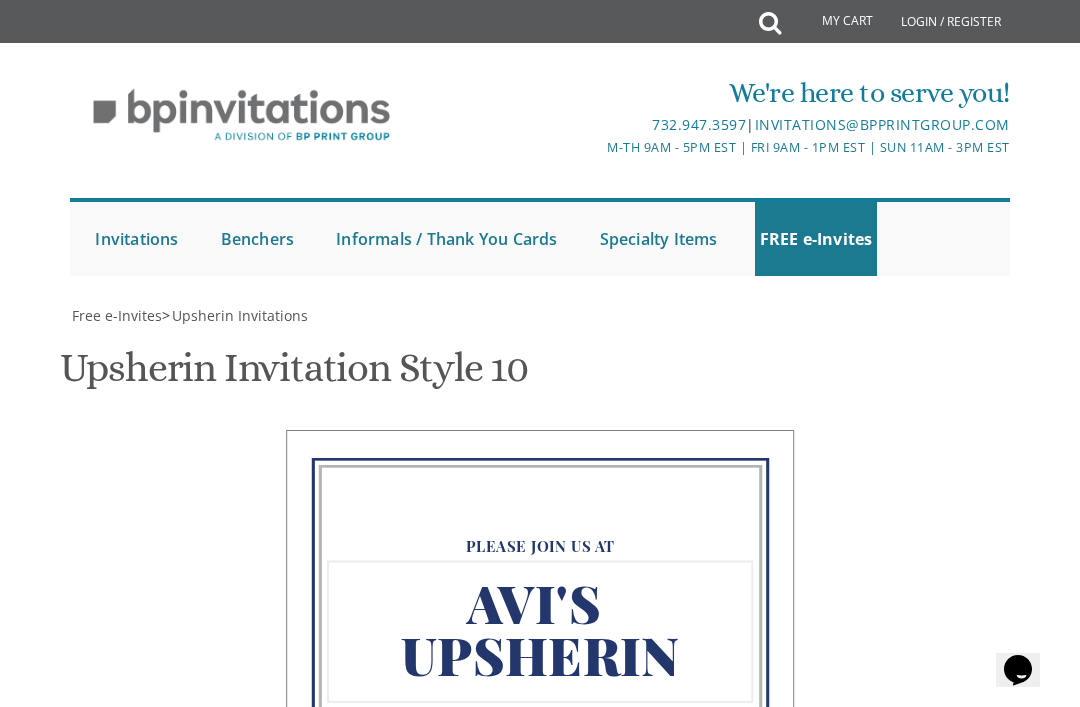click on "Avi's
Upsherin" at bounding box center (691, 1312) 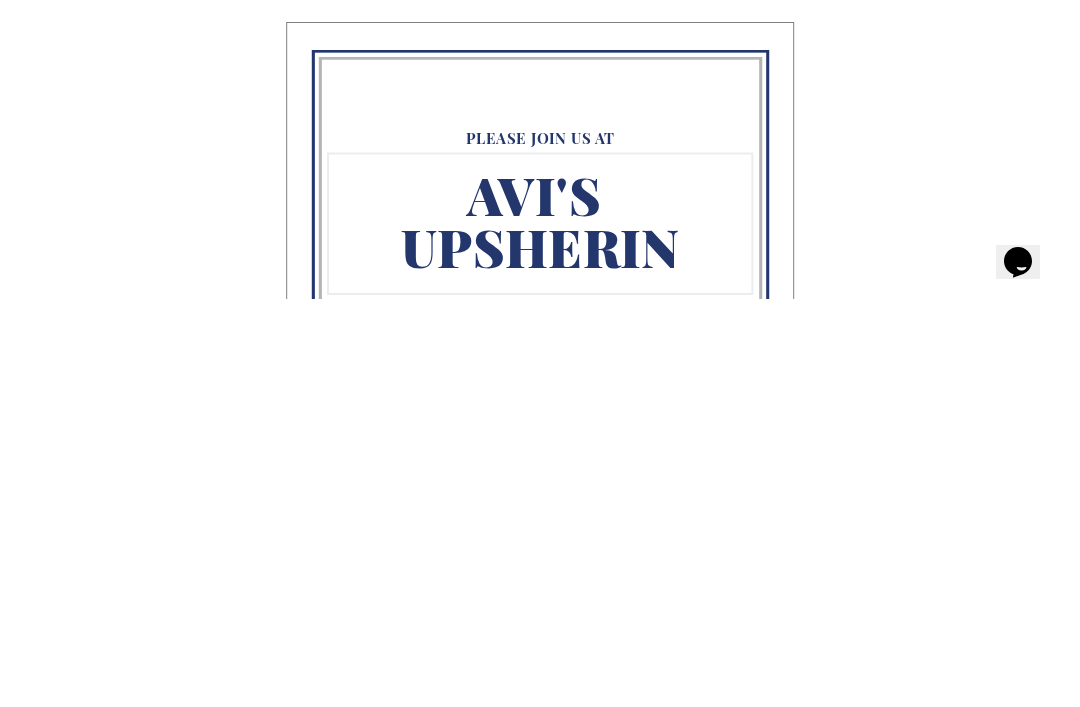 scroll, scrollTop: 764, scrollLeft: 0, axis: vertical 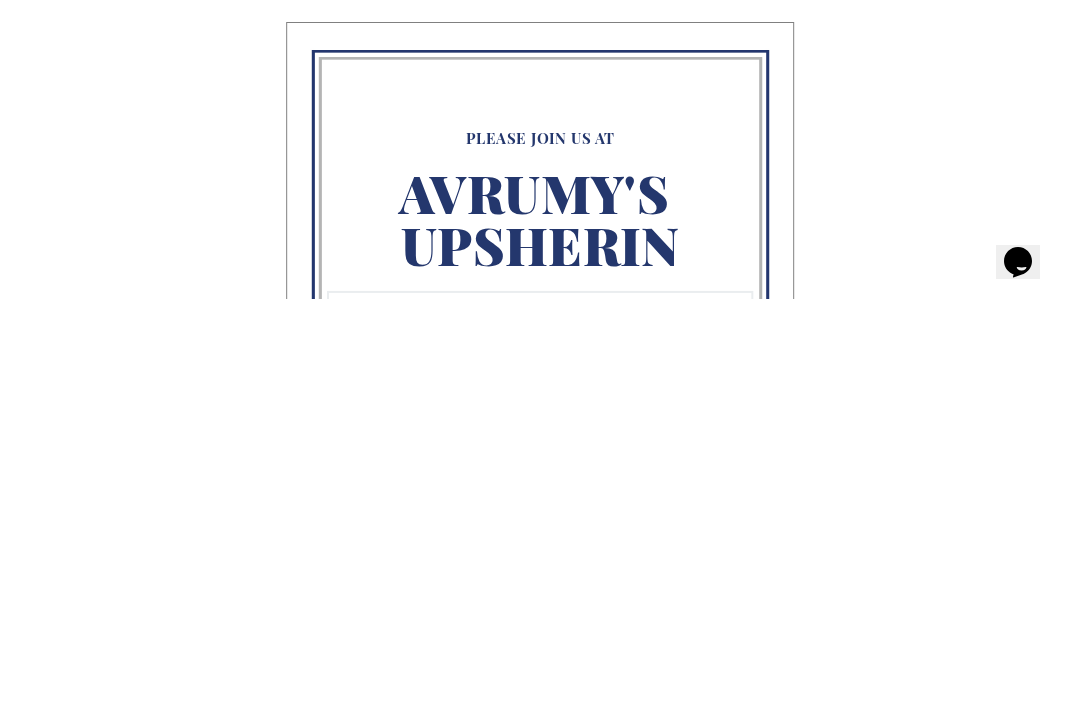 click on "Sunday, March 15th
11:00 Am • Circa
[NUMBER] Cedar Bridge Ave • [CITY], [STATE]" at bounding box center [691, 1396] 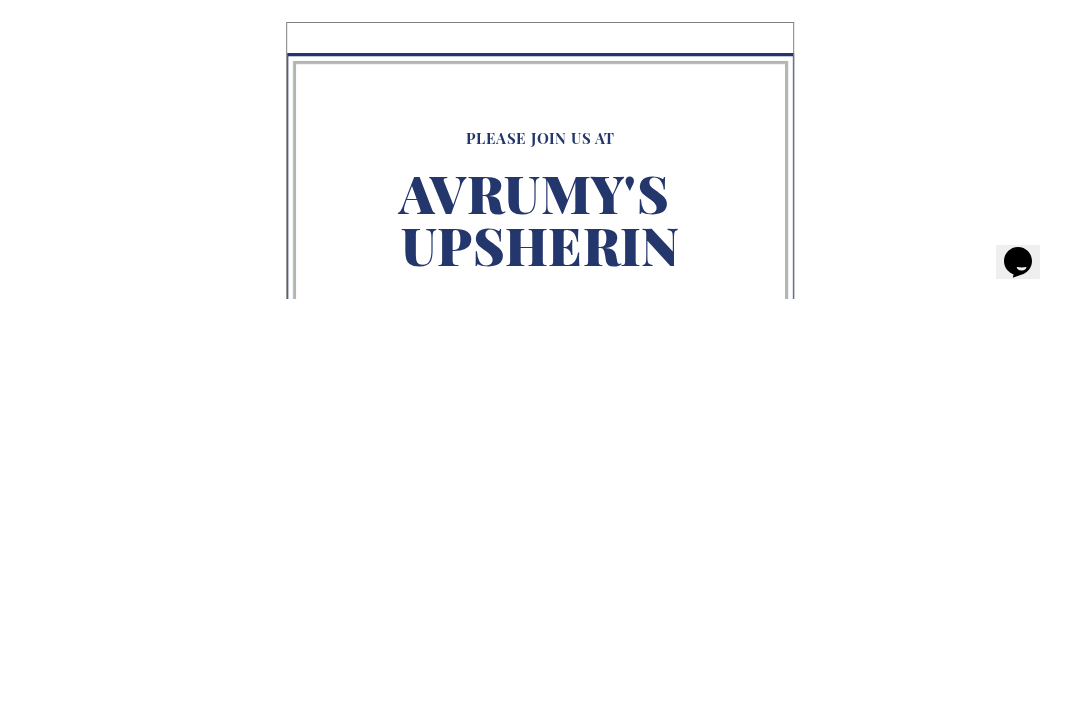 scroll, scrollTop: 939, scrollLeft: 0, axis: vertical 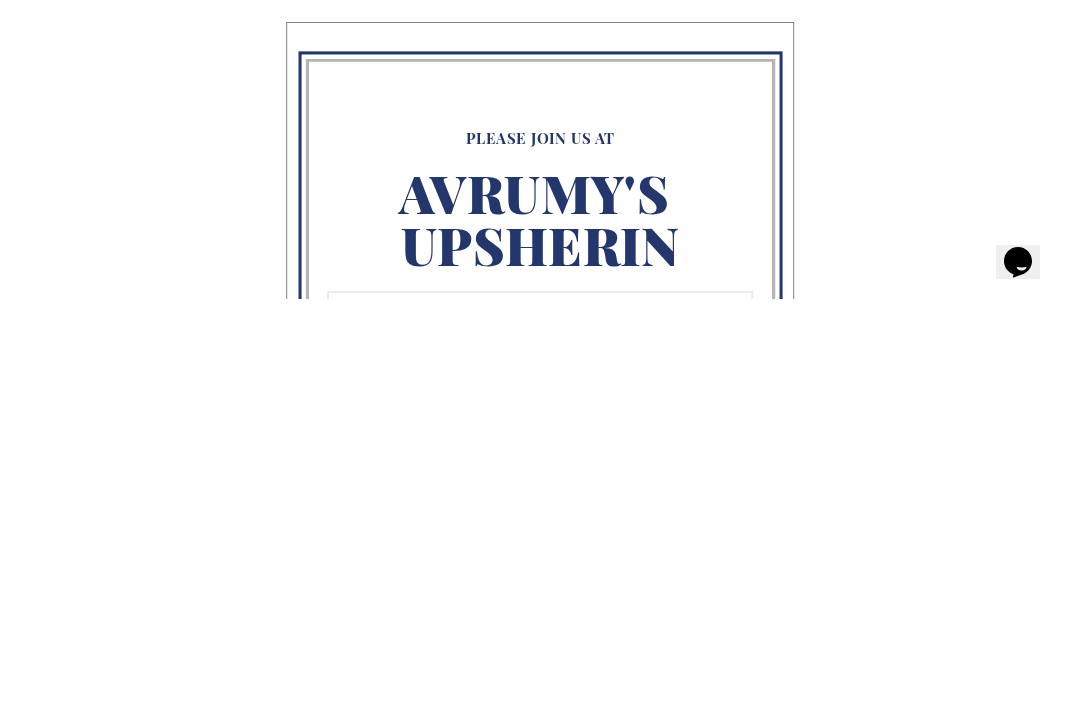 click on "Sunday, March 15th
11:00 Am • Circa
[NUMBER] Cedar Bridge Ave • [CITY], [STATE]" at bounding box center [691, 1426] 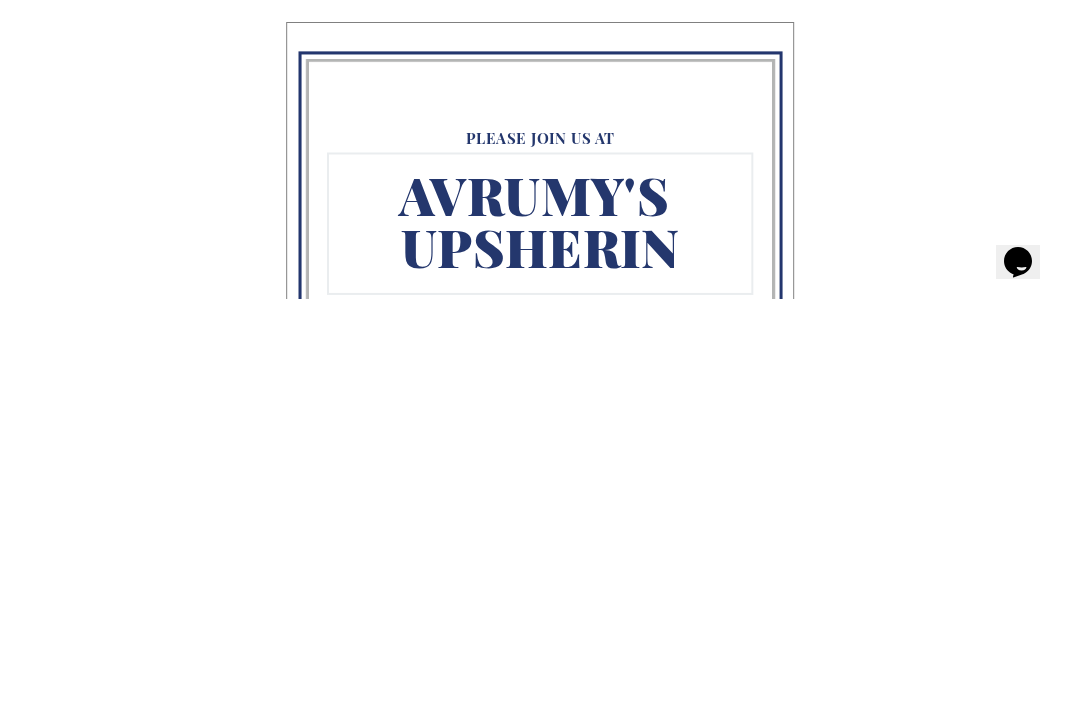 scroll, scrollTop: 620, scrollLeft: 0, axis: vertical 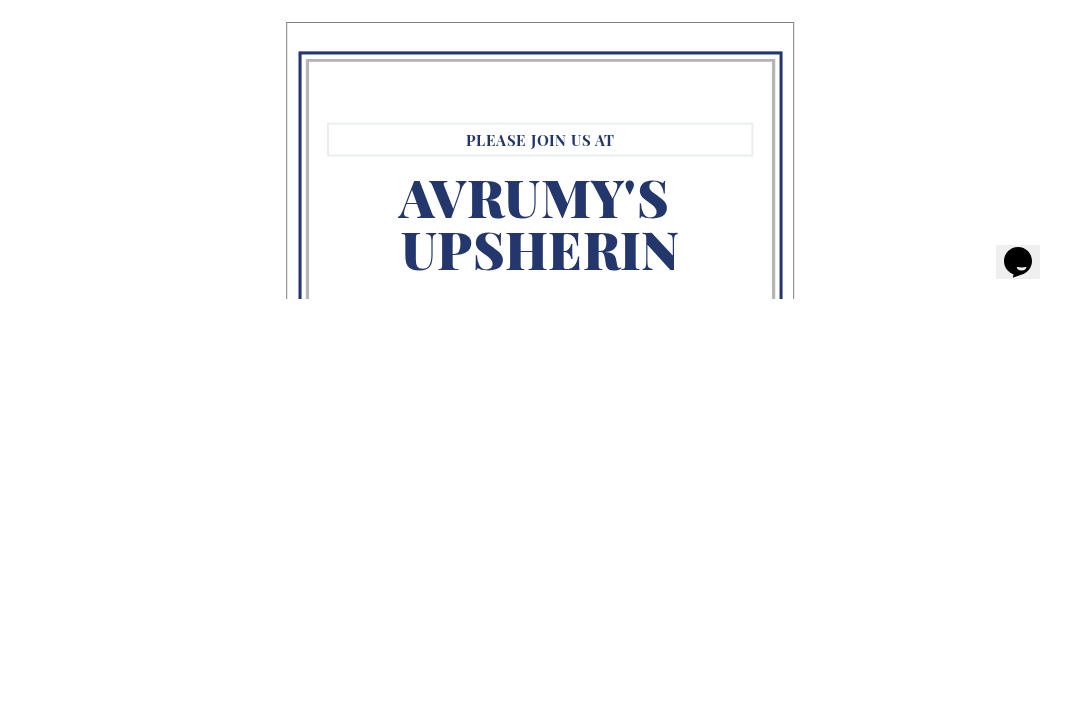type on "Please join us at" 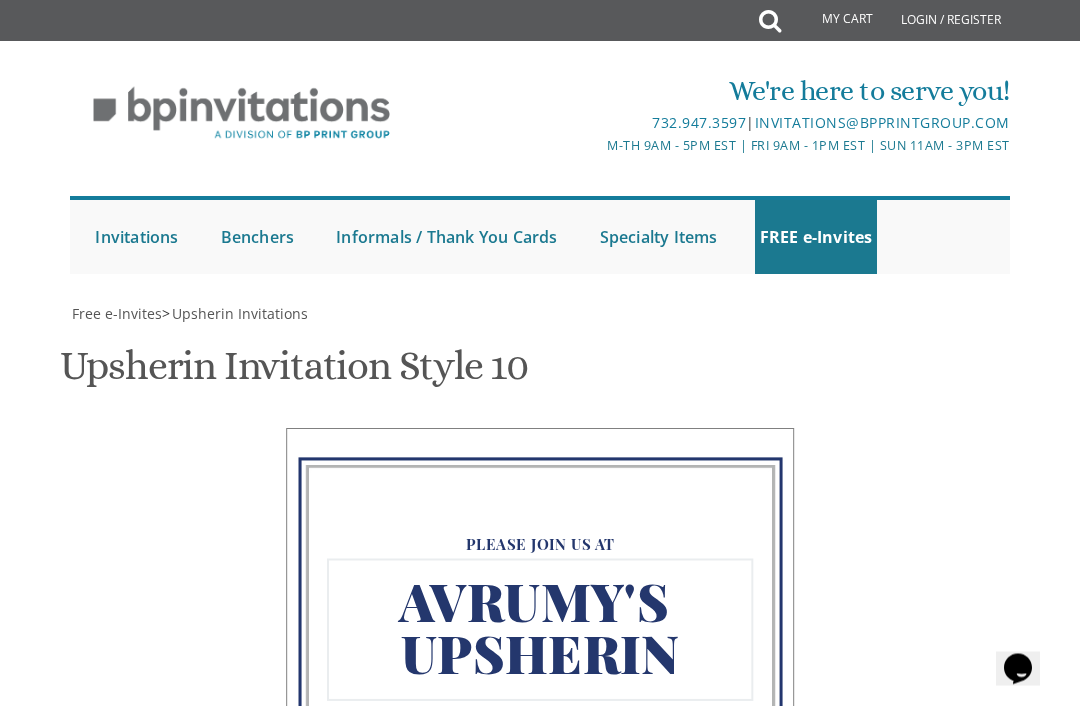 scroll, scrollTop: 440, scrollLeft: 0, axis: vertical 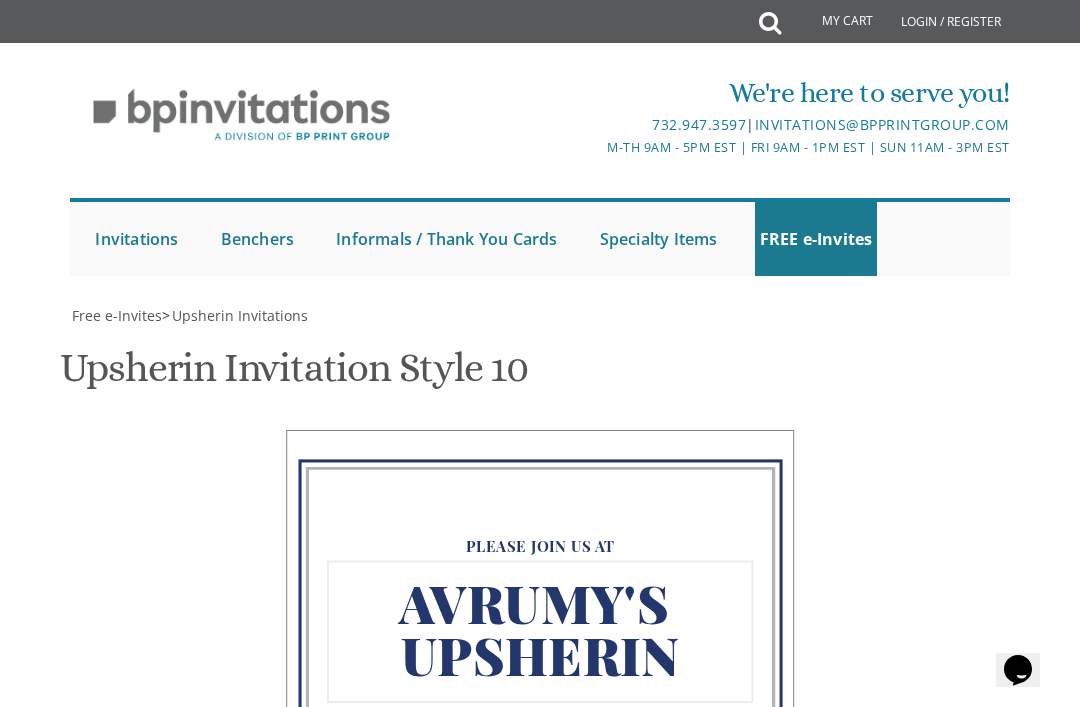 click on "Please join us at
Avrumy's
Upsherin
Sunday, August 10
4:00PM
[NUMBER] East [NUMBER] Street
[CITY], [STATE]" at bounding box center [540, 701] 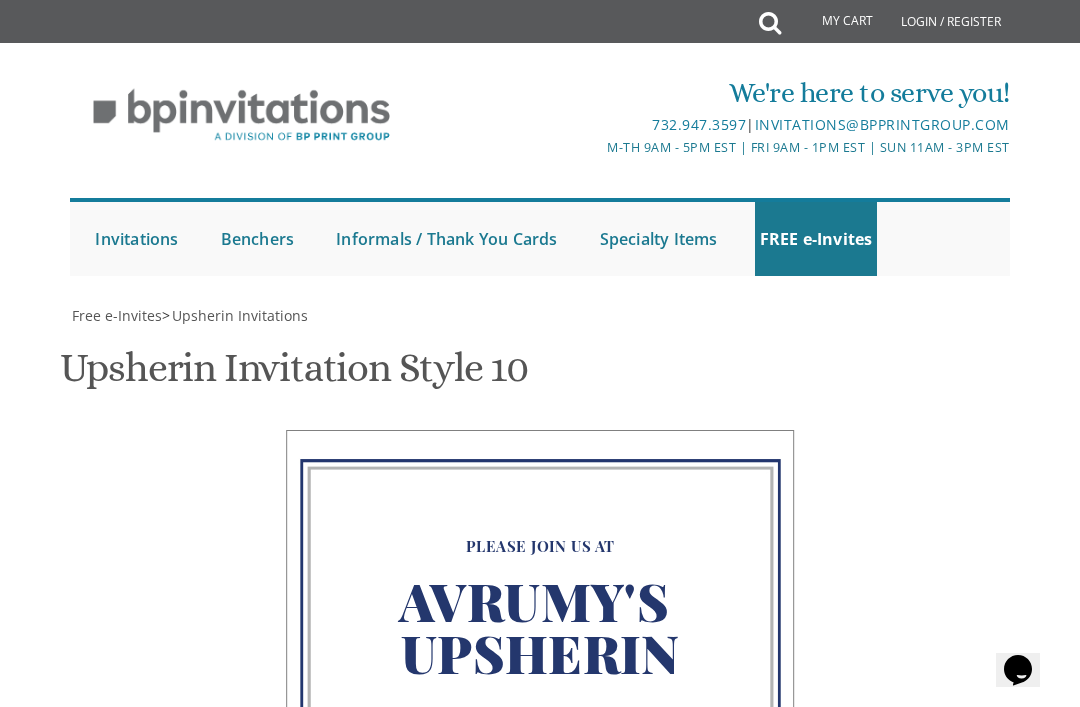 scroll, scrollTop: 843, scrollLeft: 0, axis: vertical 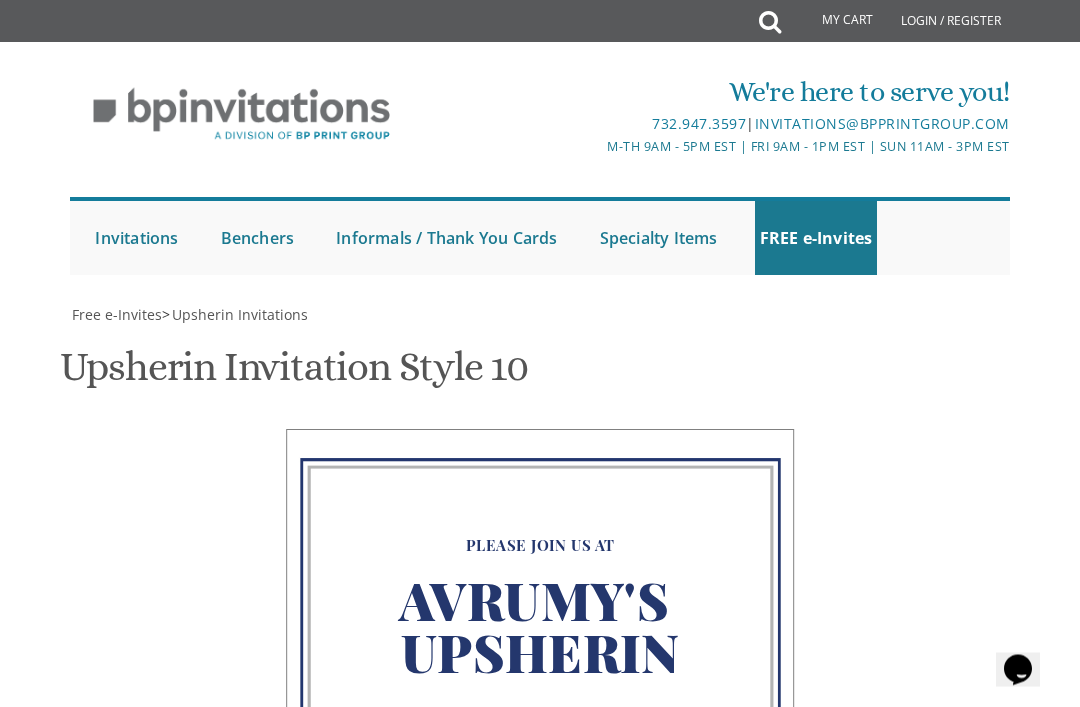 click on "Email Address*" at bounding box center [540, 1578] 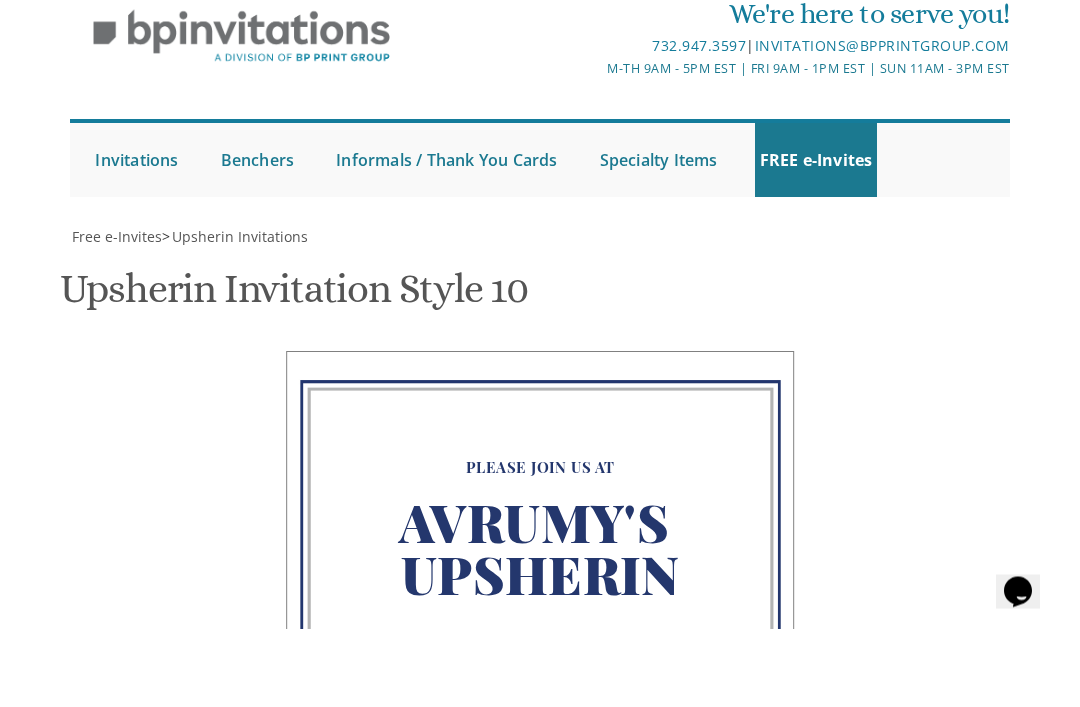 type on "[EMAIL]" 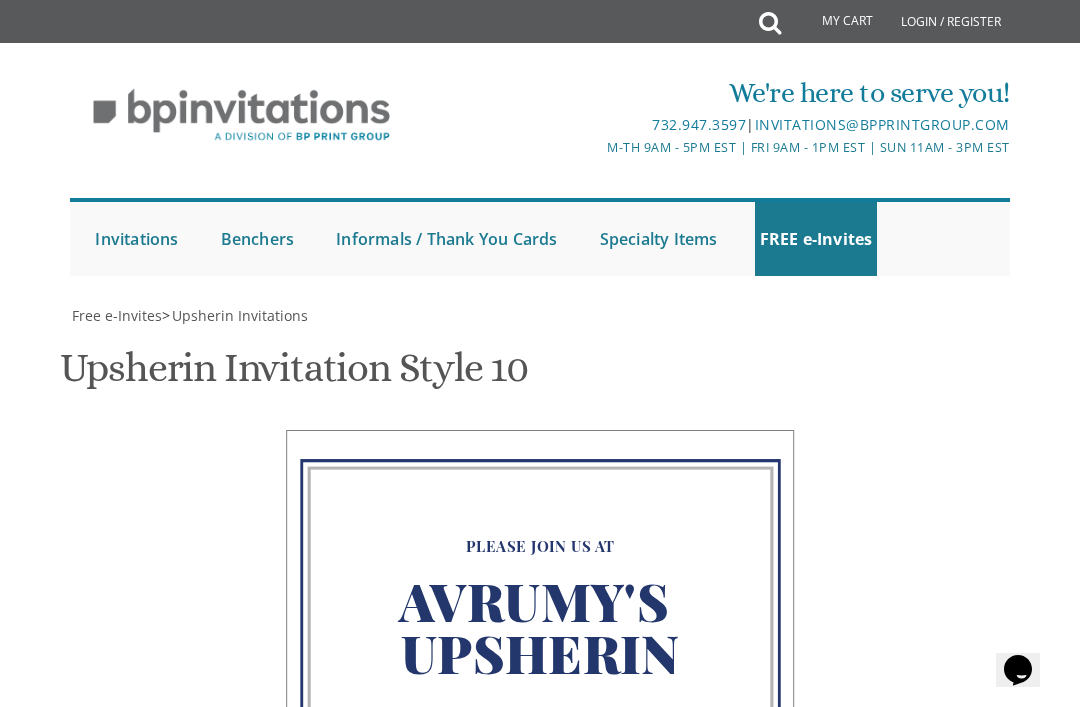 scroll, scrollTop: 1492, scrollLeft: 0, axis: vertical 